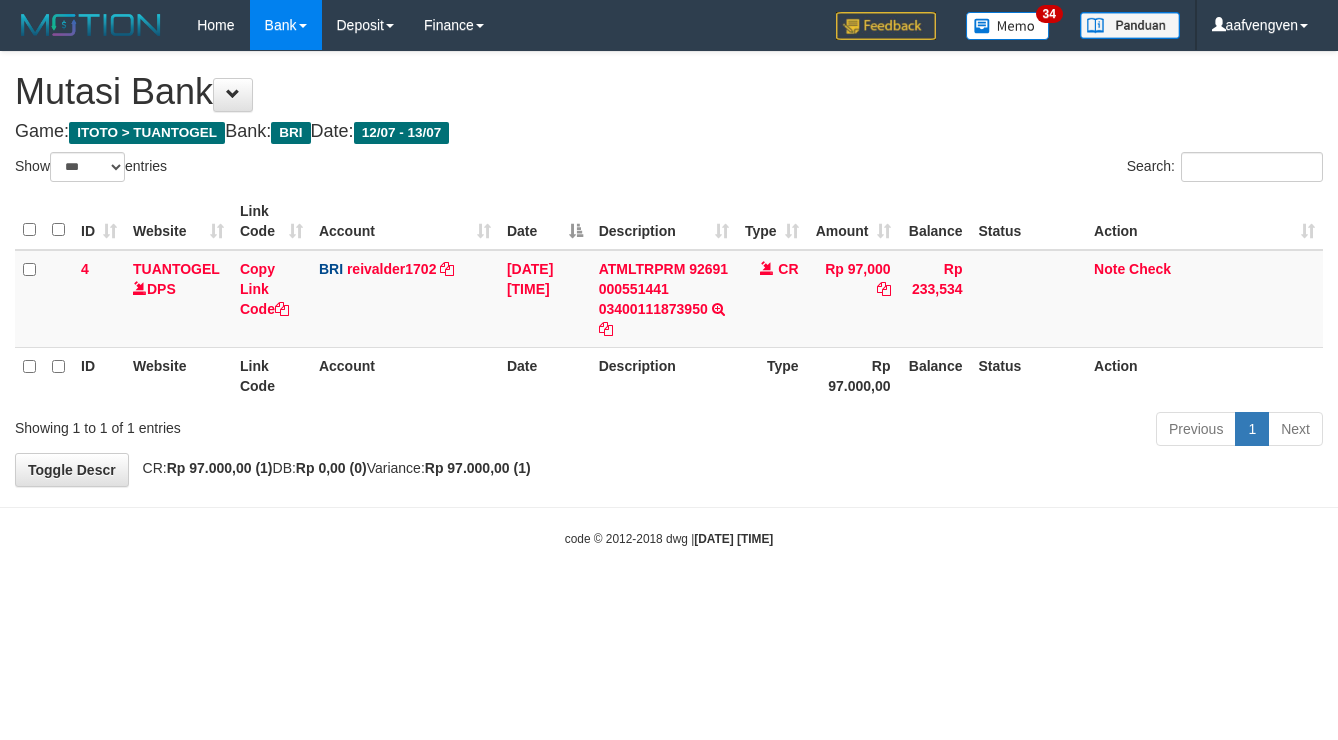 select on "***" 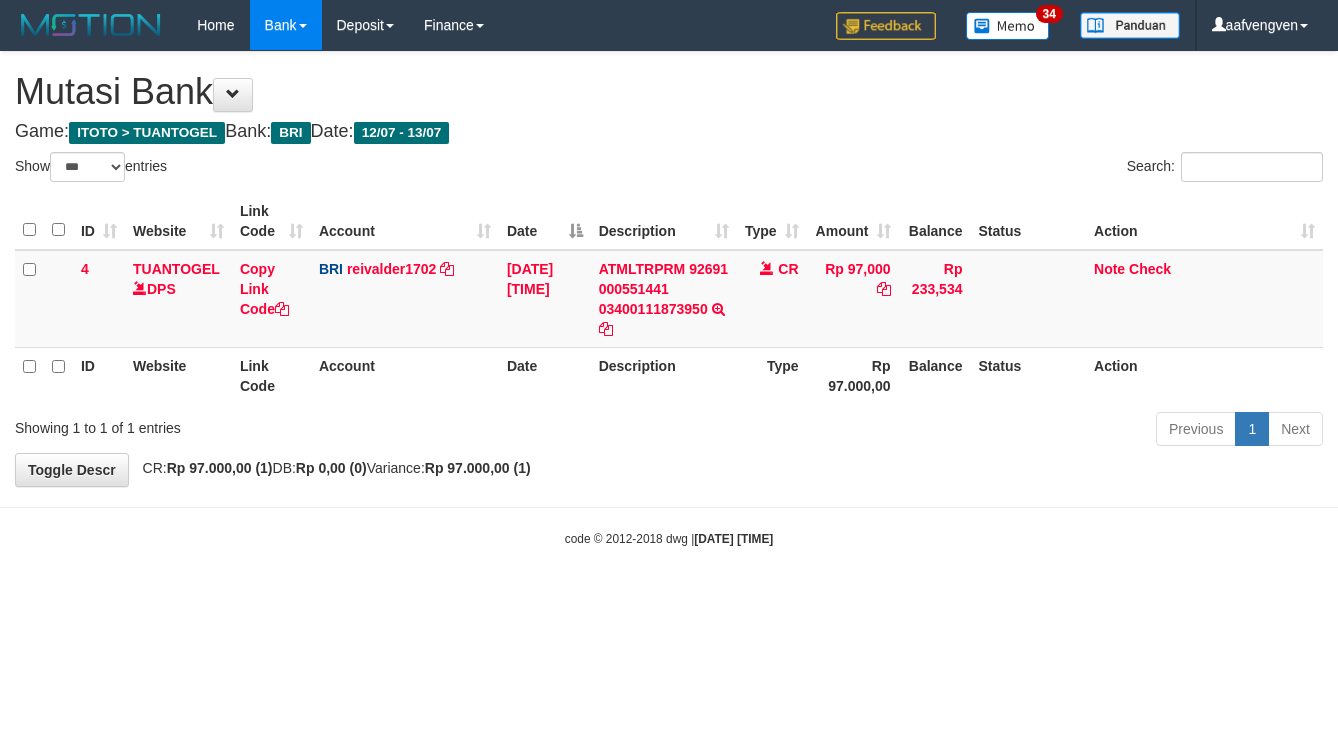 scroll, scrollTop: 0, scrollLeft: 0, axis: both 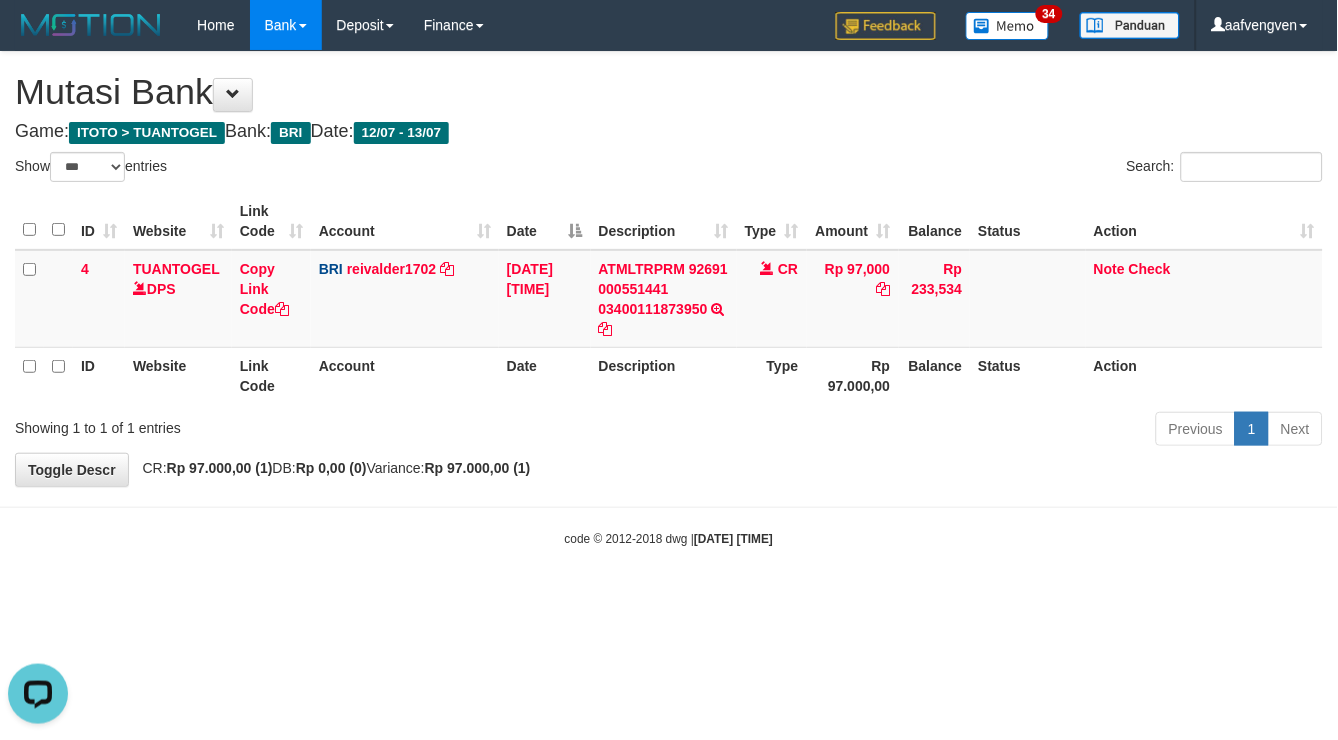 drag, startPoint x: 301, startPoint y: 622, endPoint x: 336, endPoint y: 551, distance: 79.15807 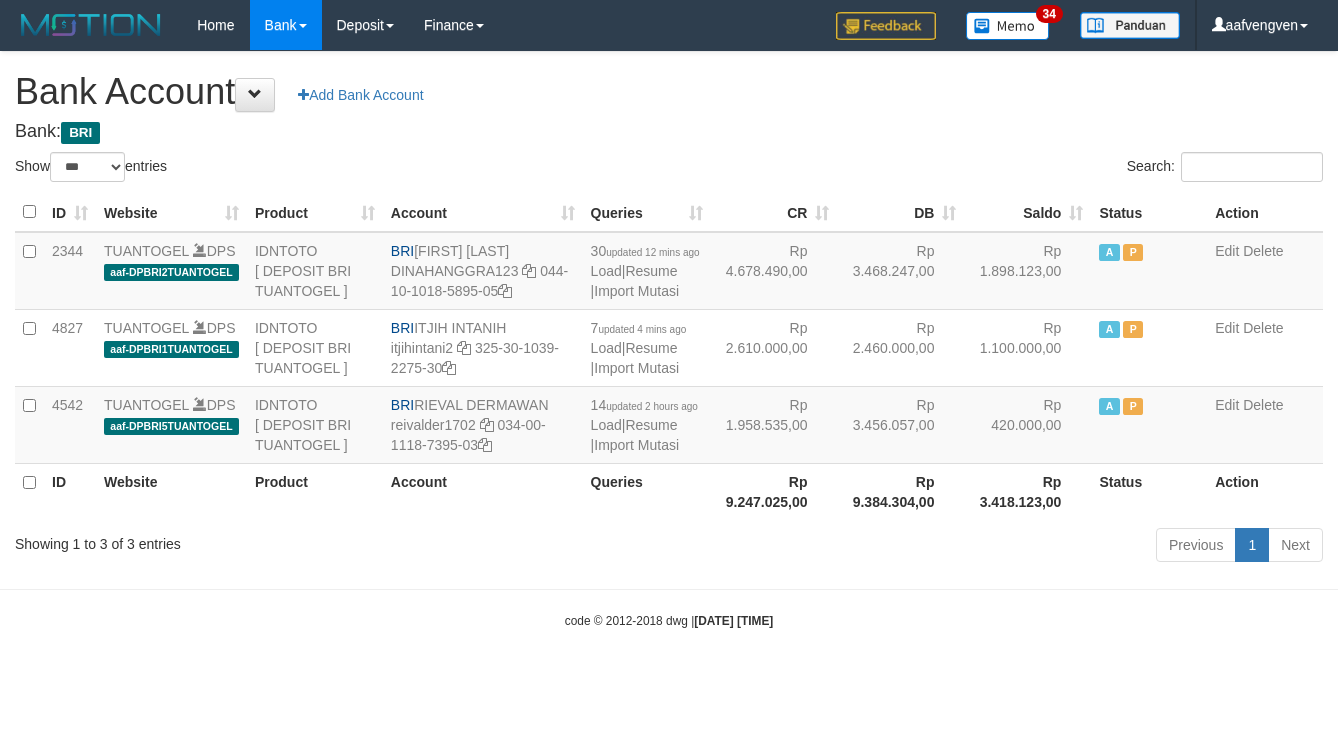 select on "***" 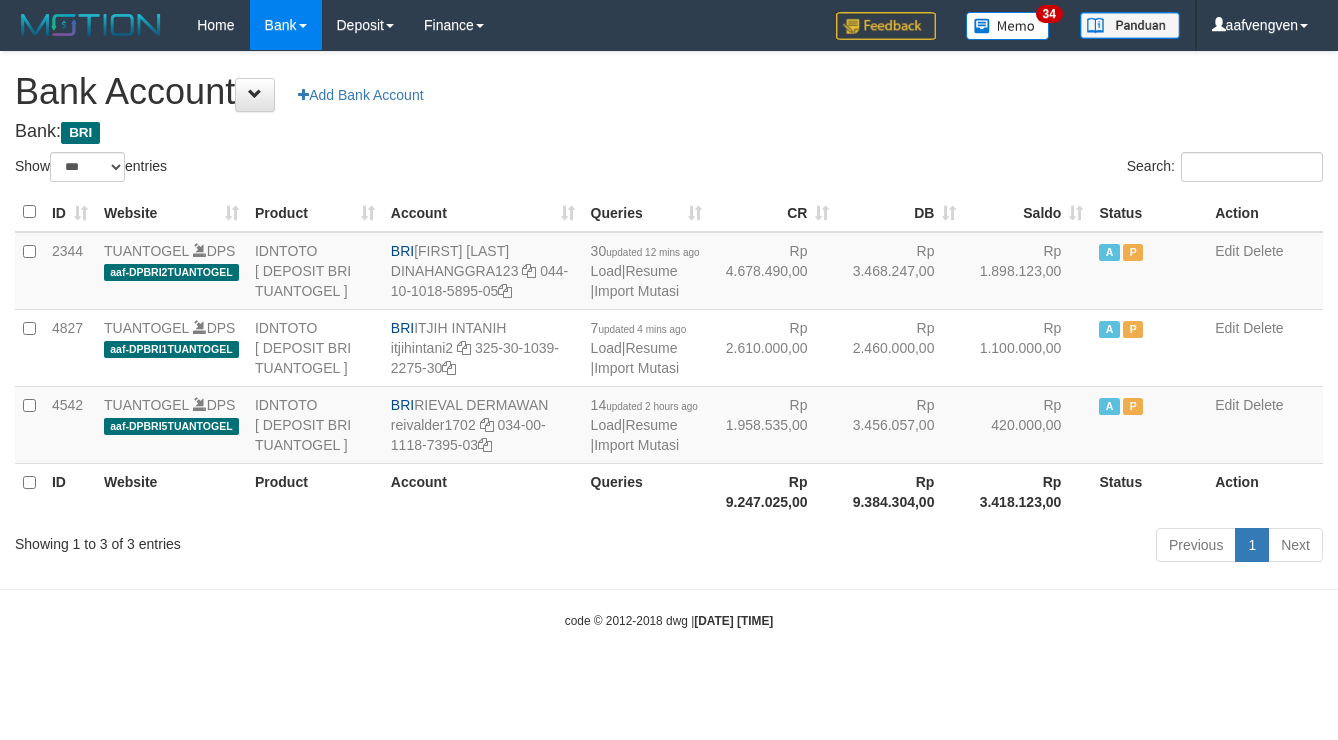 scroll, scrollTop: 0, scrollLeft: 0, axis: both 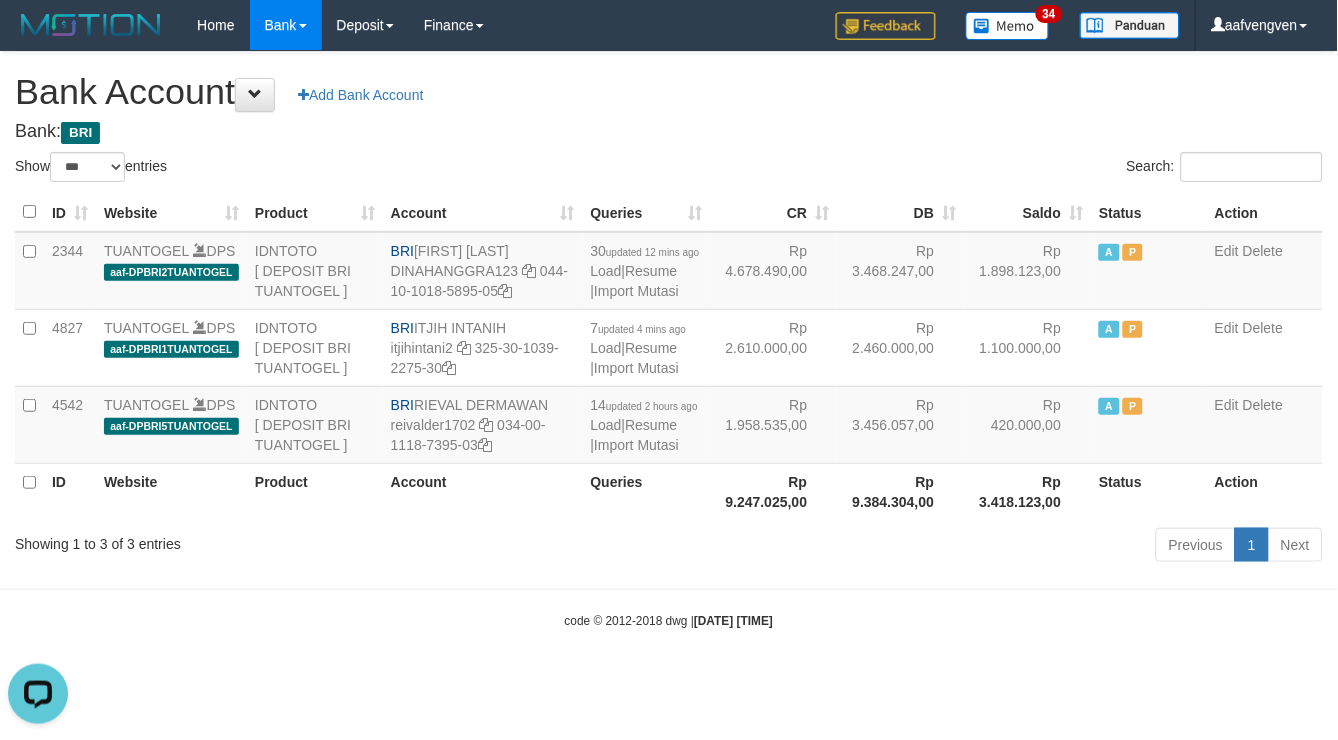 click on "**********" at bounding box center [669, 310] 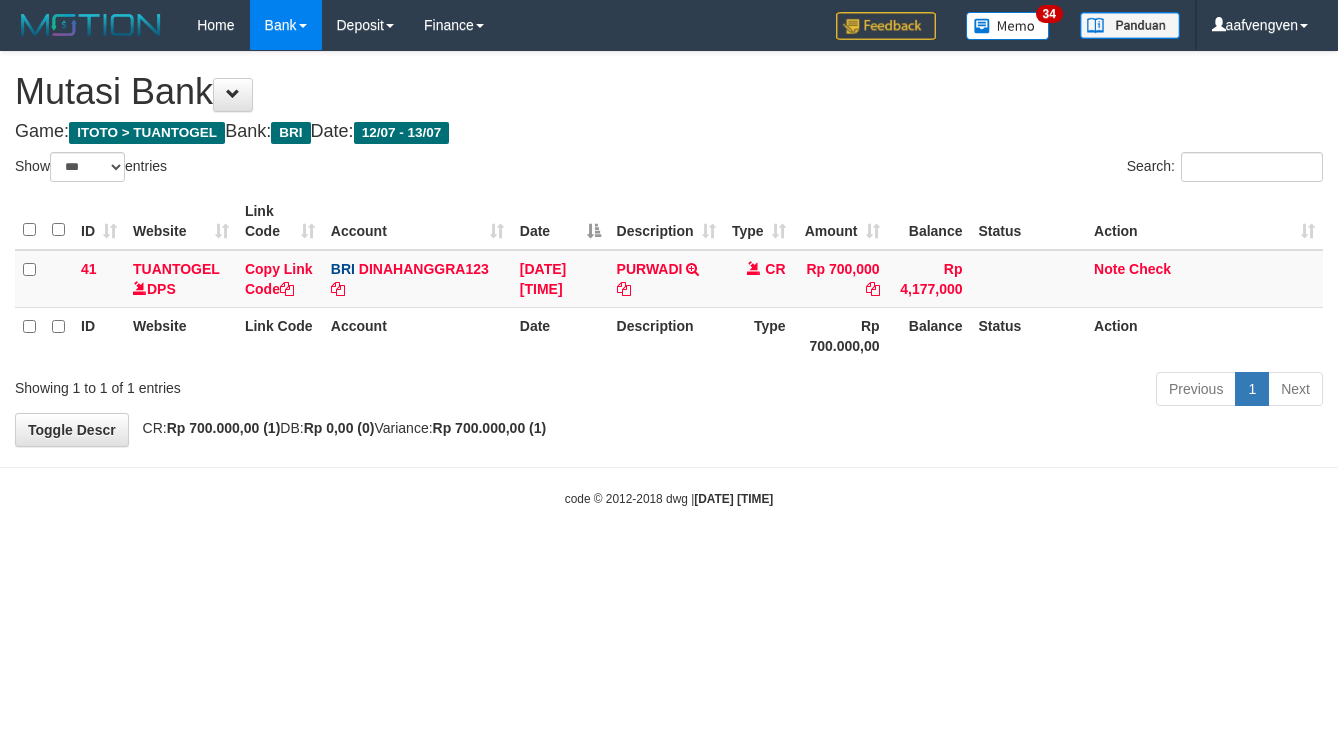 select on "***" 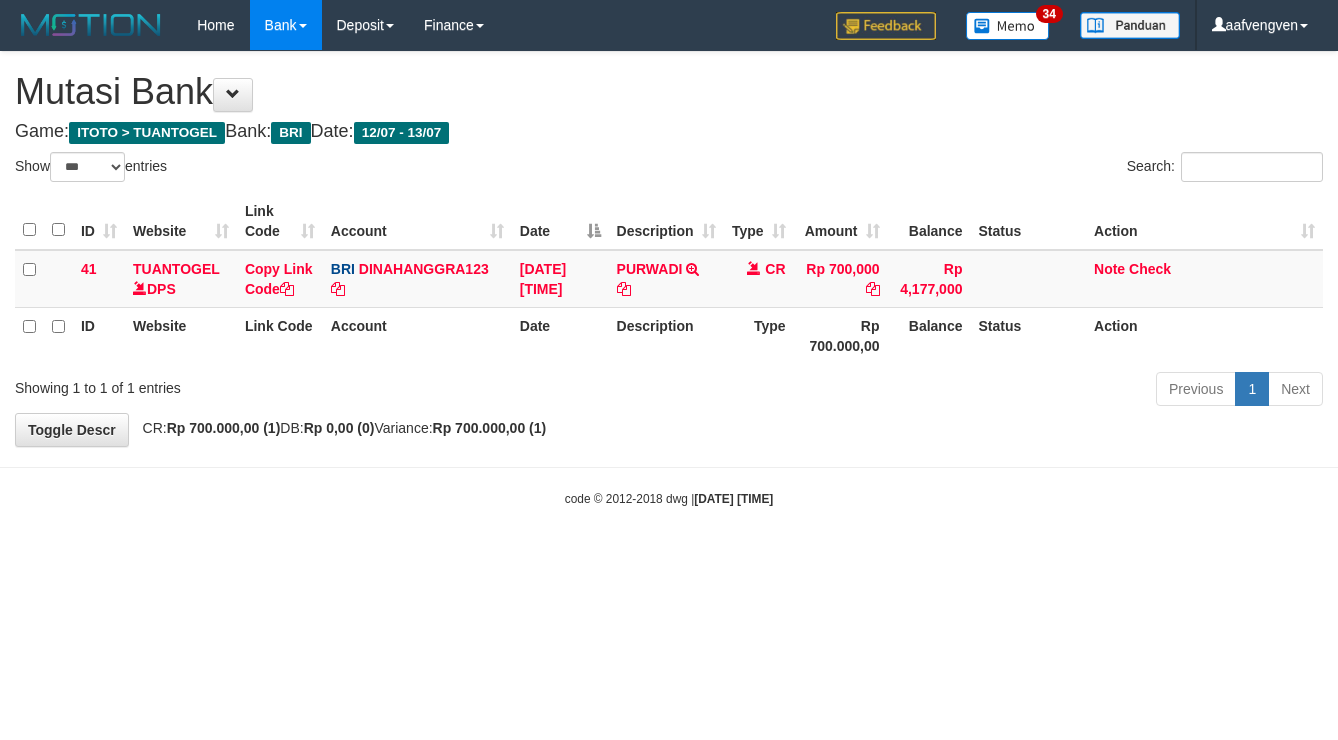 scroll, scrollTop: 0, scrollLeft: 0, axis: both 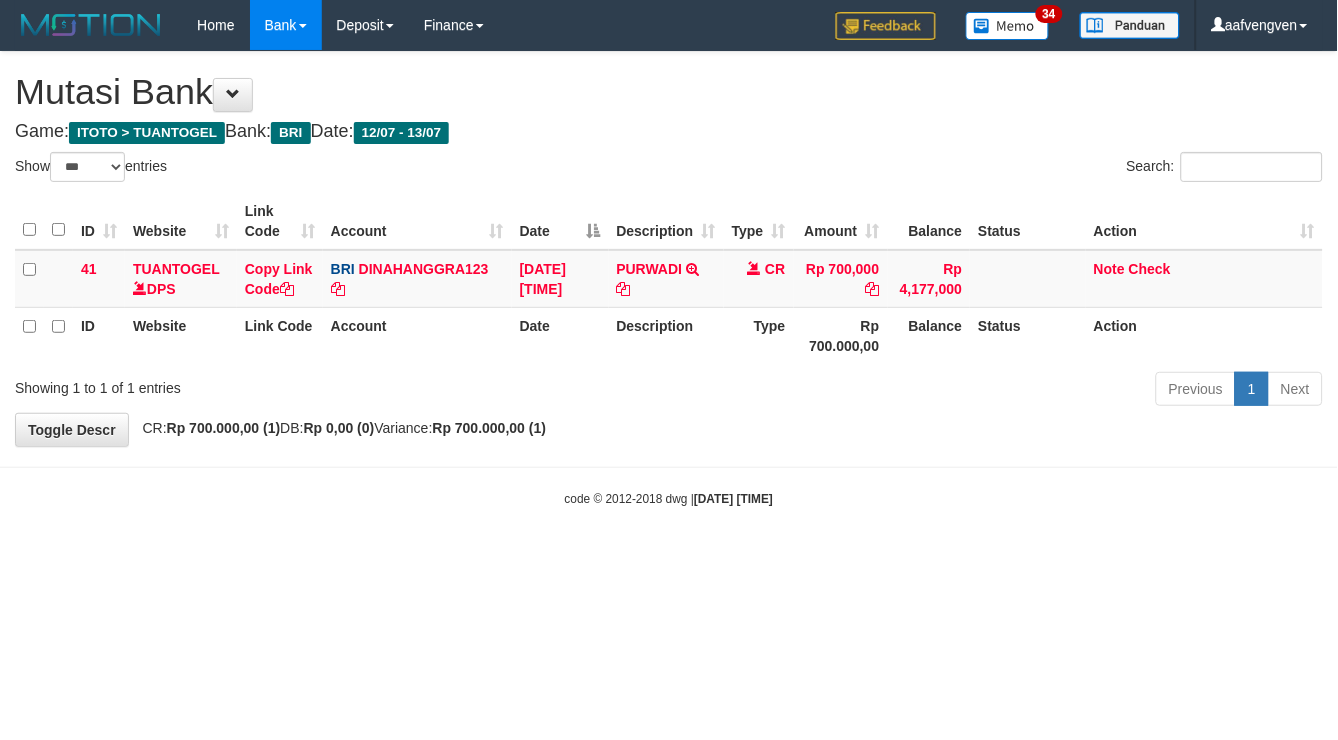 drag, startPoint x: 725, startPoint y: 125, endPoint x: 547, endPoint y: 92, distance: 181.03314 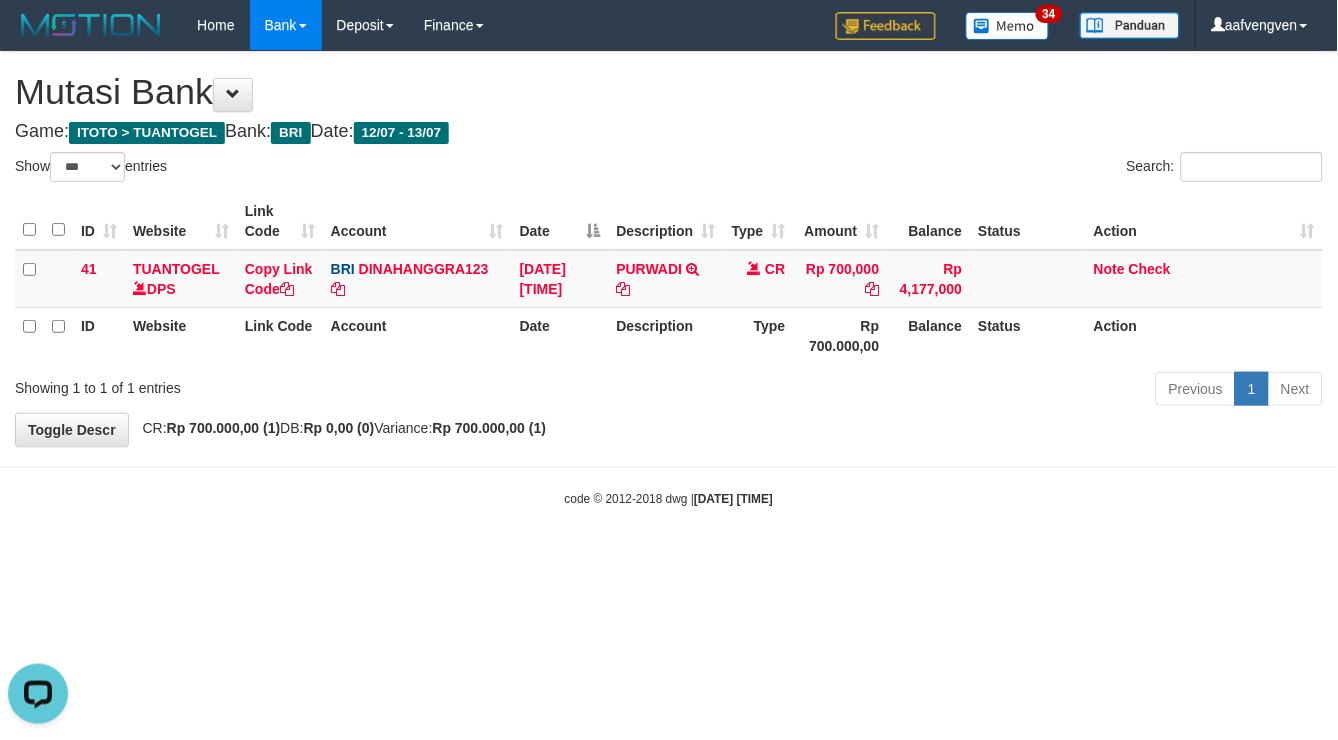 scroll, scrollTop: 0, scrollLeft: 0, axis: both 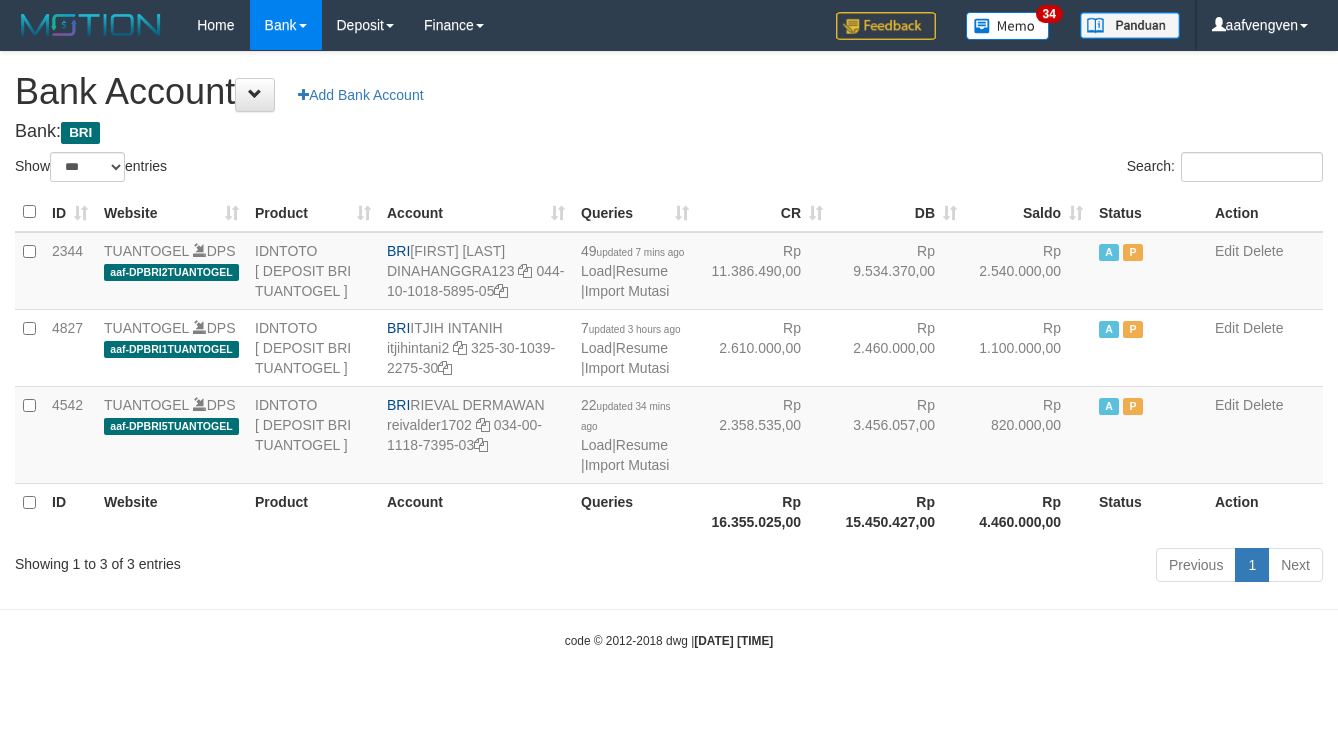 select on "***" 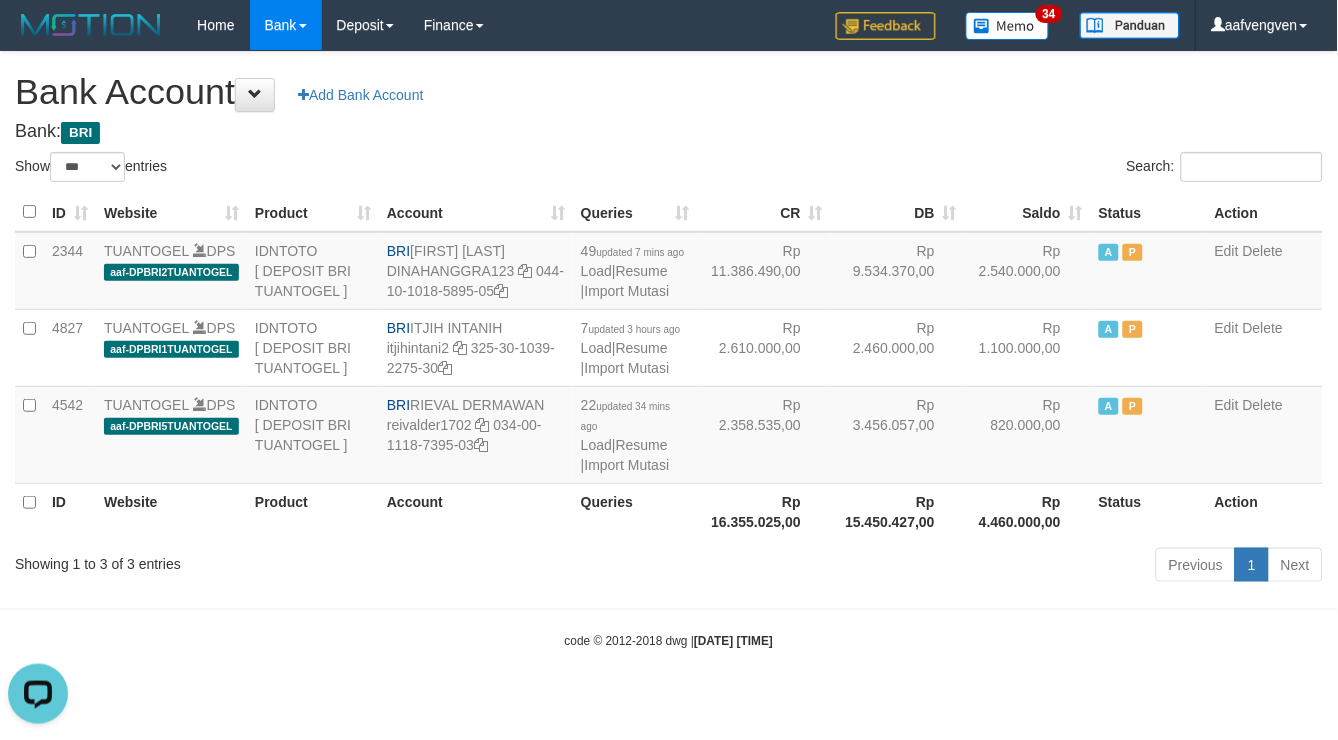 scroll, scrollTop: 0, scrollLeft: 0, axis: both 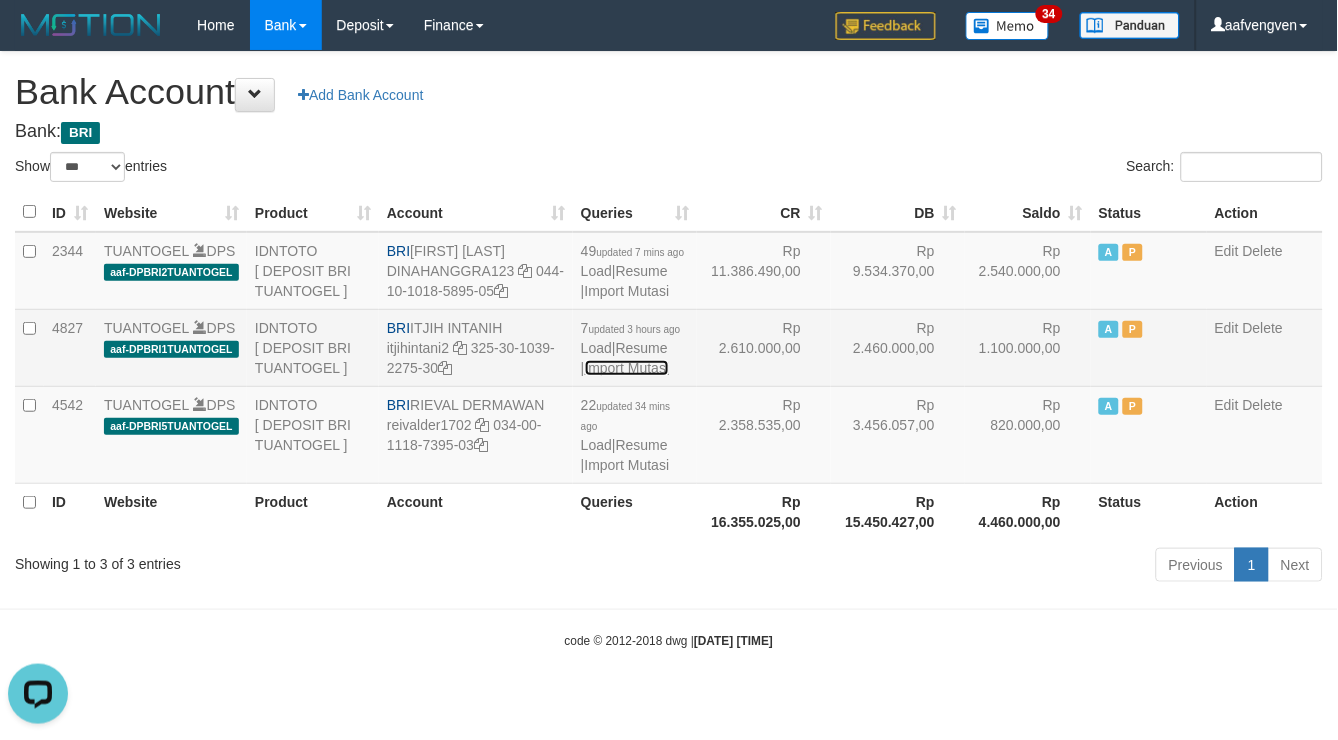 click on "Import Mutasi" at bounding box center (627, 368) 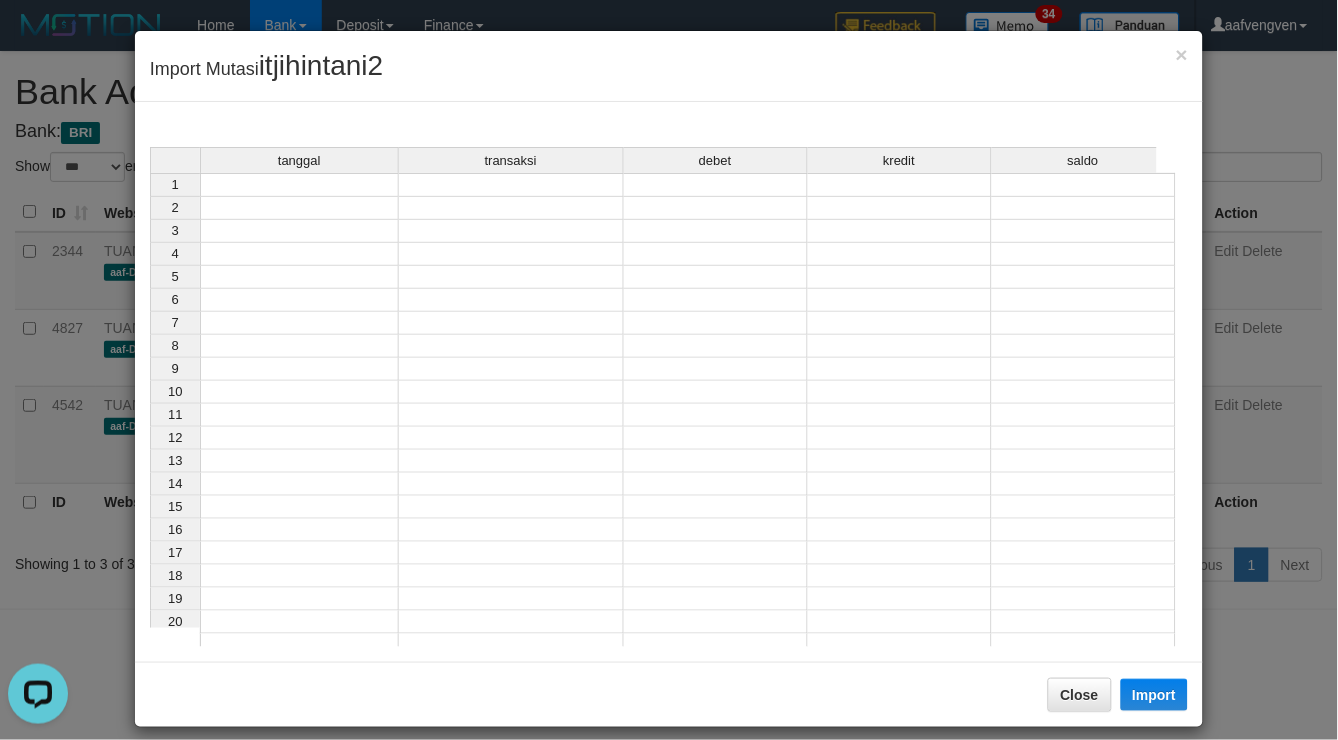 click at bounding box center (299, 185) 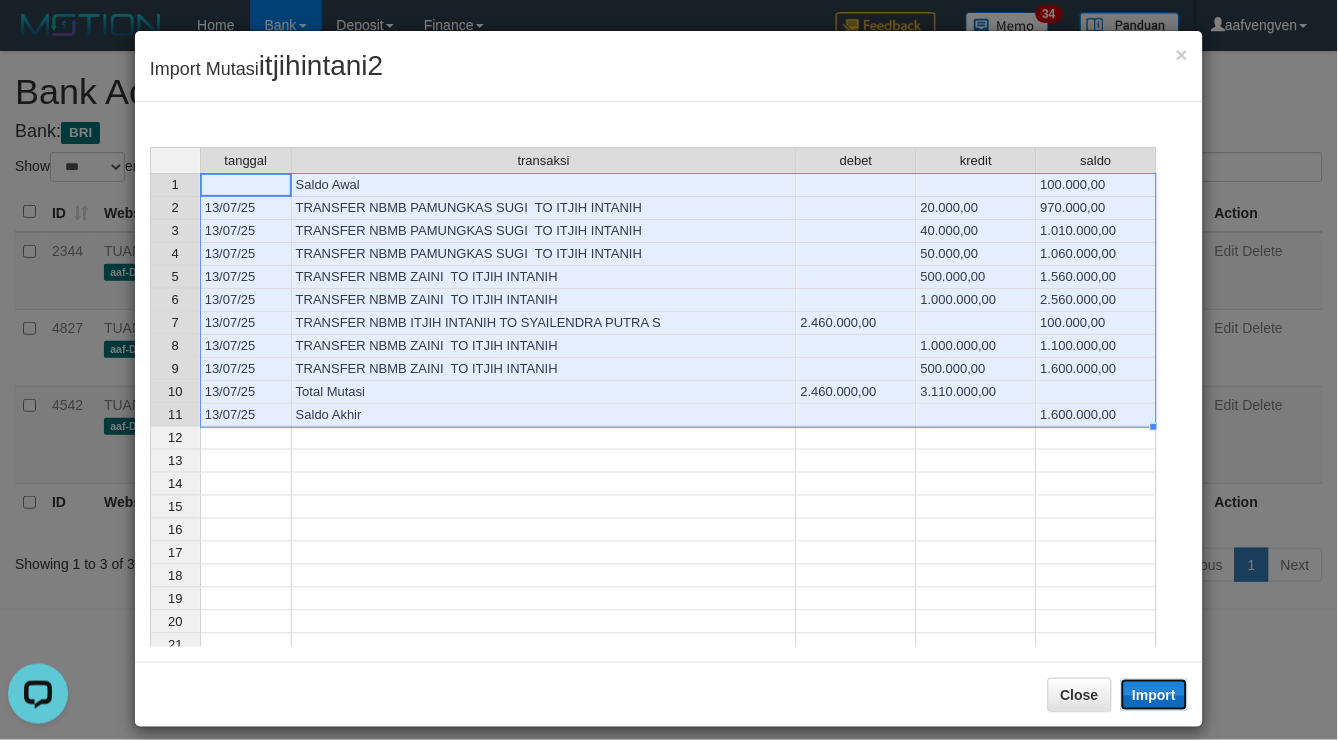 click on "Import" at bounding box center [1155, 695] 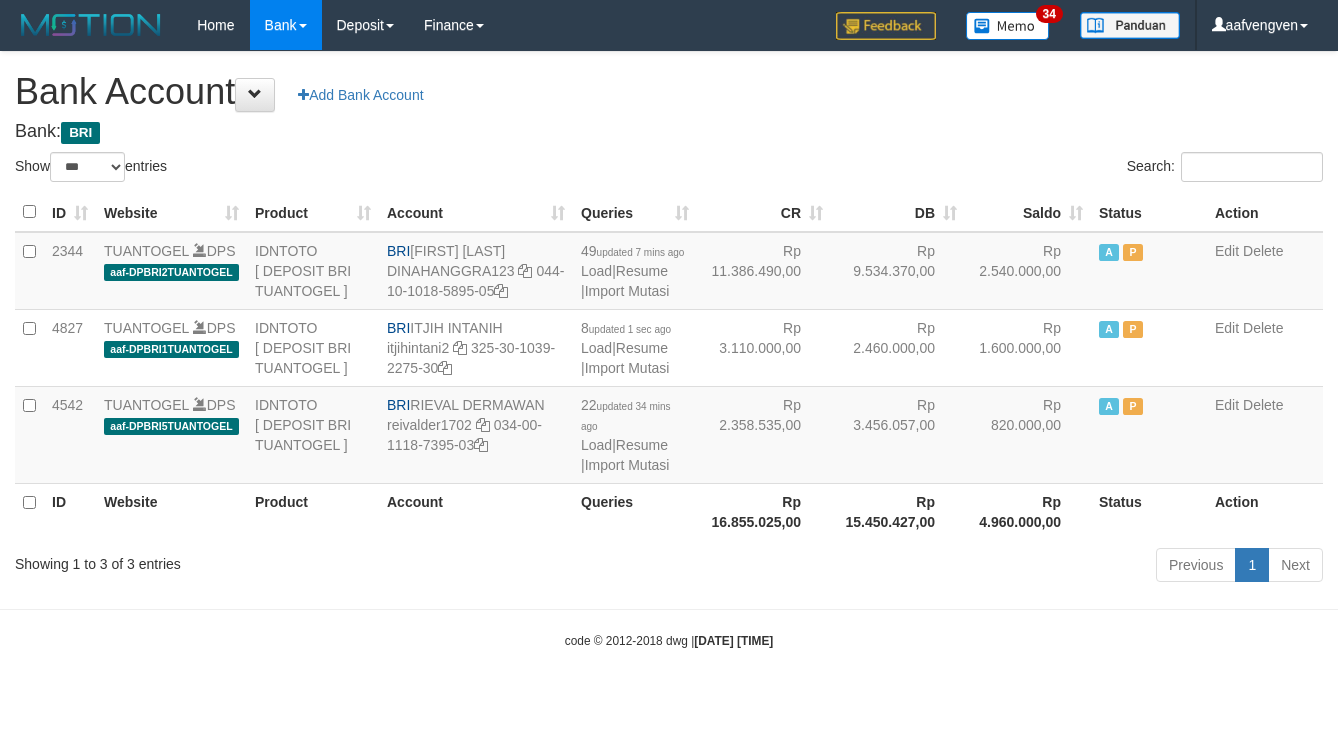 select on "***" 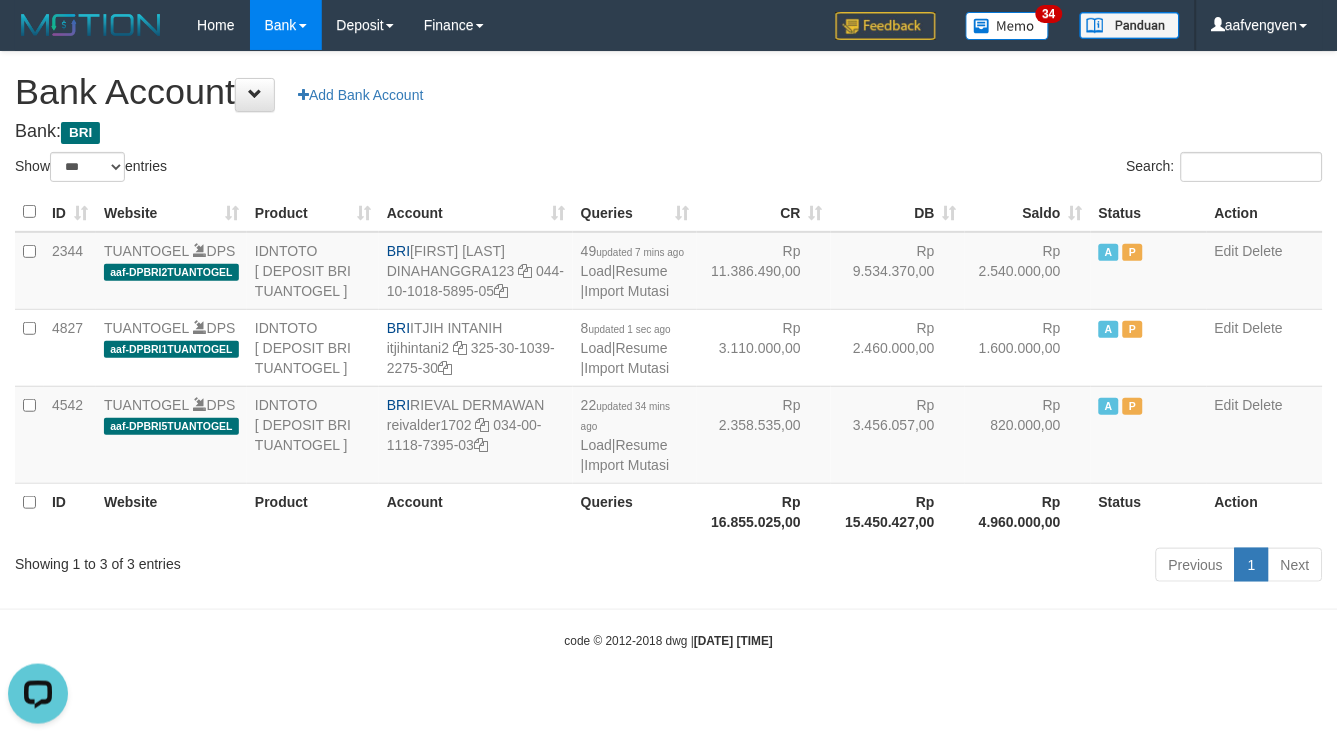 scroll, scrollTop: 0, scrollLeft: 0, axis: both 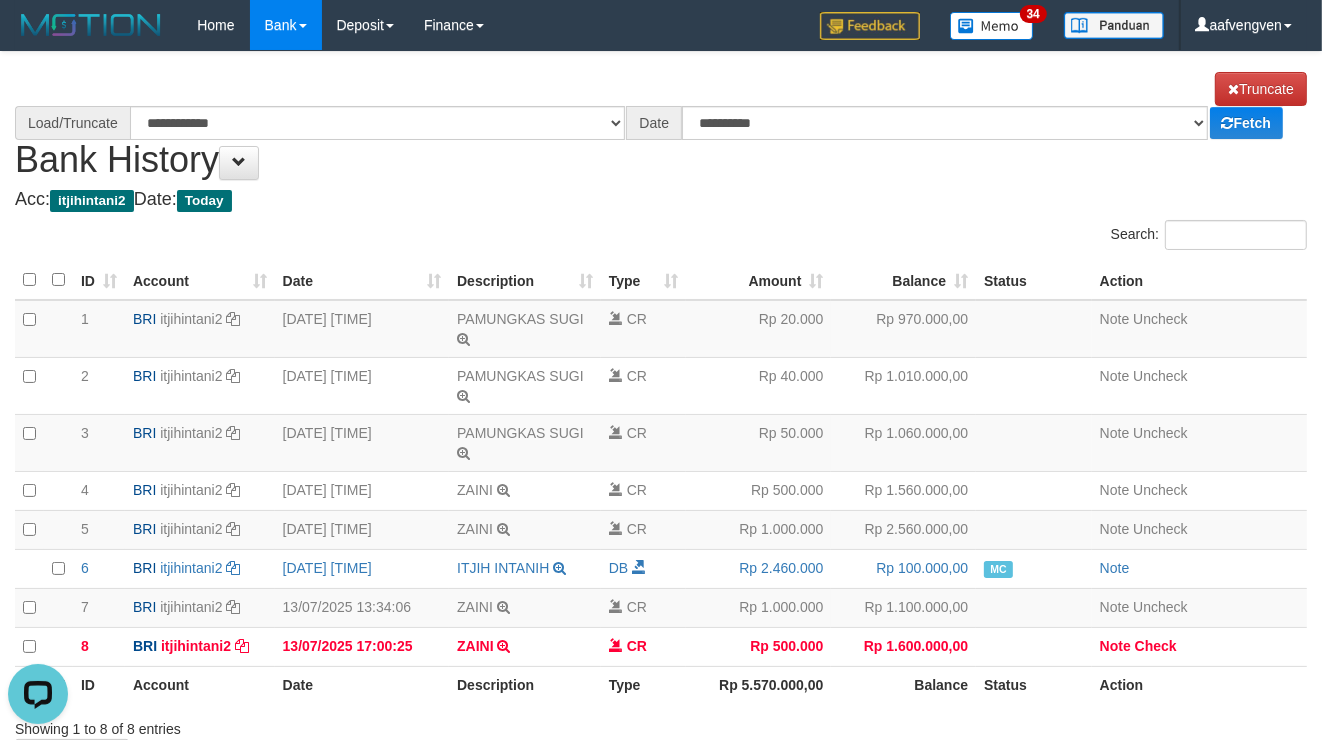 select on "****" 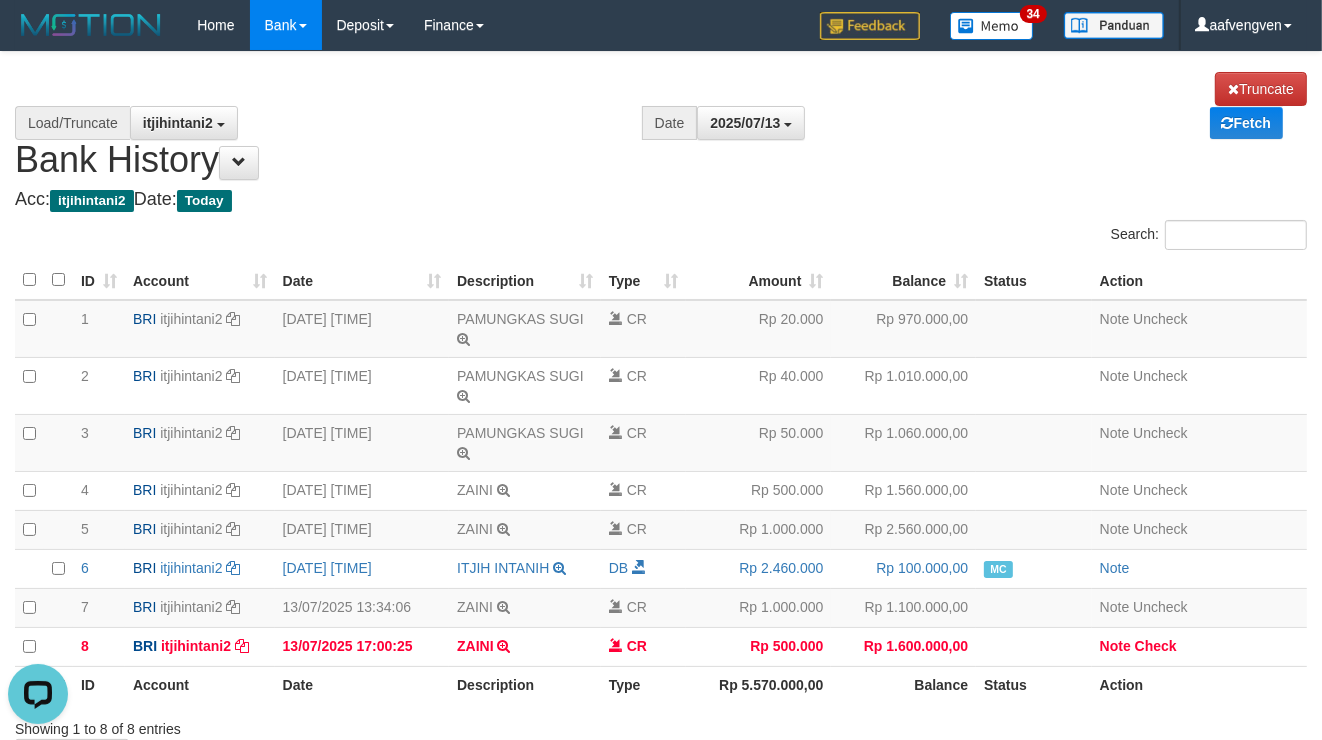 click on "Acc:											 [USERNAME]
Date:	Today" at bounding box center [661, 200] 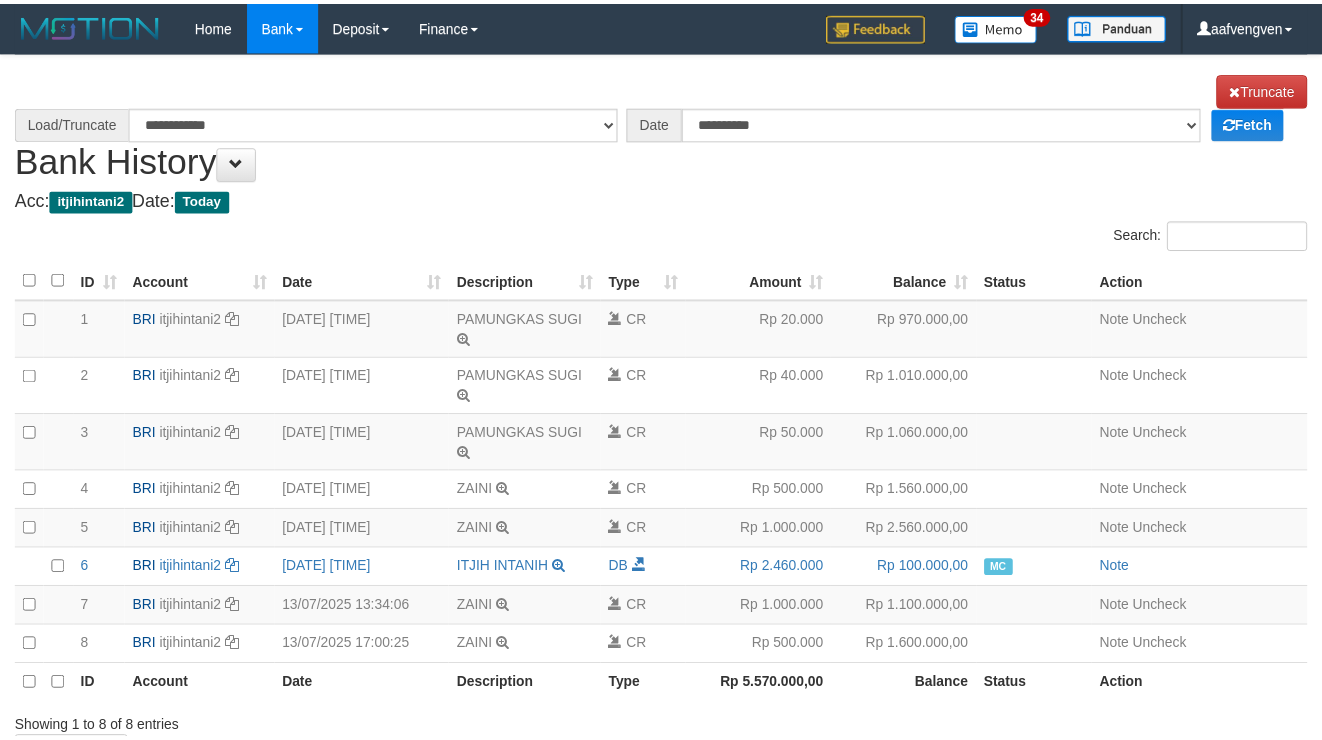 scroll, scrollTop: 0, scrollLeft: 0, axis: both 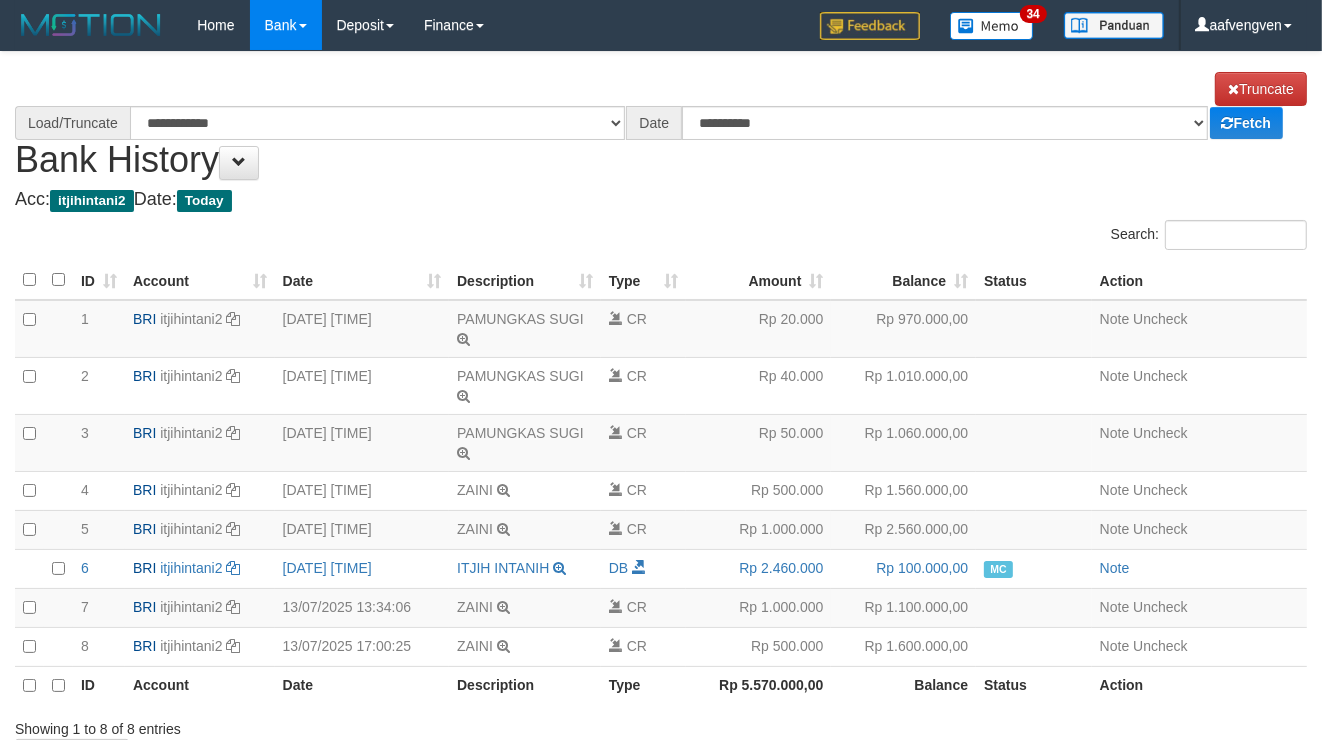 select on "****" 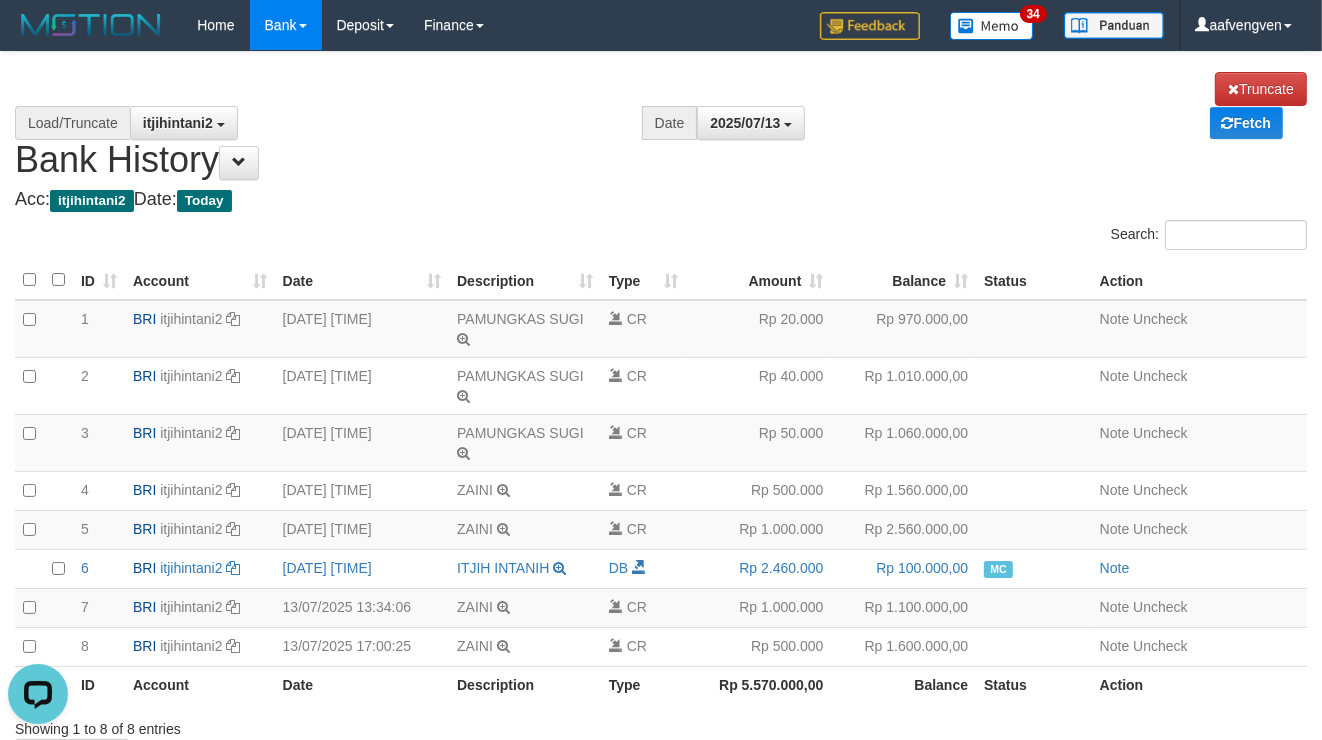 scroll, scrollTop: 0, scrollLeft: 0, axis: both 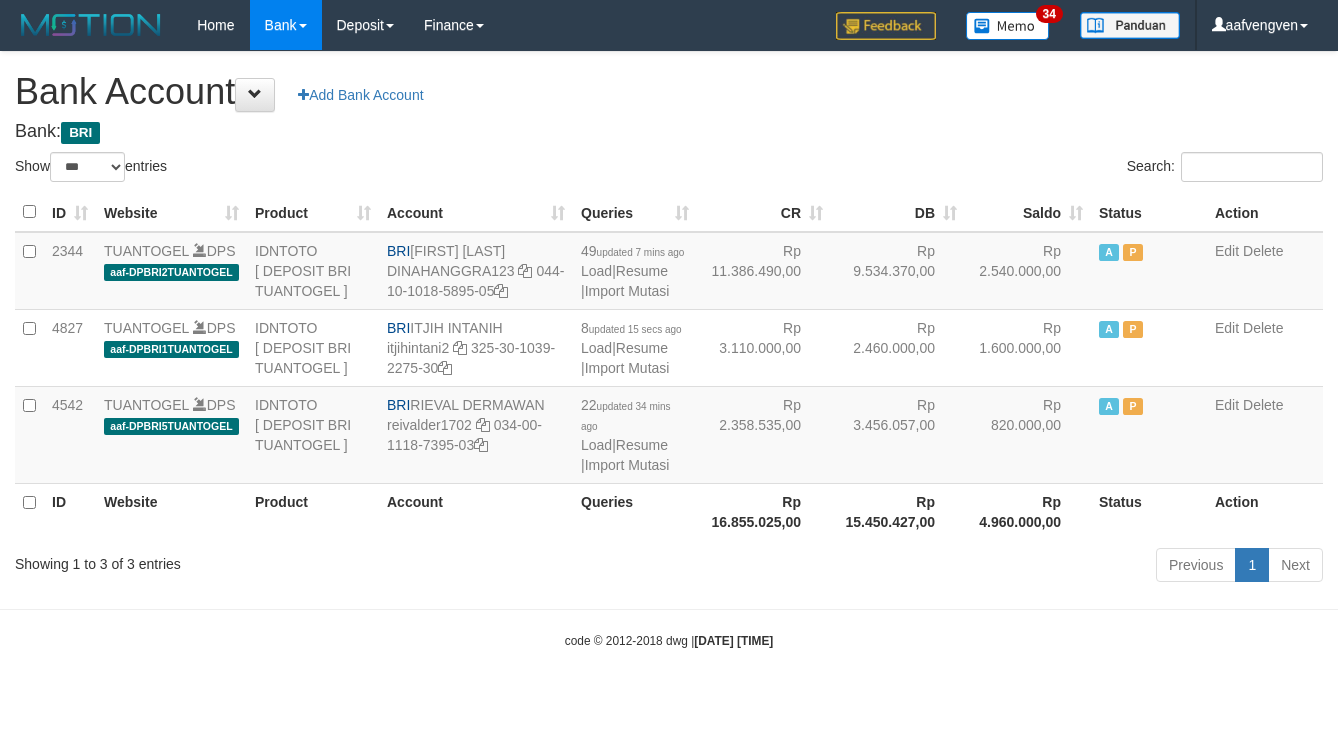 select on "***" 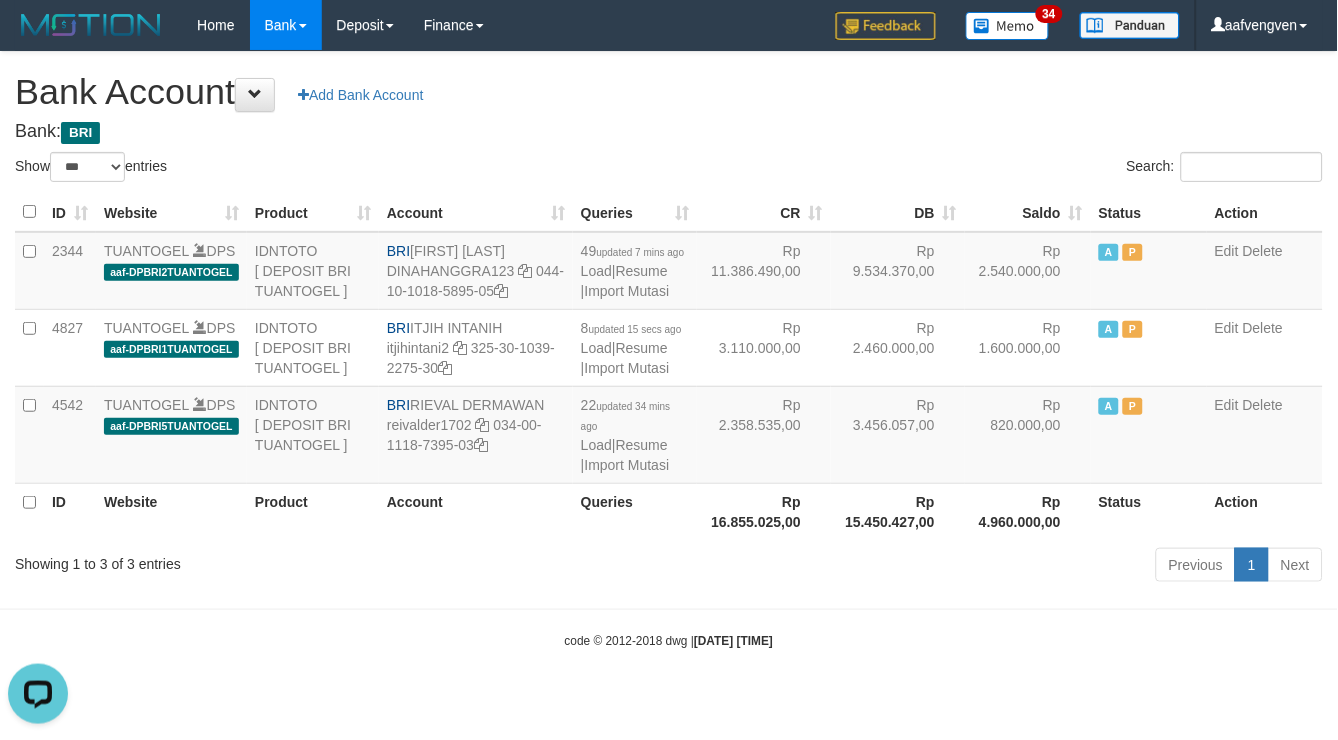 scroll, scrollTop: 0, scrollLeft: 0, axis: both 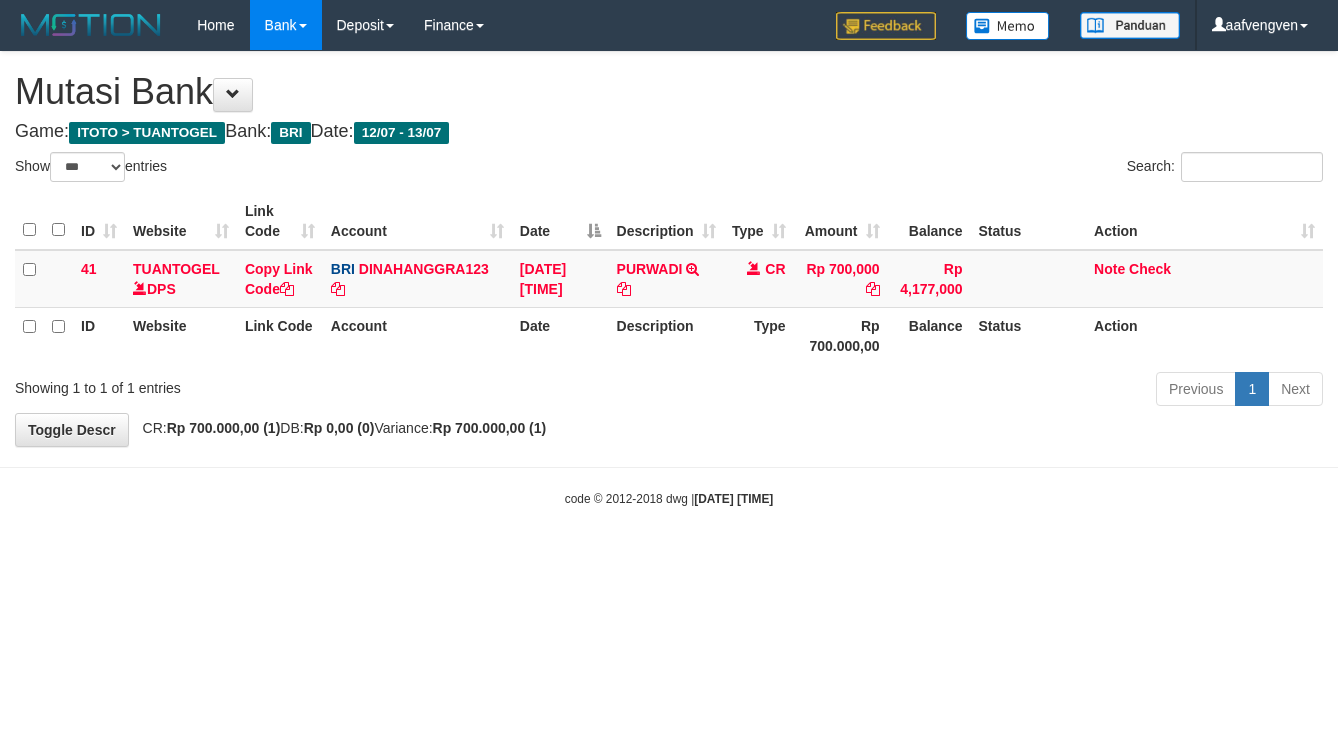 select on "***" 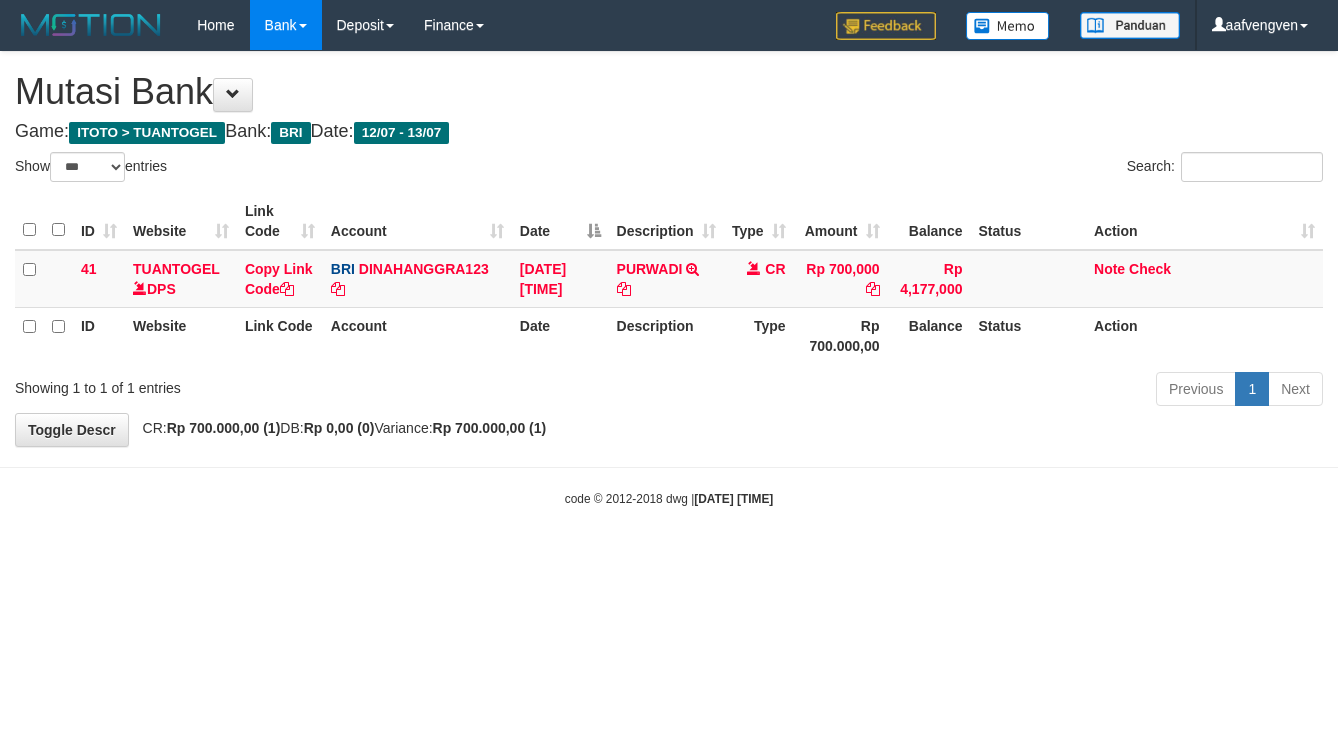 scroll, scrollTop: 0, scrollLeft: 0, axis: both 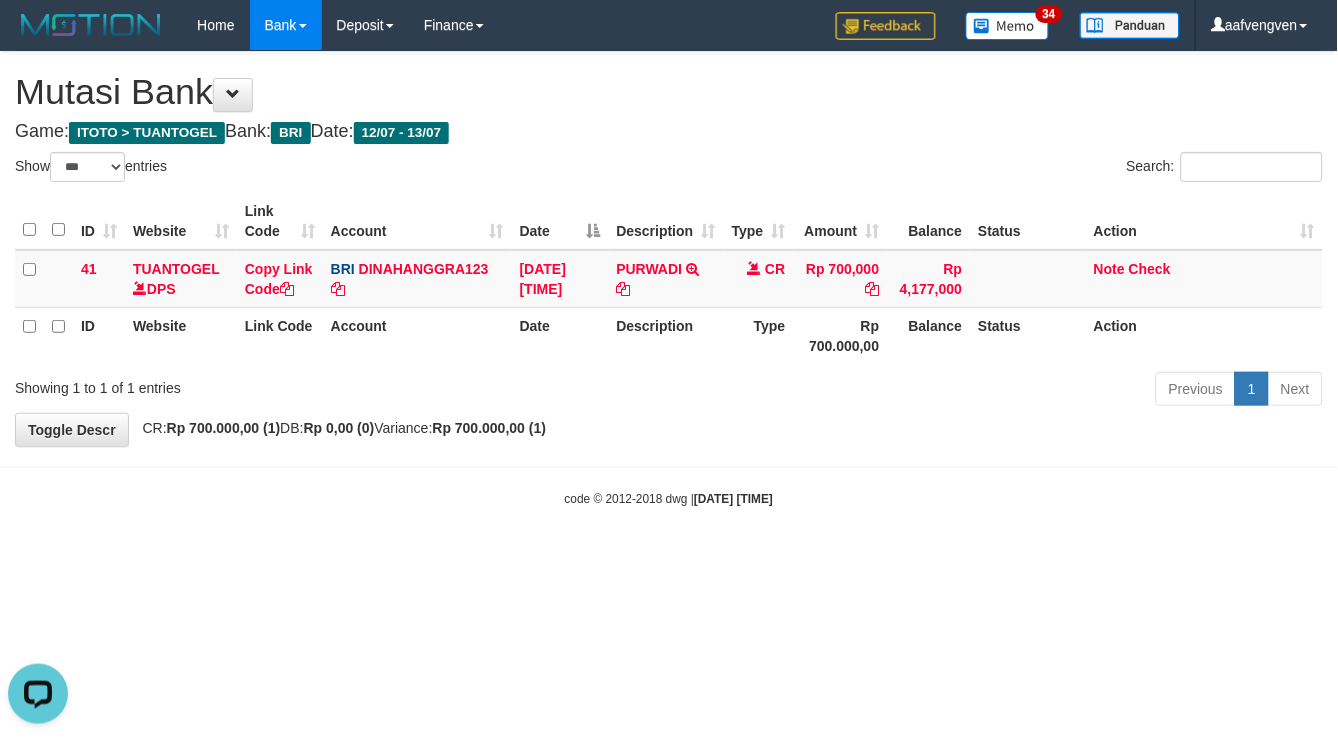 click on "Toggle navigation
Home
Bank
Account List
Load
By Website
Group
[ITOTO]													TUANTOGEL
By Load Group (DPS)
Group aaf-DPBCA02TUANTOGEL" at bounding box center [669, 279] 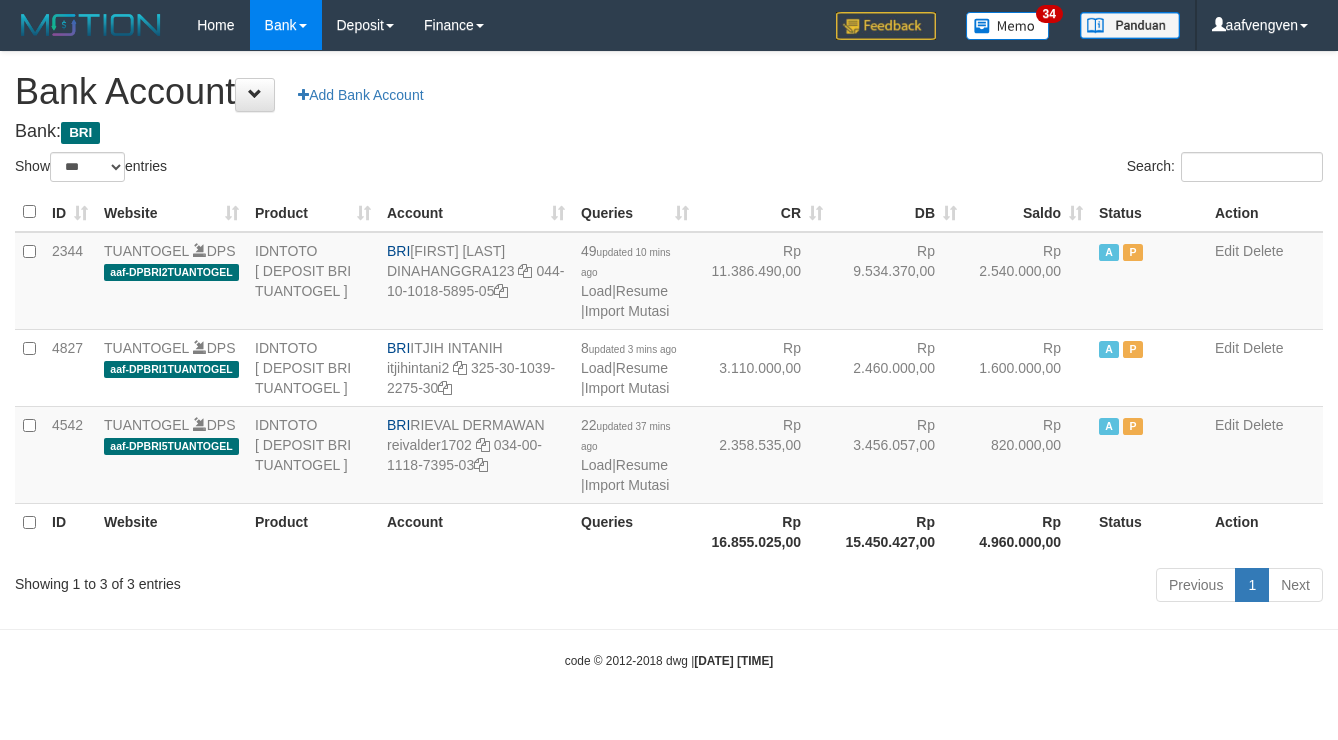 select on "***" 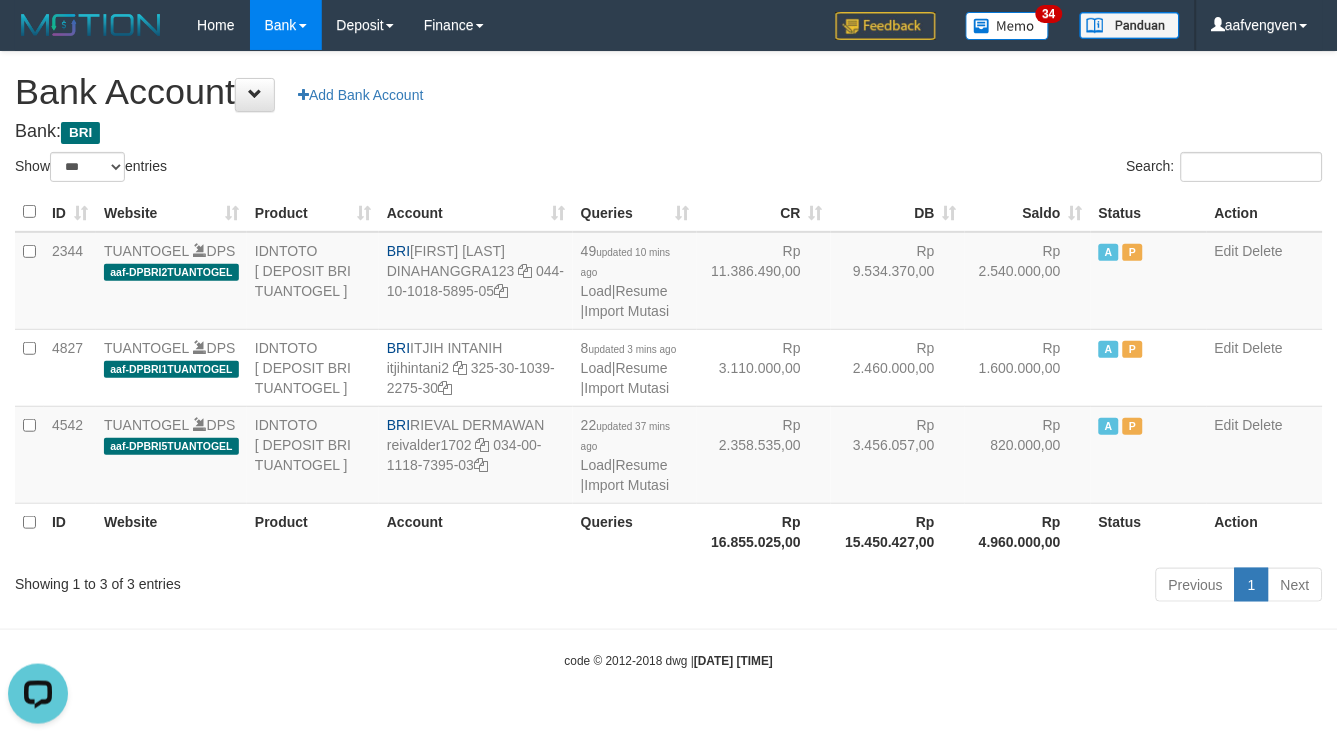 scroll, scrollTop: 0, scrollLeft: 0, axis: both 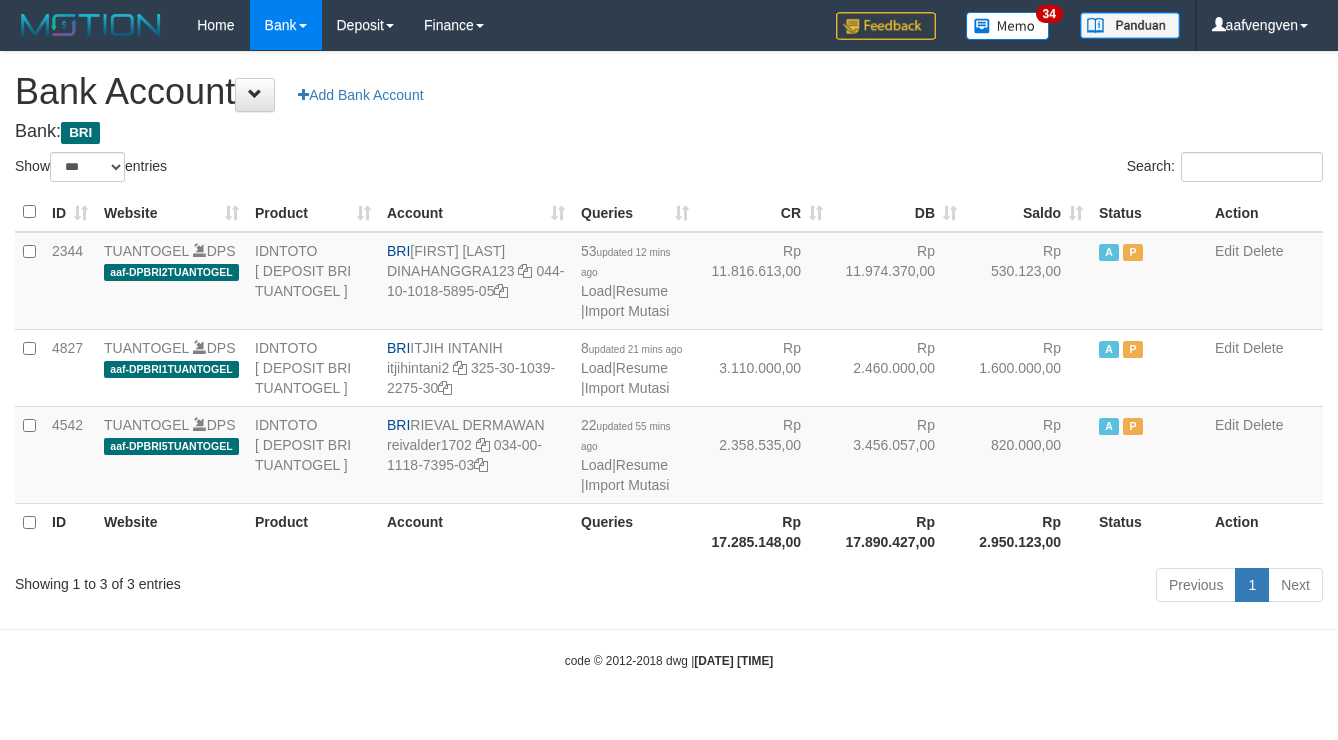 select on "***" 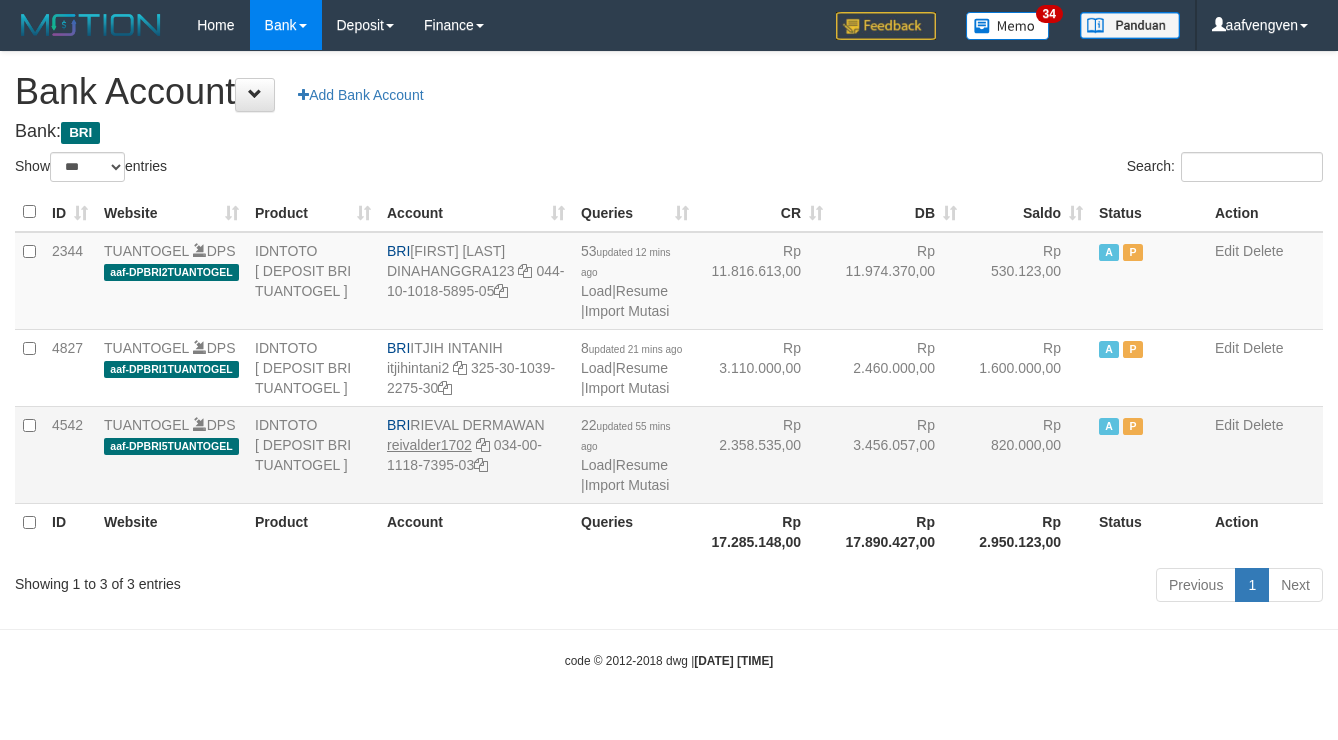 scroll, scrollTop: 0, scrollLeft: 0, axis: both 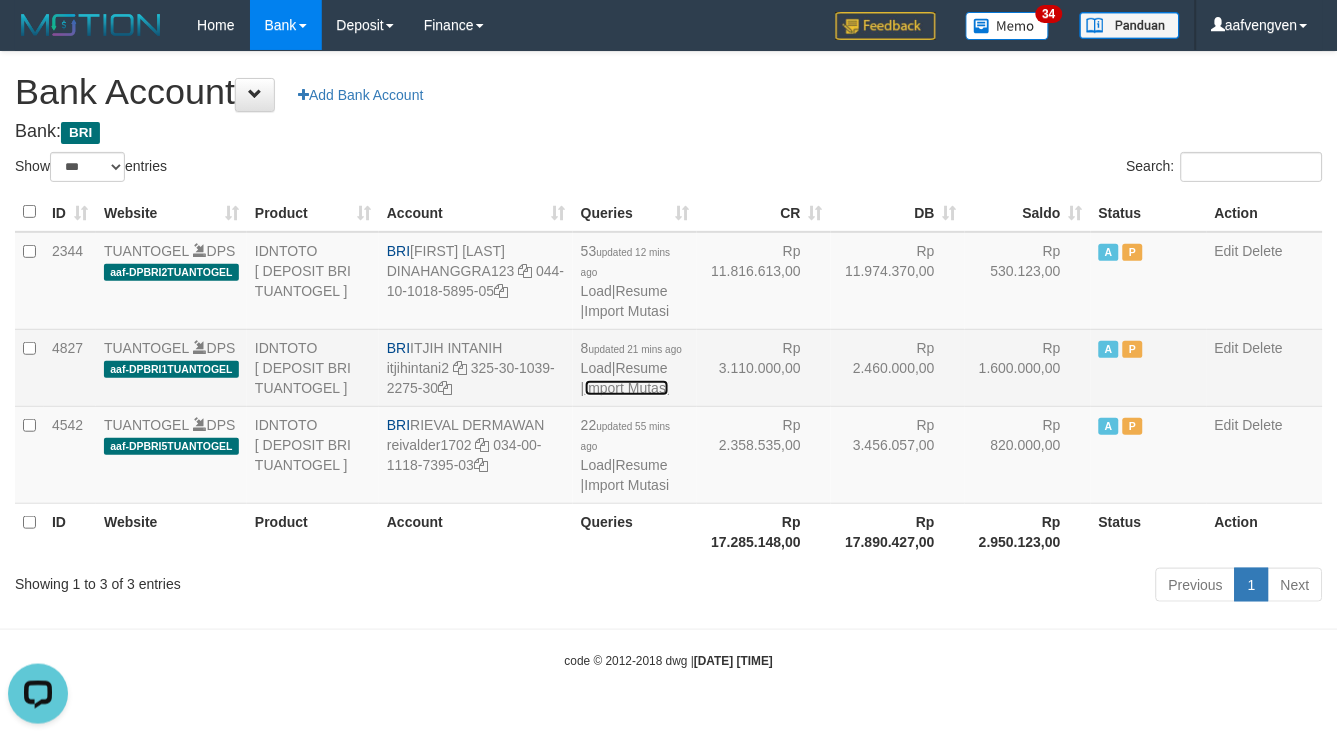click on "Import Mutasi" at bounding box center (627, 388) 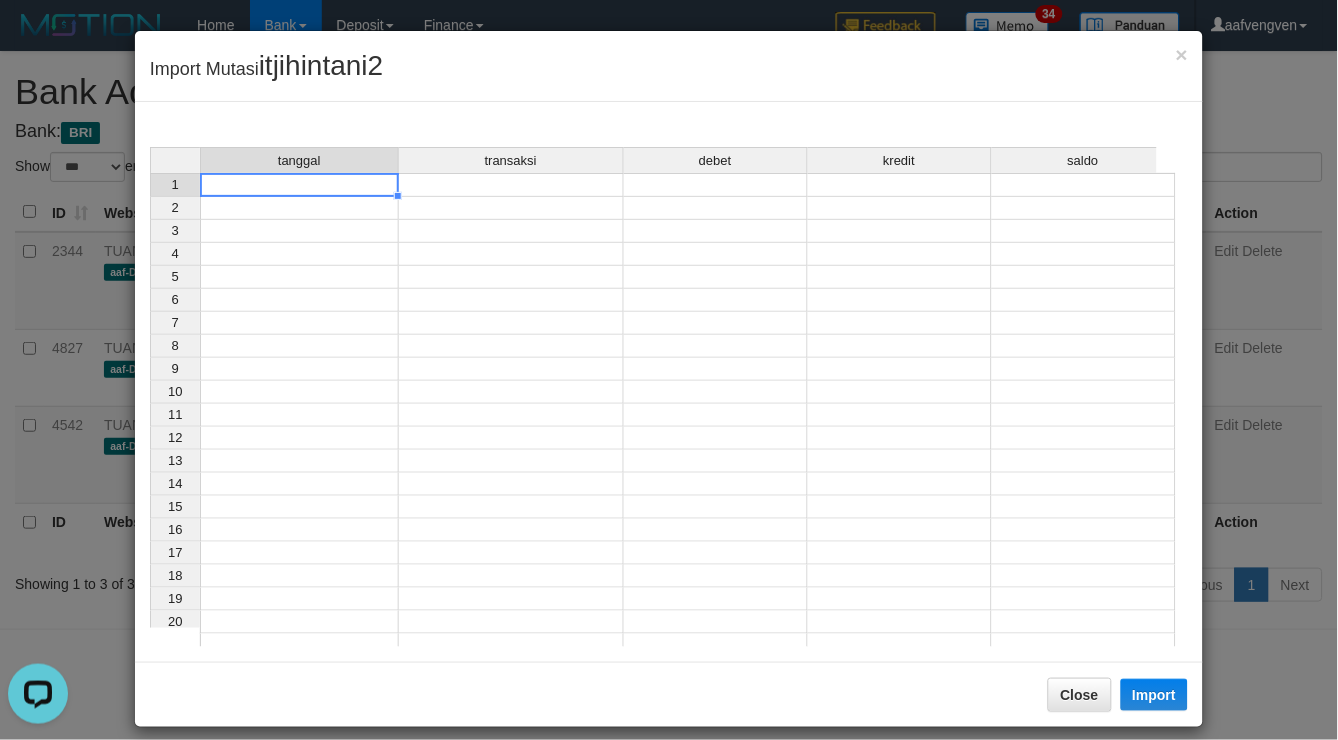 click at bounding box center [299, 185] 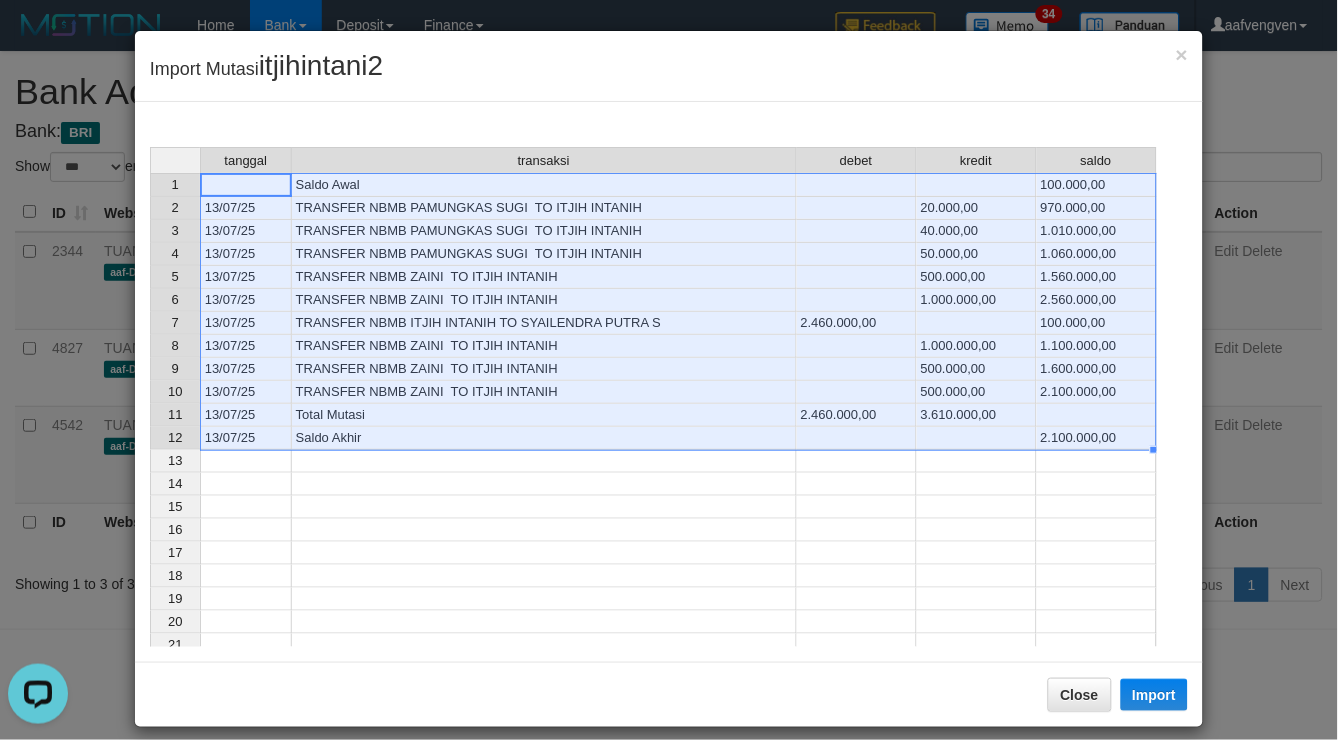 scroll, scrollTop: 207, scrollLeft: 0, axis: vertical 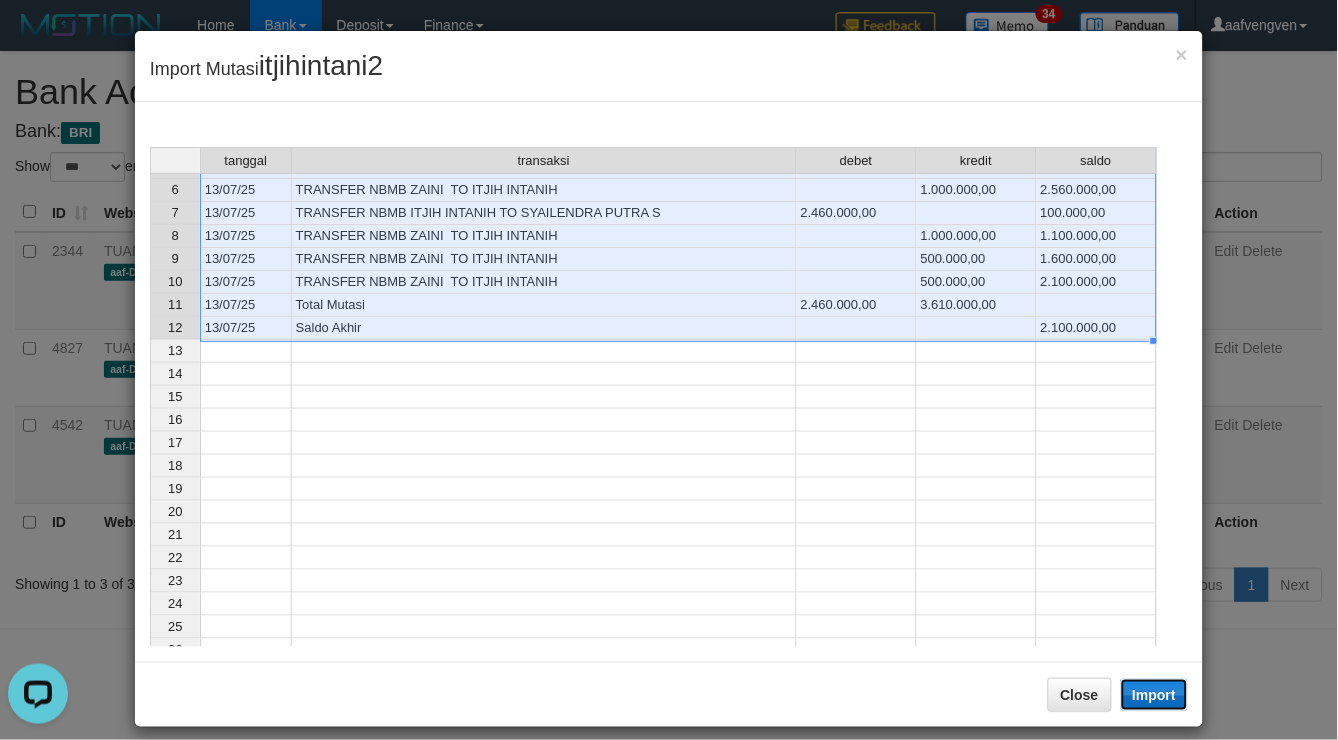 click on "Import" at bounding box center (1155, 695) 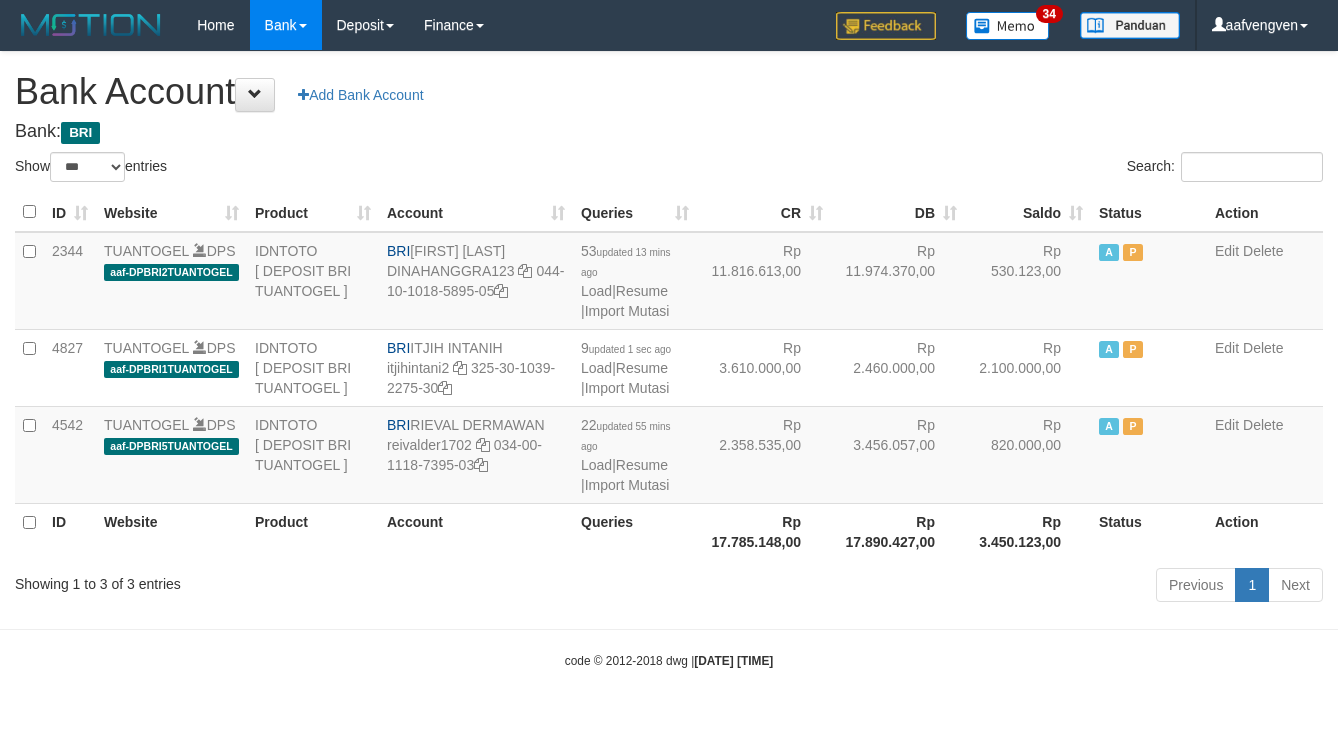 select on "***" 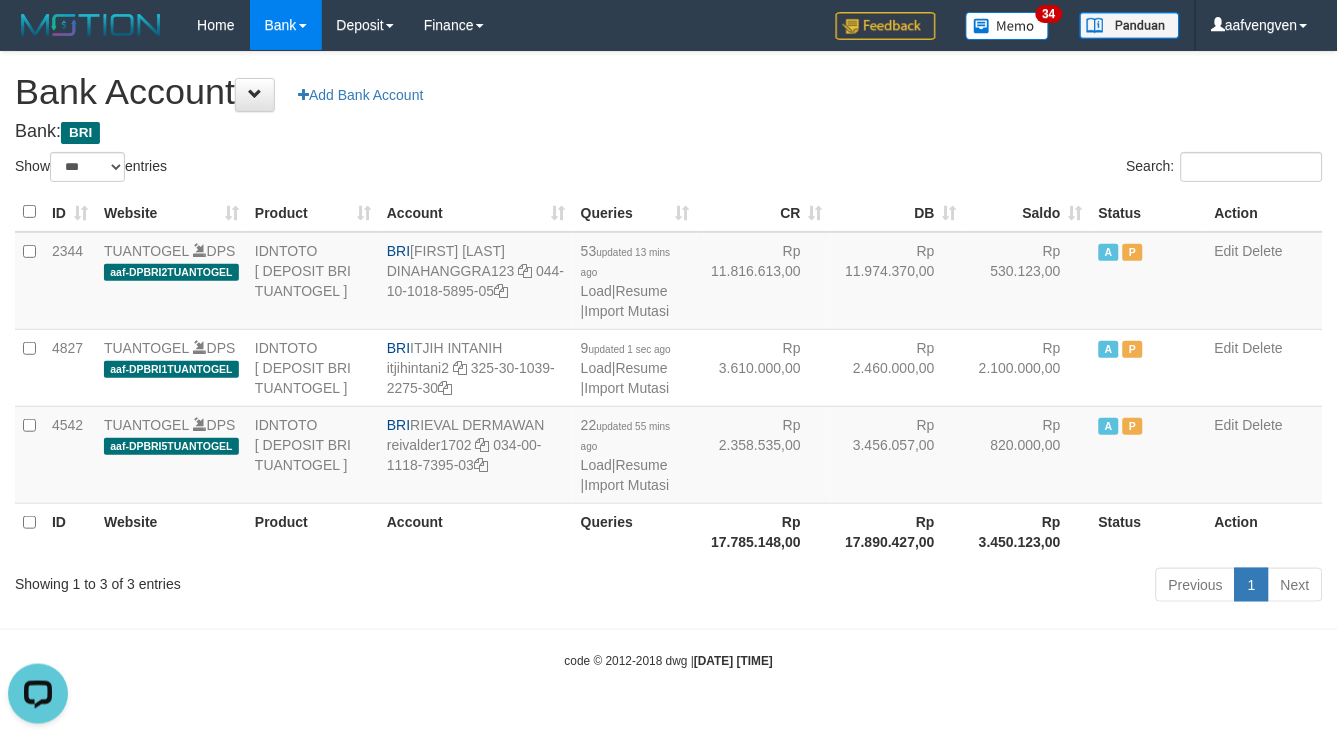 scroll, scrollTop: 0, scrollLeft: 0, axis: both 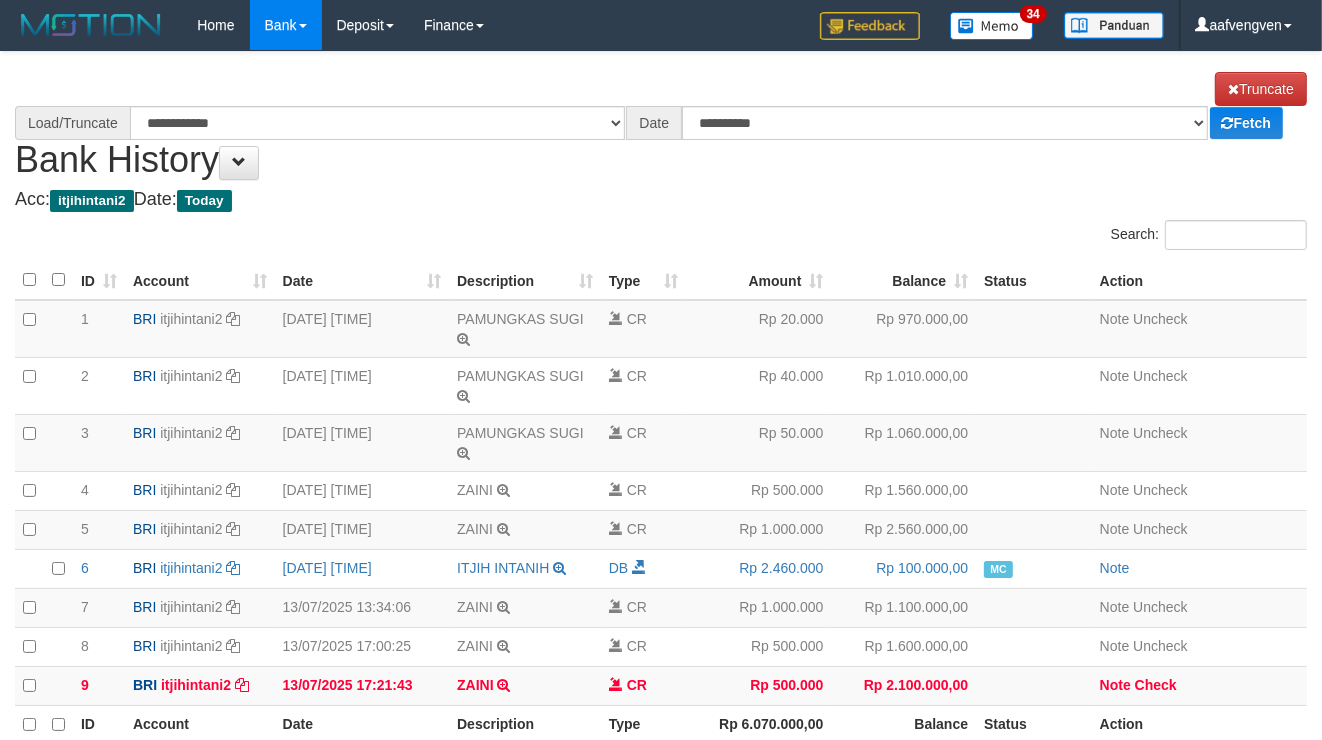 select on "****" 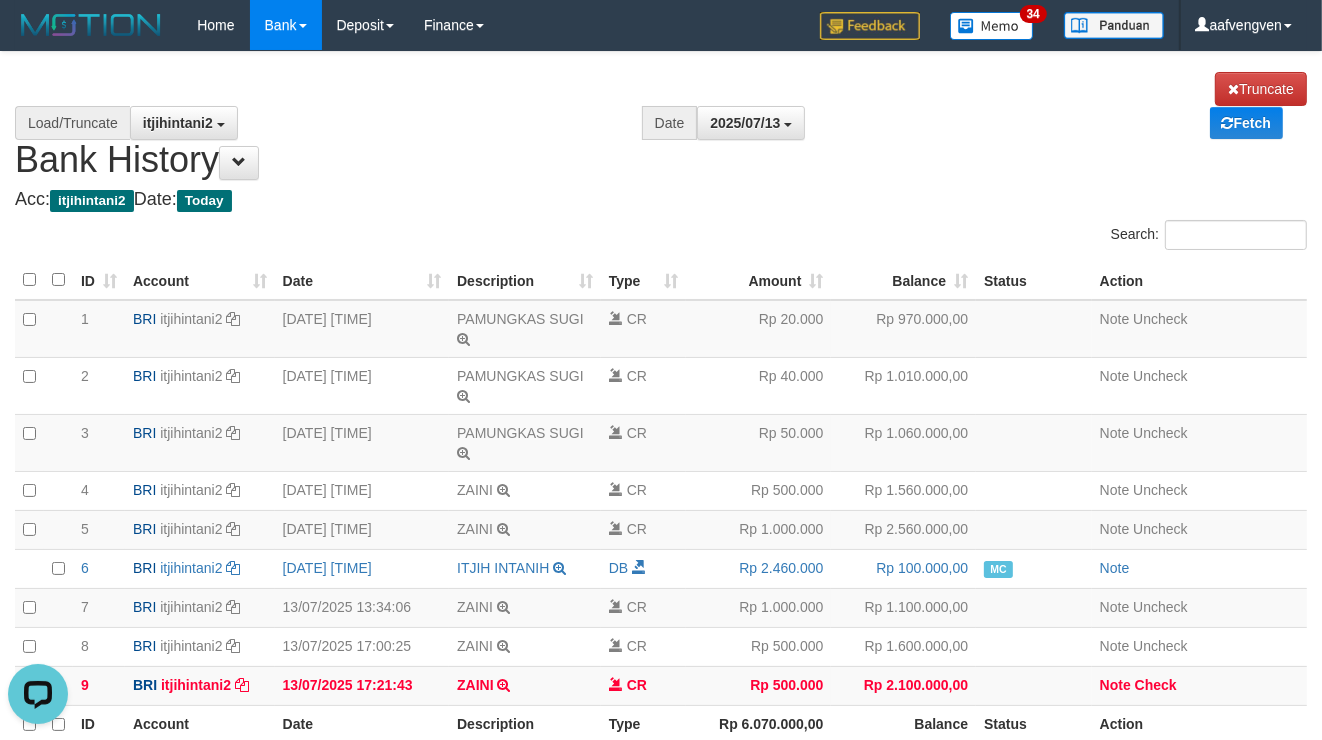 scroll, scrollTop: 0, scrollLeft: 0, axis: both 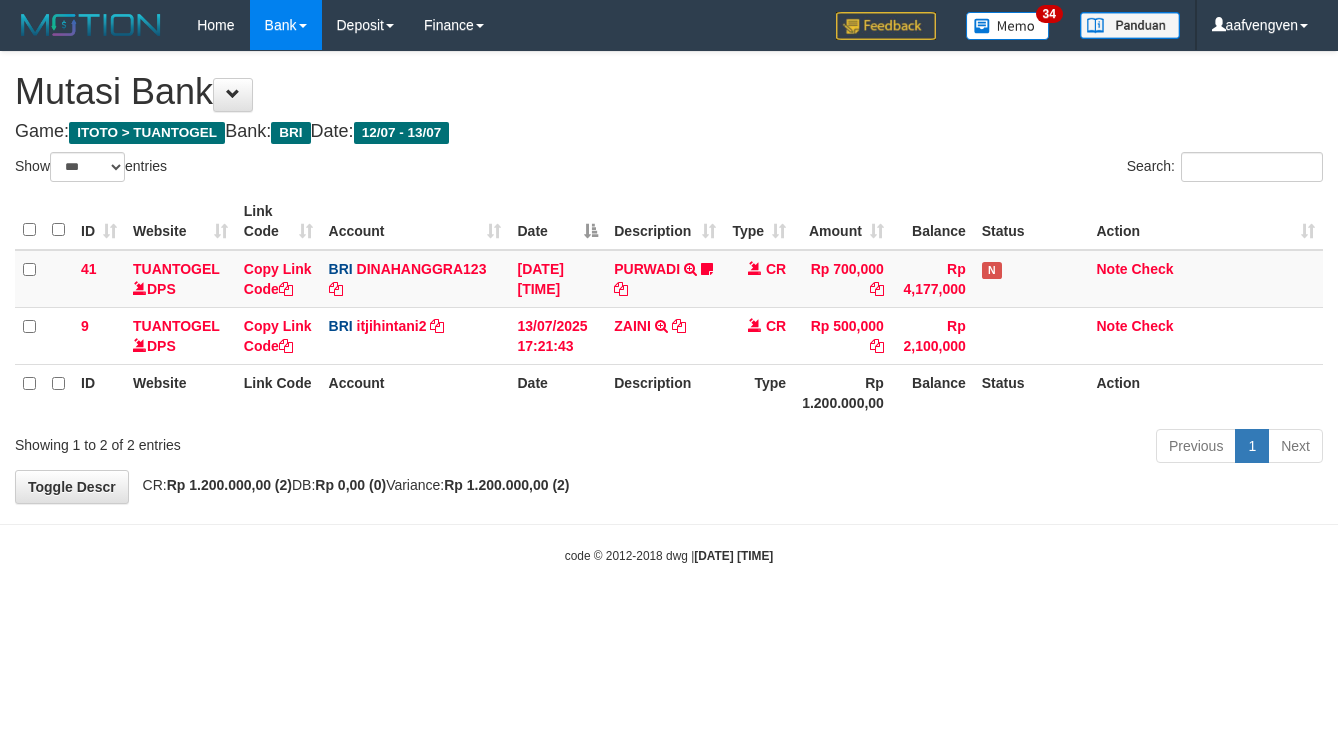 select on "***" 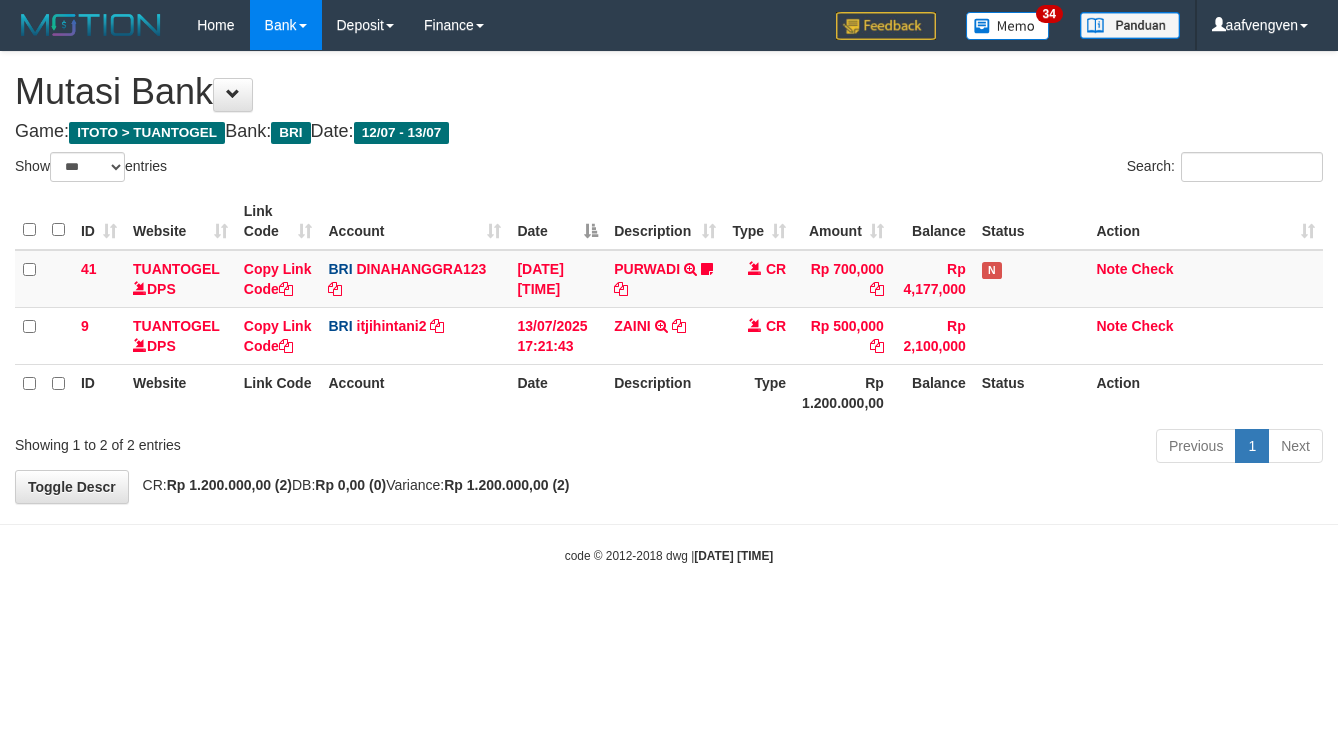 scroll, scrollTop: 0, scrollLeft: 0, axis: both 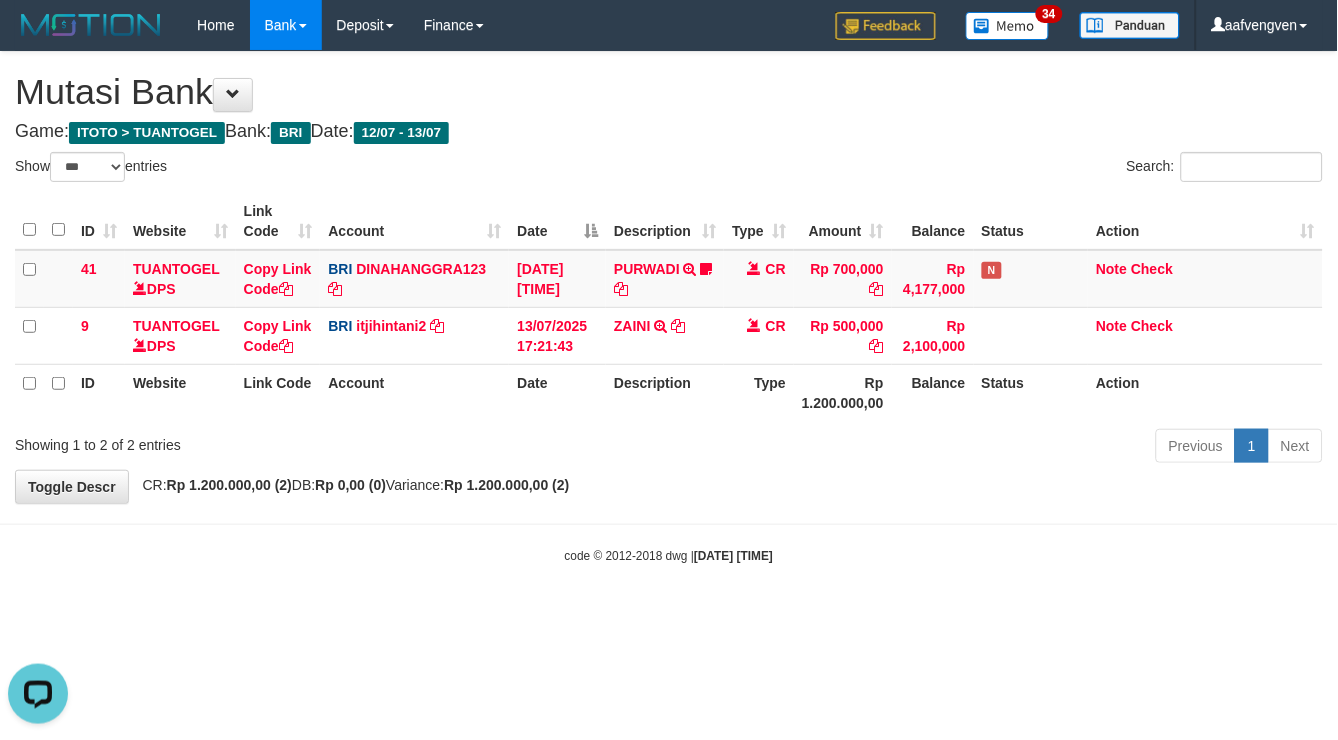 click on "Toggle navigation
Home
Bank
Account List
Load
By Website
Group
[ITOTO]													TUANTOGEL
By Load Group (DPS)
Group aaf-DPBCA02TUANTOGEL" at bounding box center [669, 307] 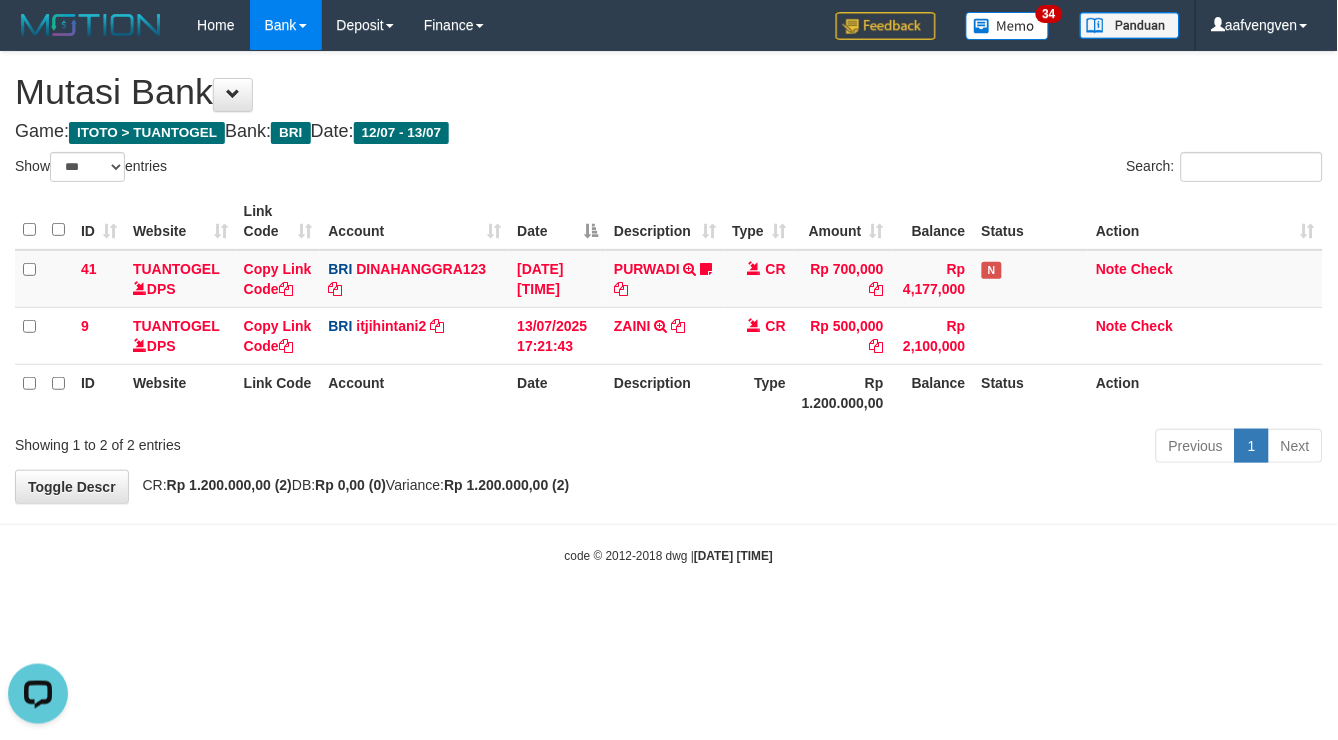 click on "Game:   ITOTO > TUANTOGEL    		Bank:   BRI    		Date:  12/07 - 13/07" at bounding box center [669, 132] 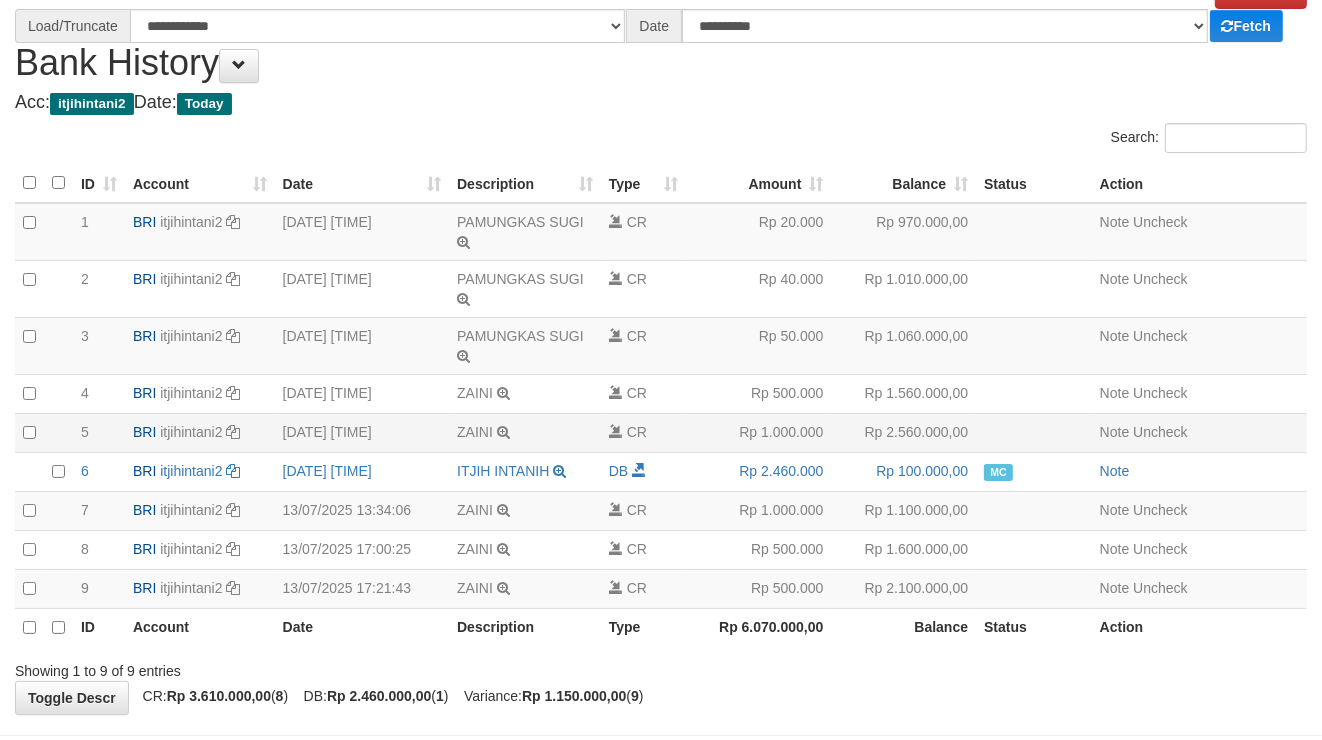 scroll, scrollTop: 195, scrollLeft: 0, axis: vertical 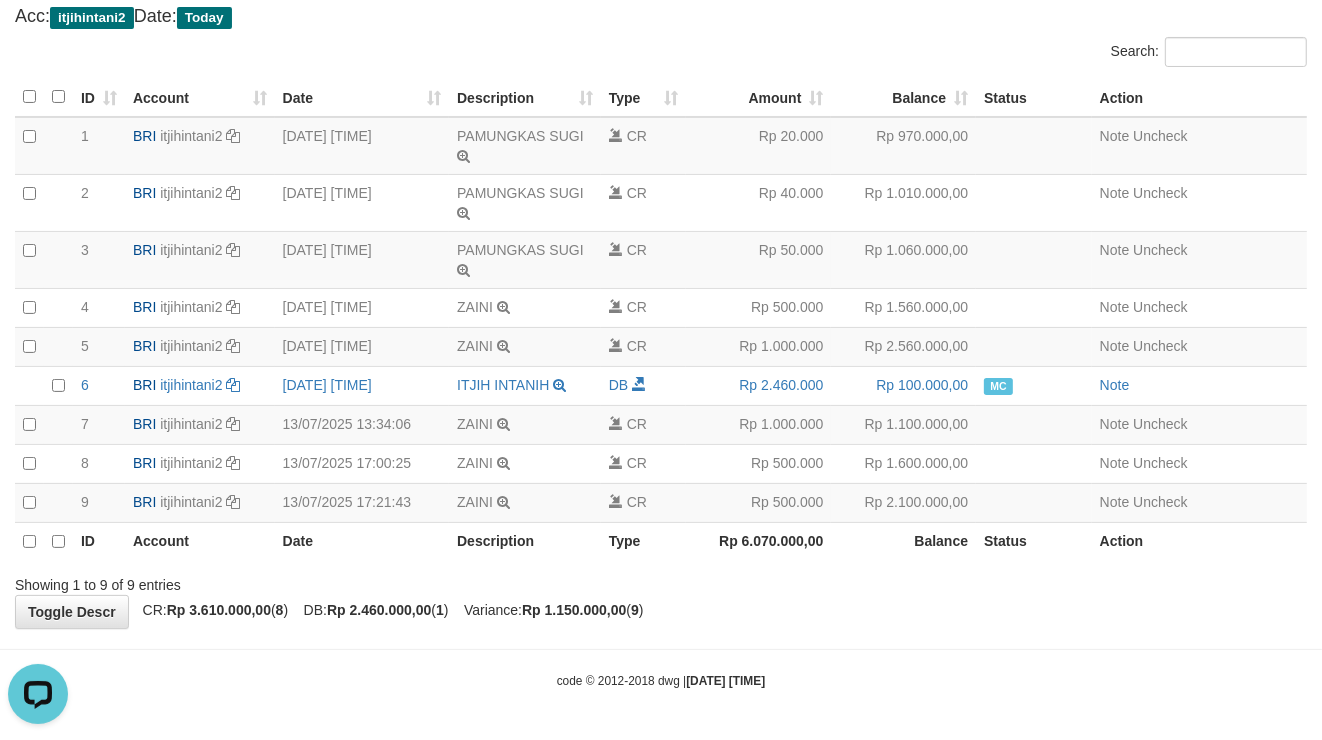 select on "****" 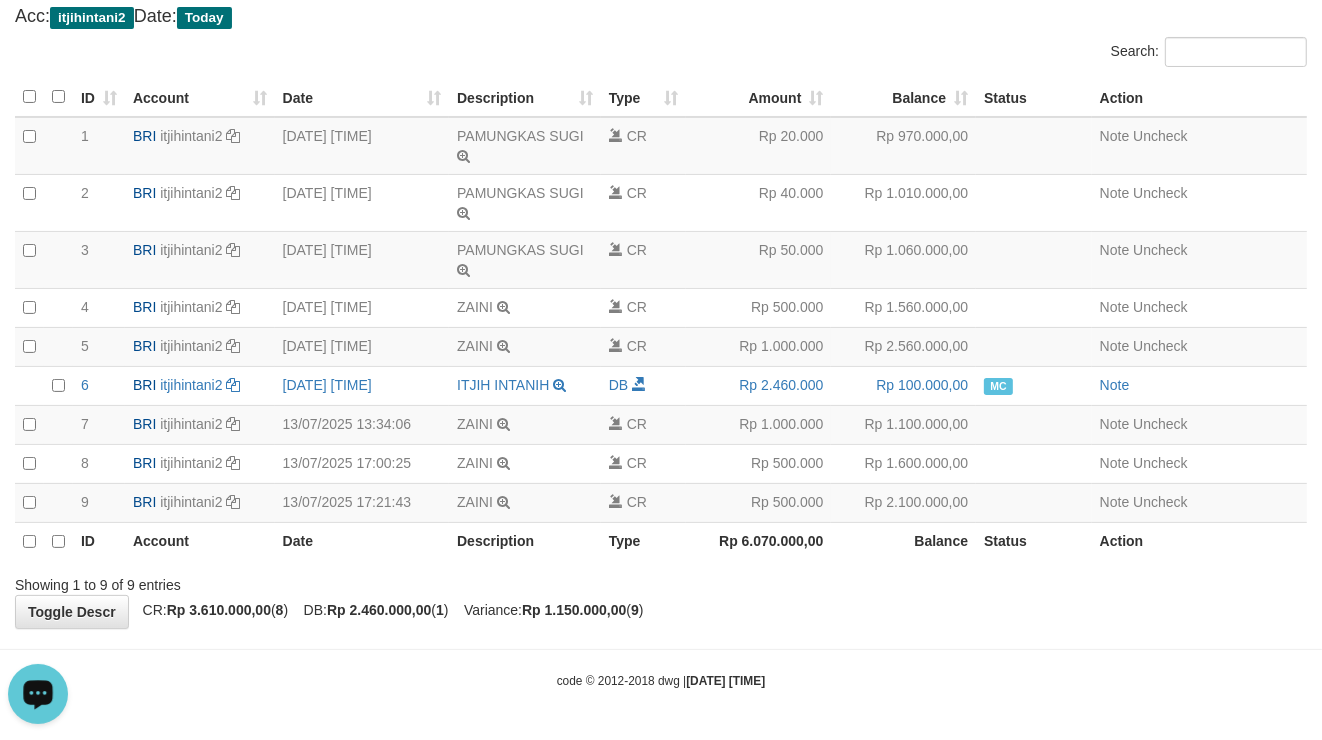 drag, startPoint x: 323, startPoint y: 694, endPoint x: 314, endPoint y: 683, distance: 14.21267 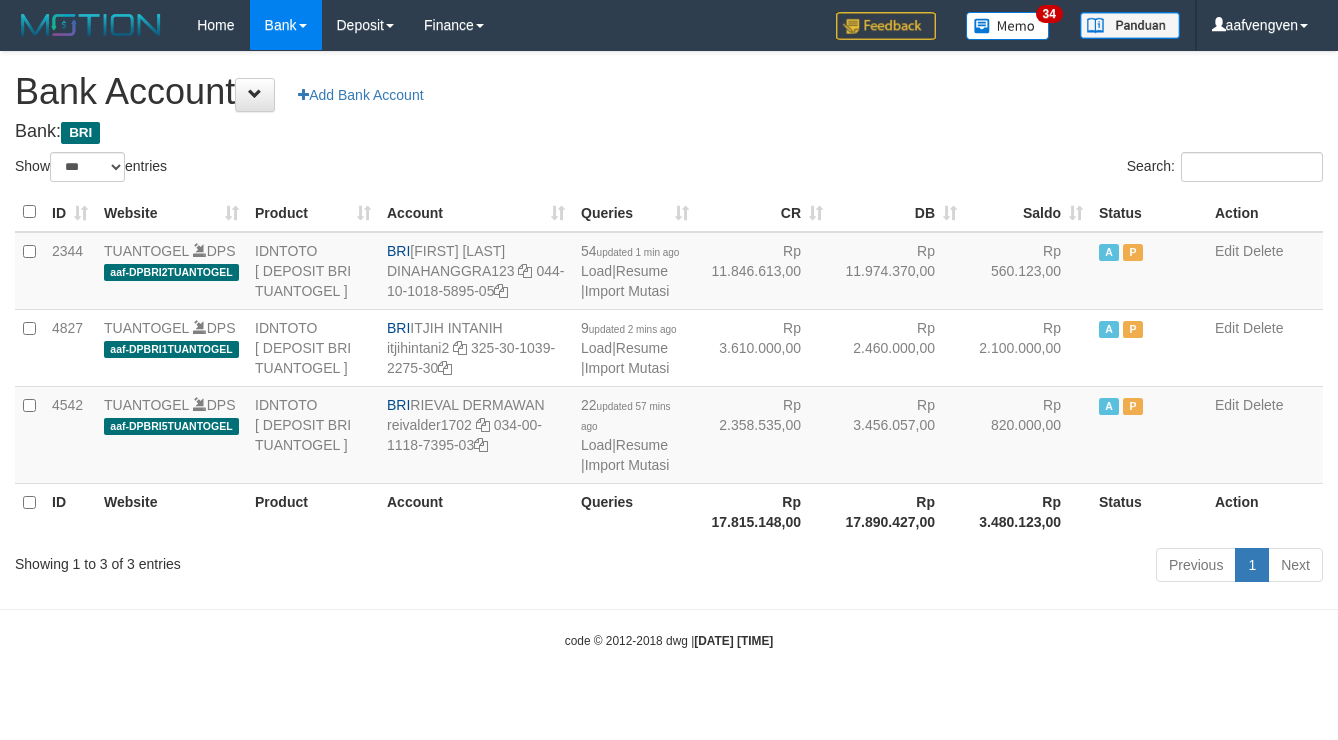select on "***" 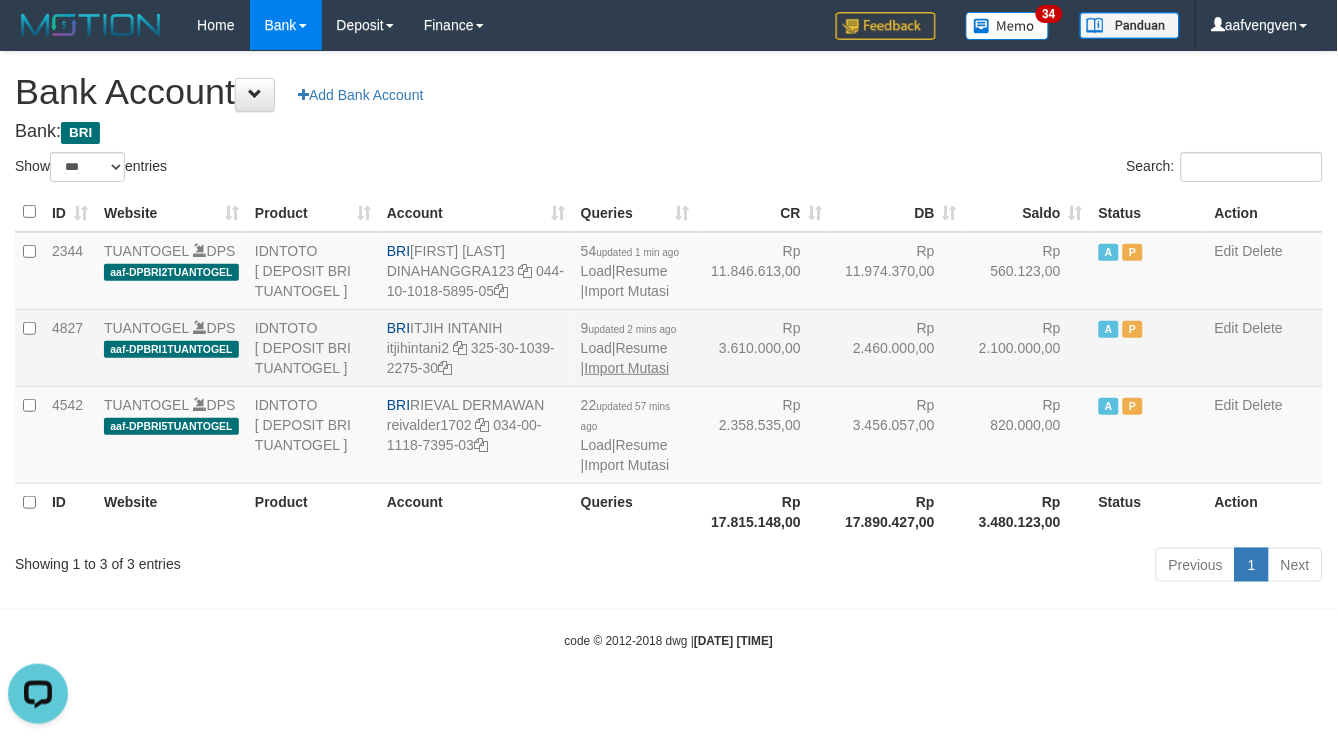 scroll, scrollTop: 0, scrollLeft: 0, axis: both 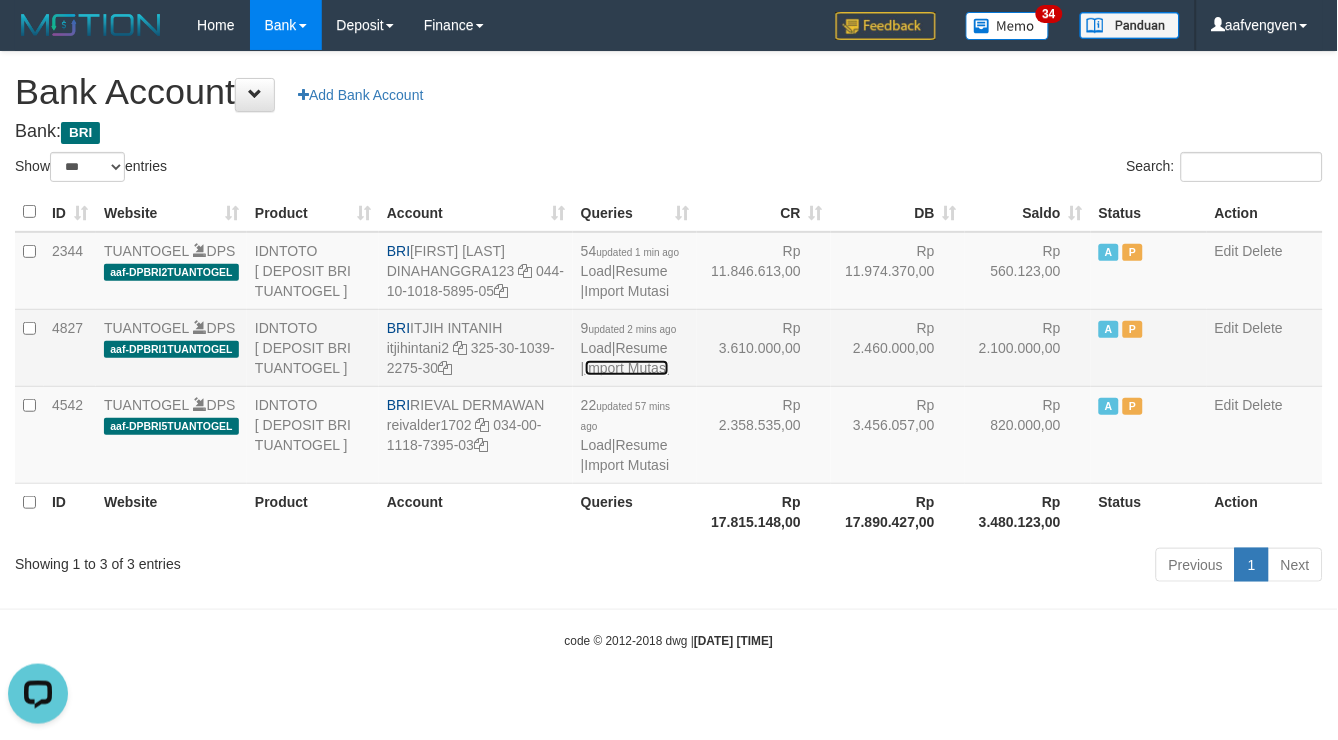 click on "Import Mutasi" at bounding box center (627, 368) 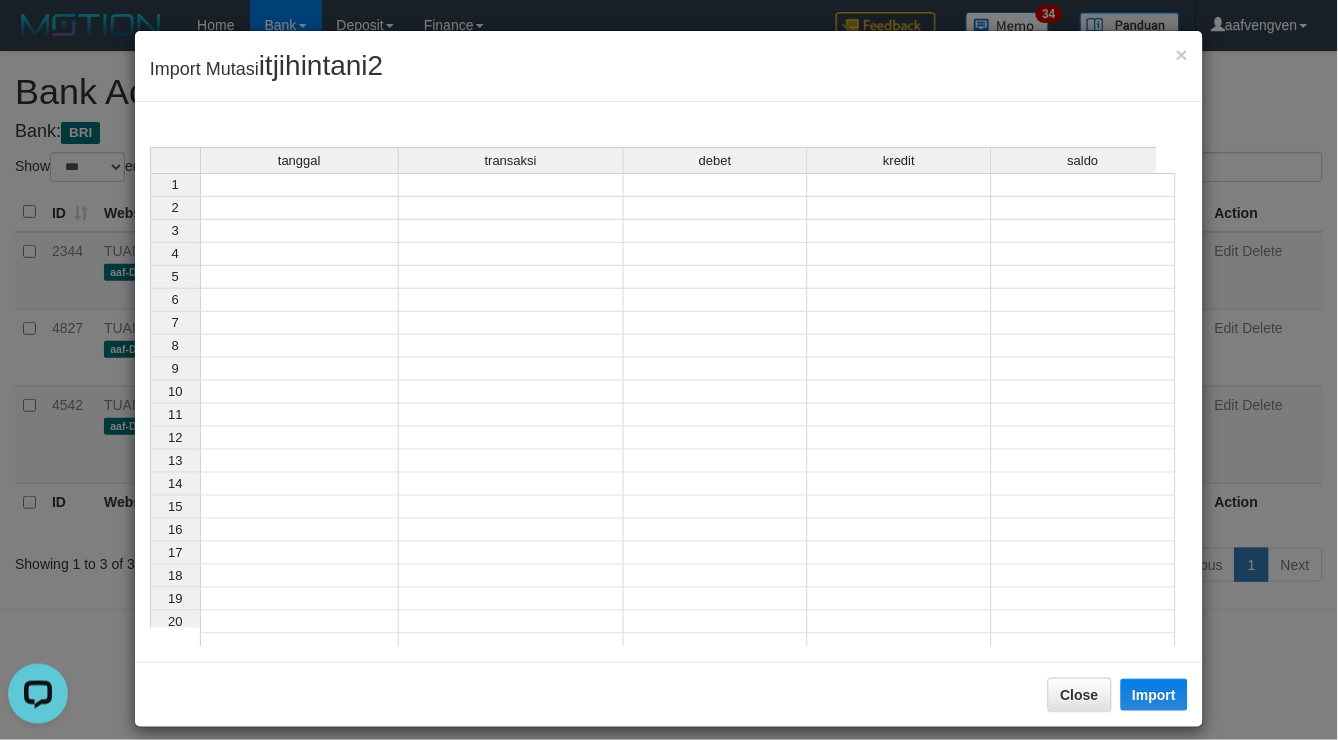 click at bounding box center (299, 185) 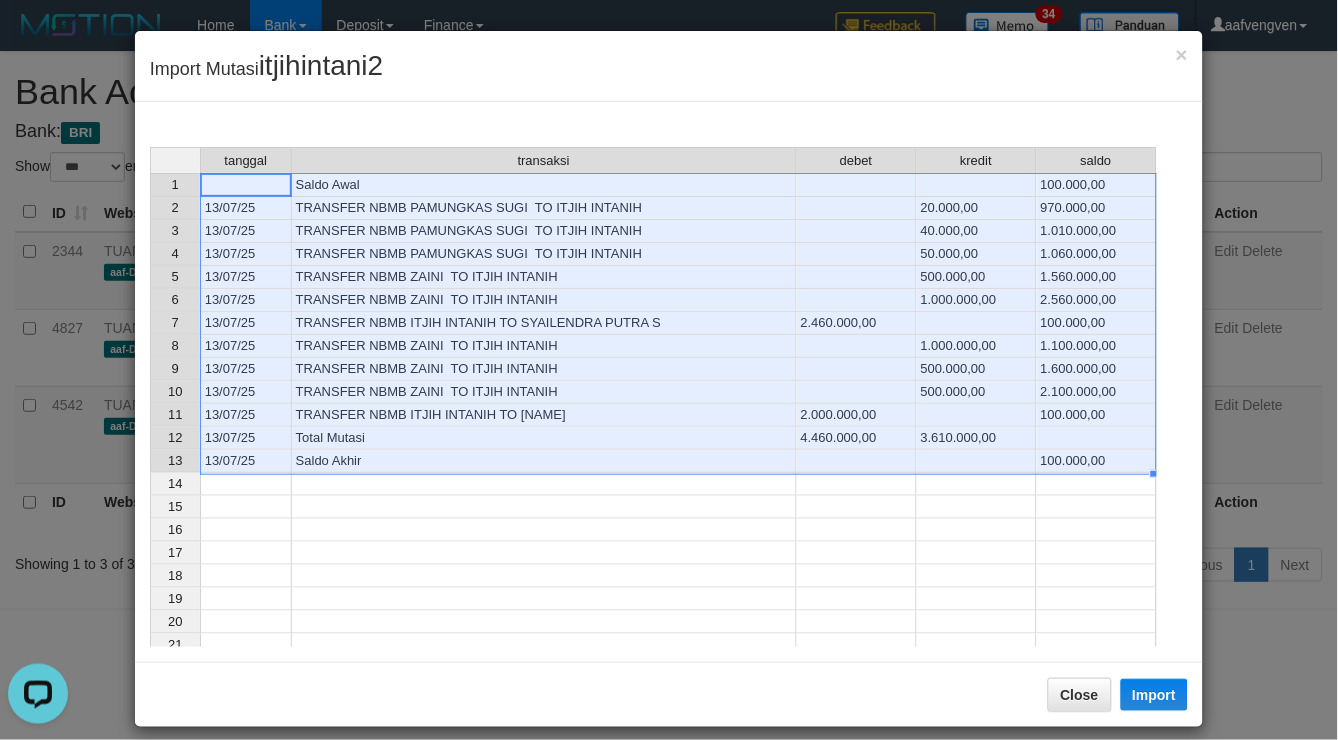 scroll, scrollTop: 71, scrollLeft: 0, axis: vertical 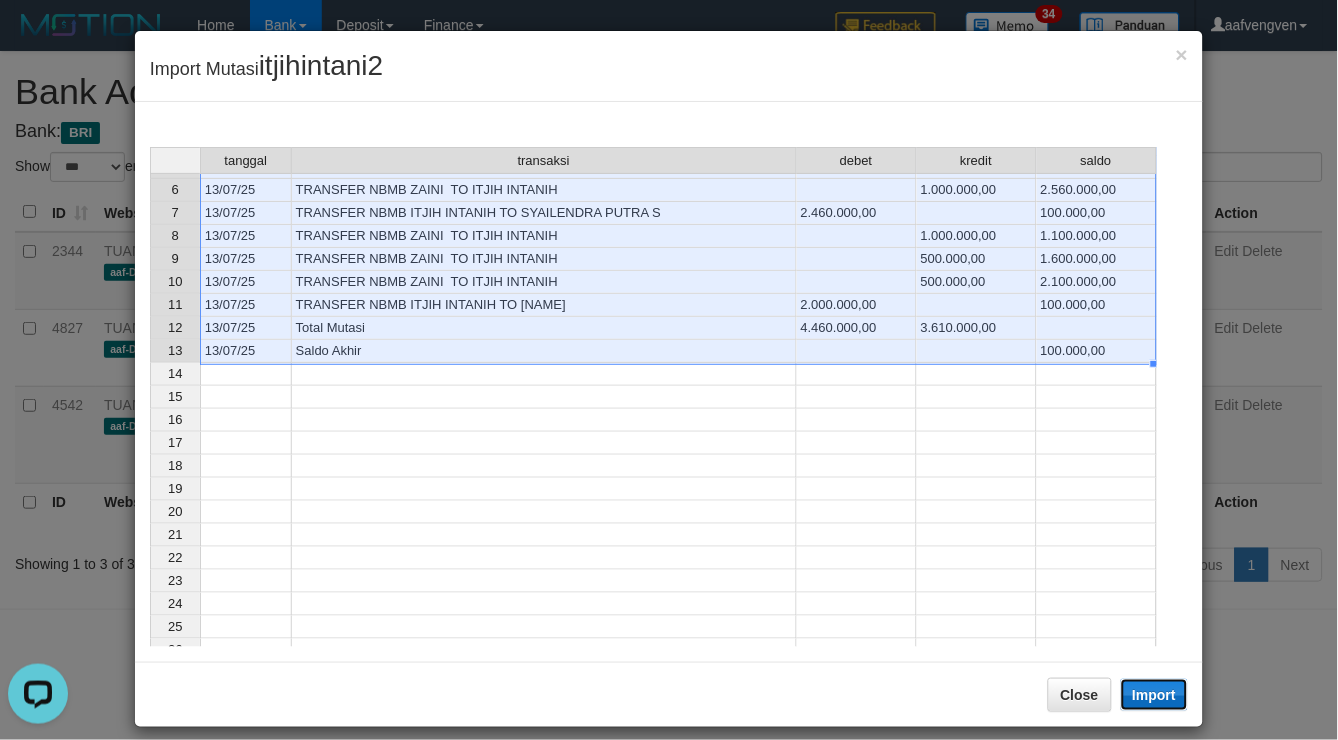 click on "Import" at bounding box center [1155, 695] 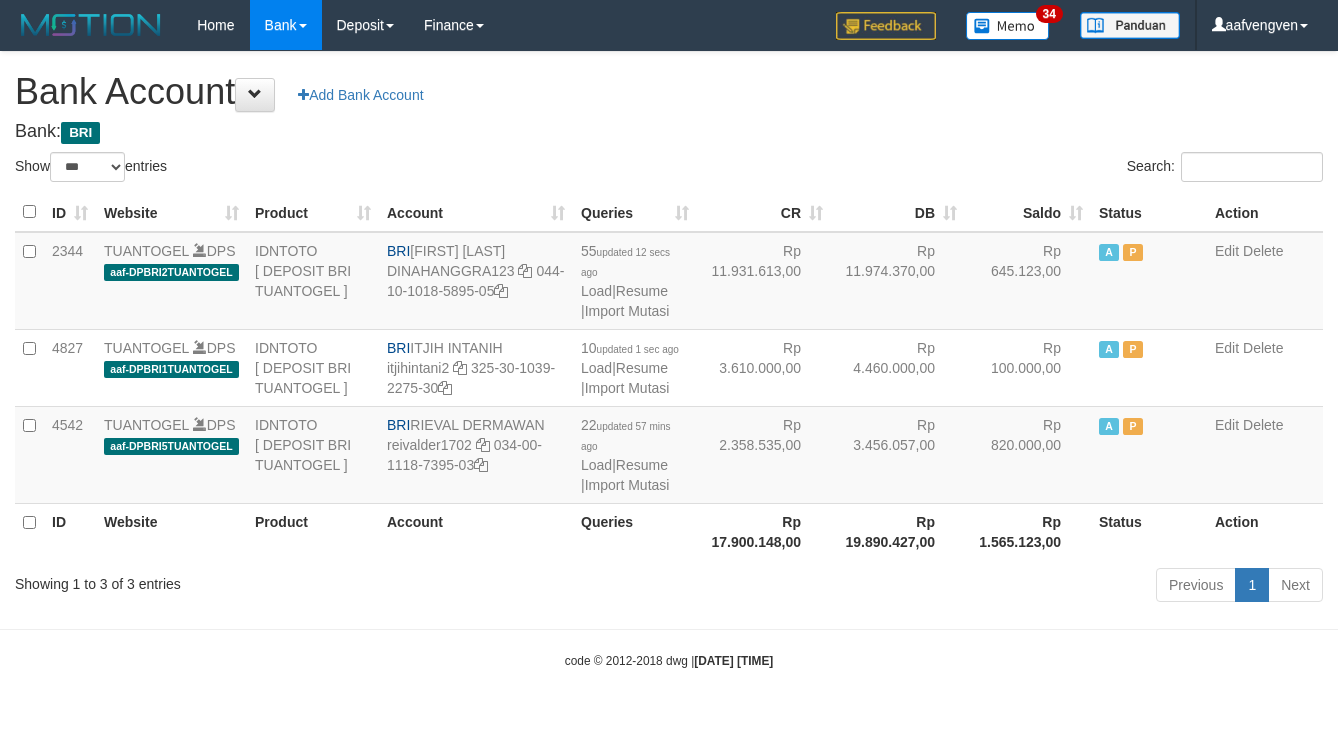 select on "***" 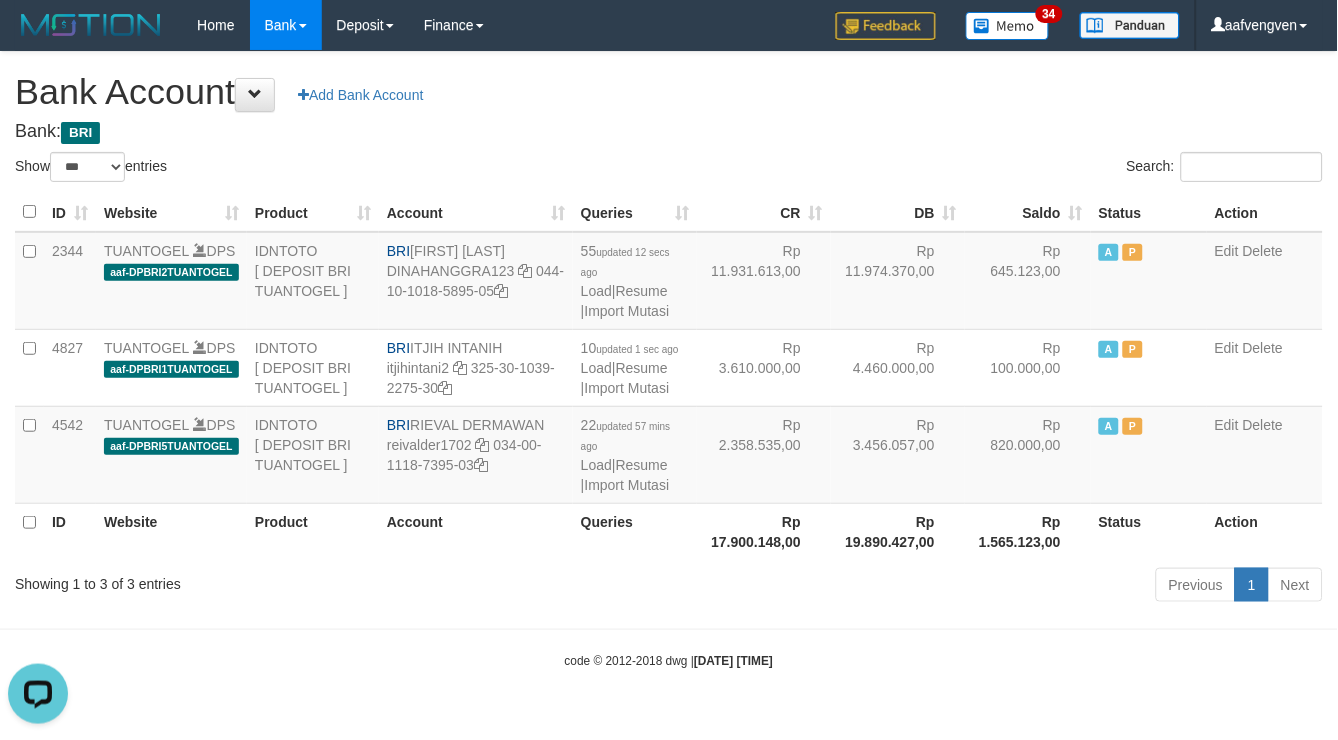 scroll, scrollTop: 0, scrollLeft: 0, axis: both 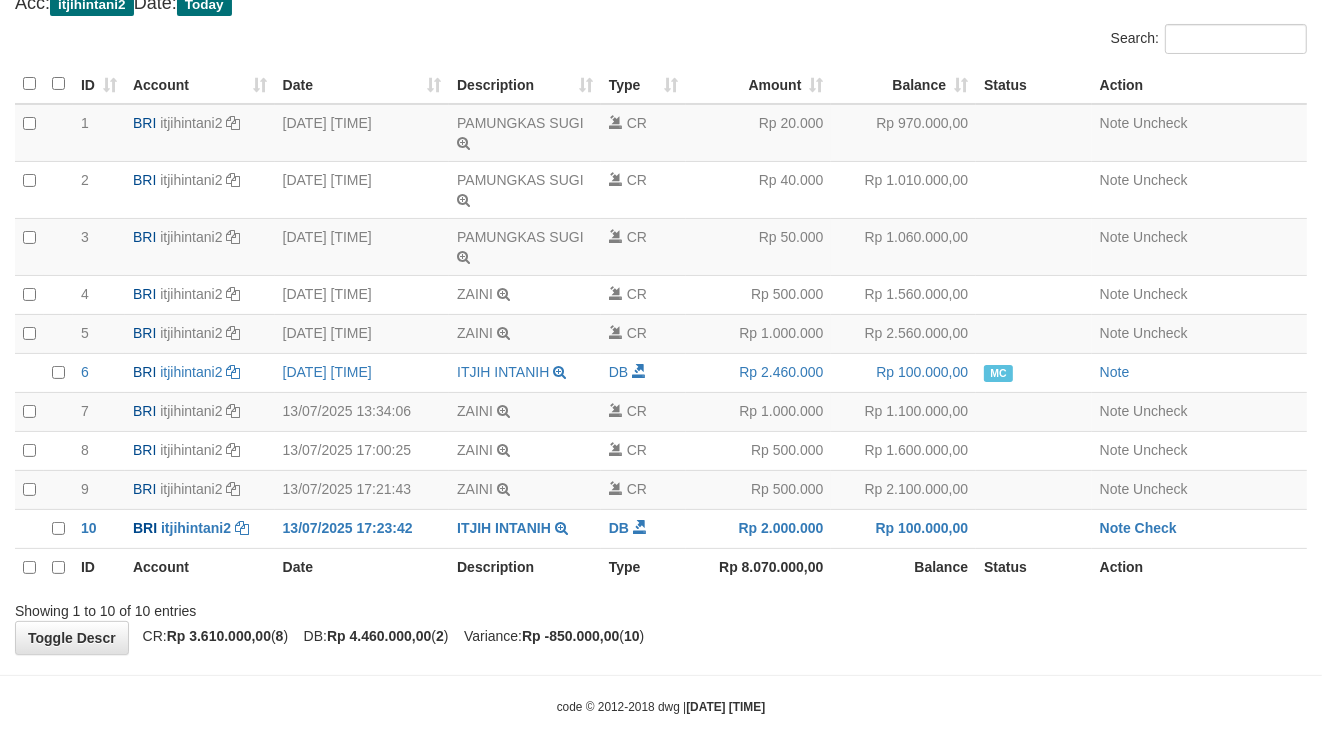select on "****" 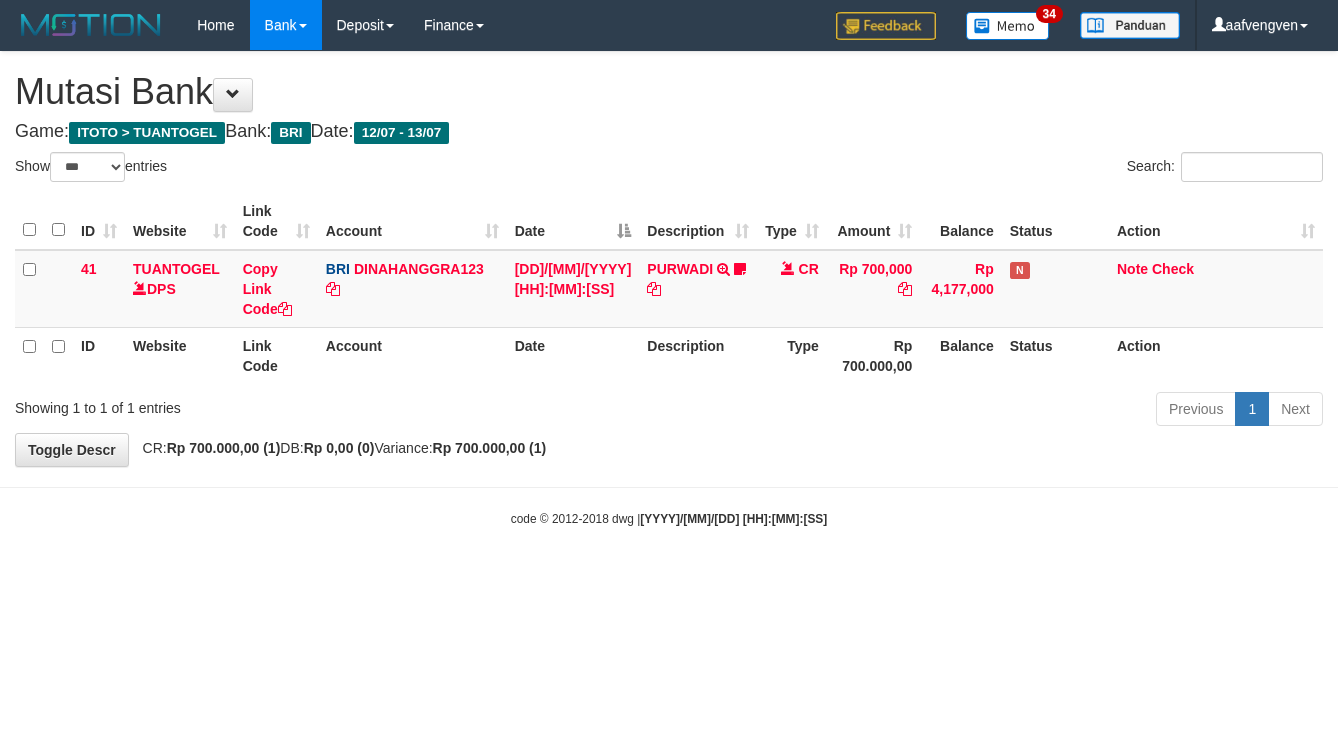 select on "***" 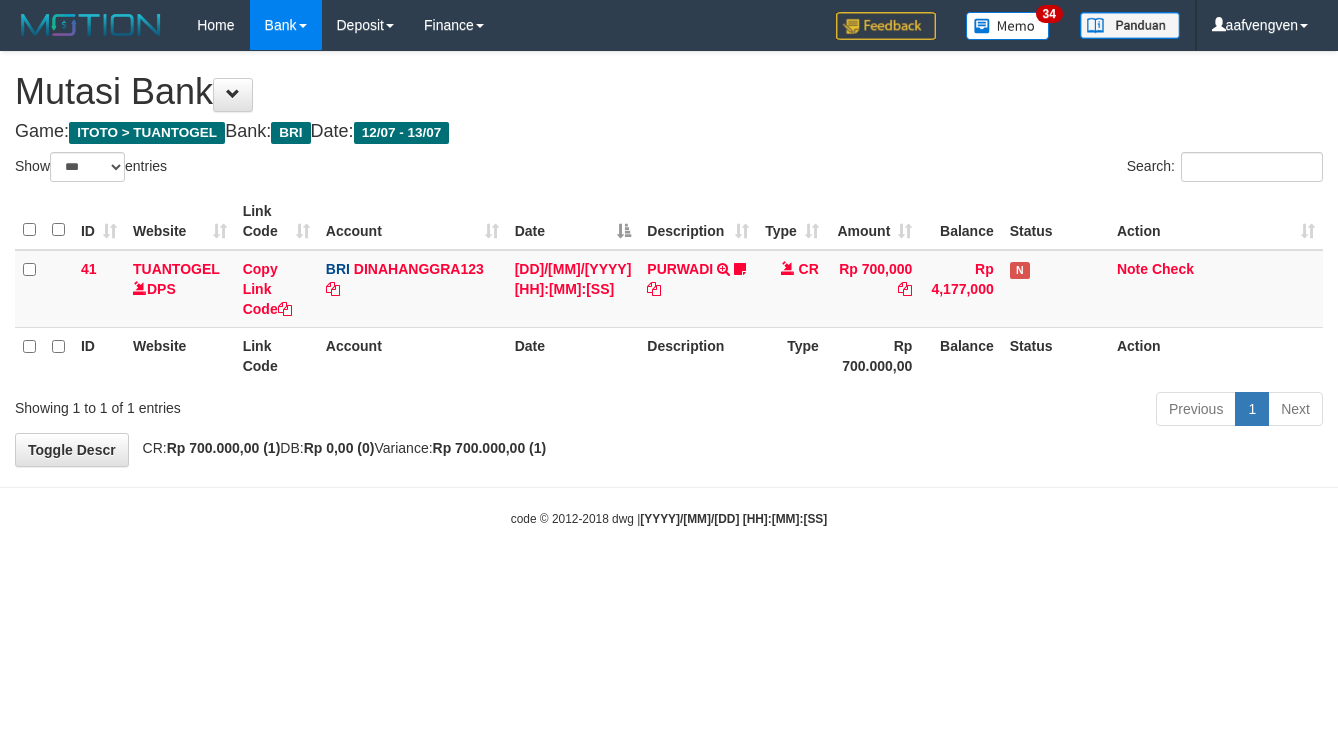 scroll, scrollTop: 0, scrollLeft: 0, axis: both 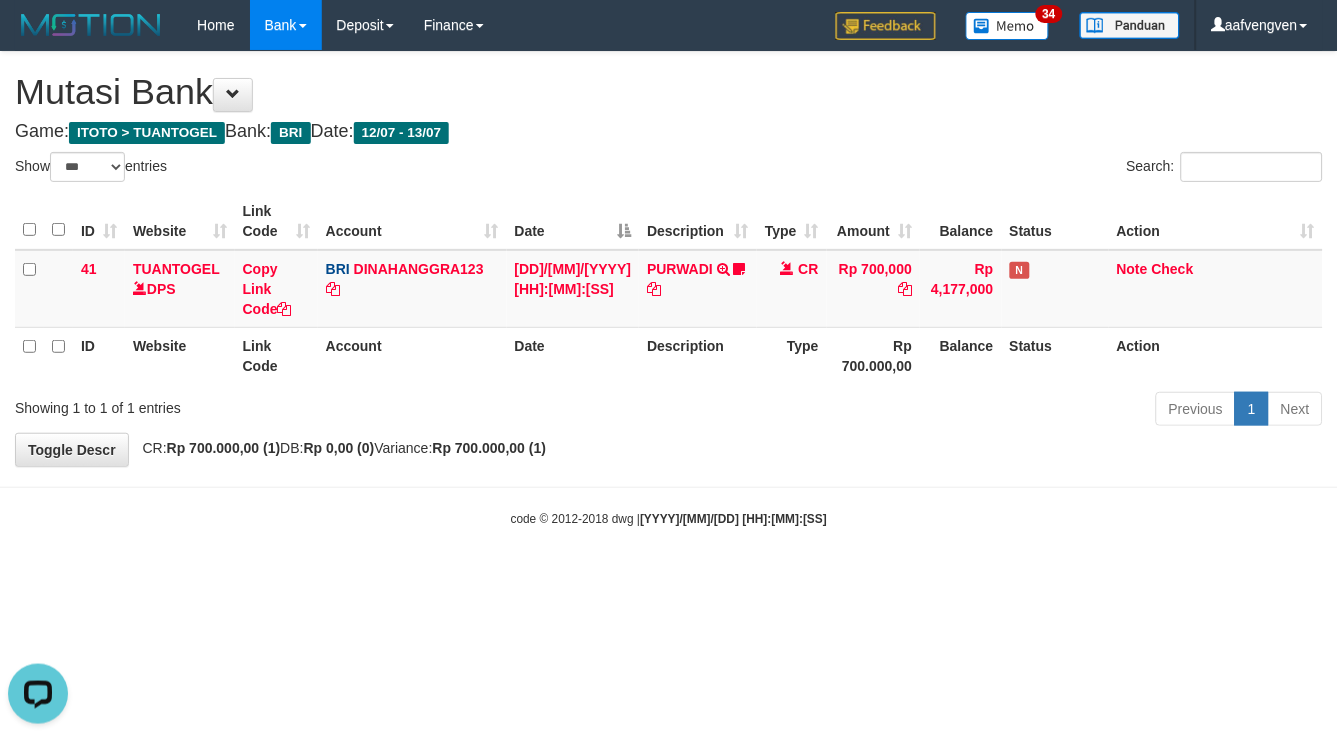 click on "Toggle navigation
Home
Bank
Account List
Load
By Website
Group
[ITOTO]													TUANTOGEL
By Load Group (DPS)
Group aaf-DPBCA02TUANTOGEL" at bounding box center [669, 289] 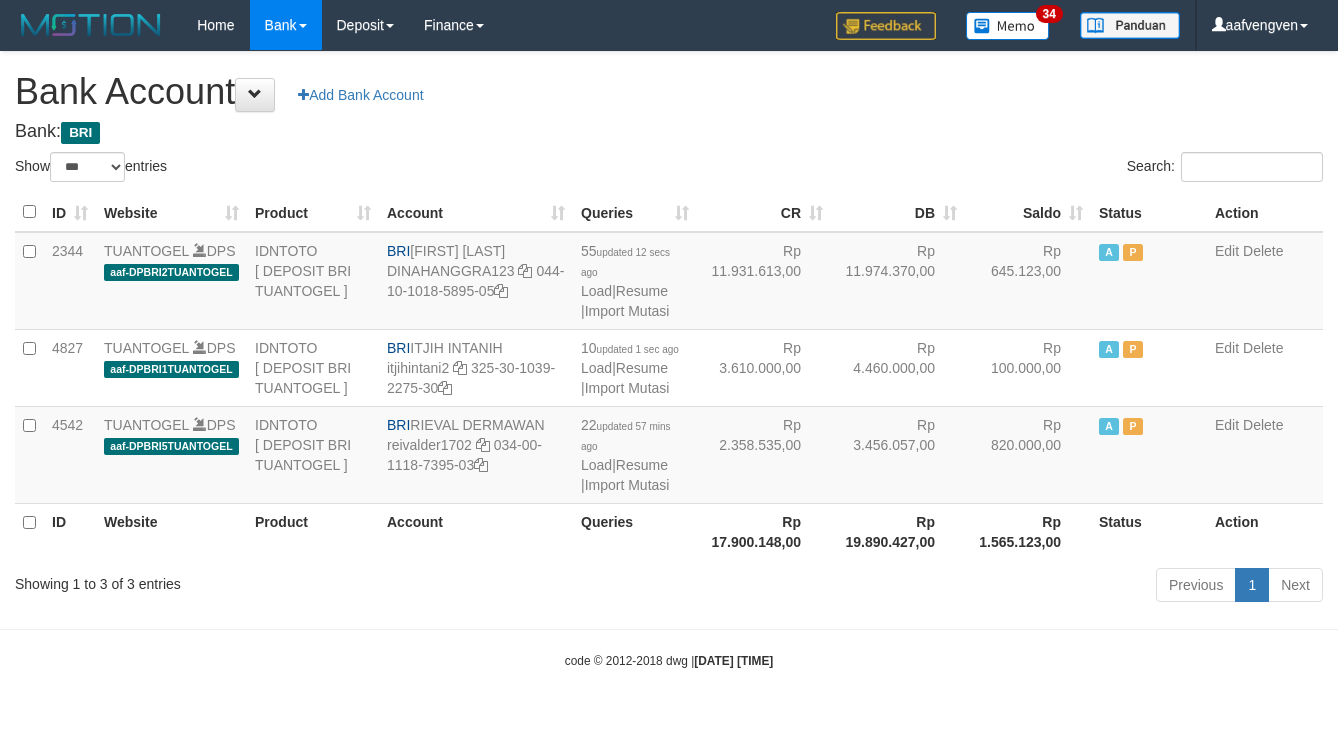 select on "***" 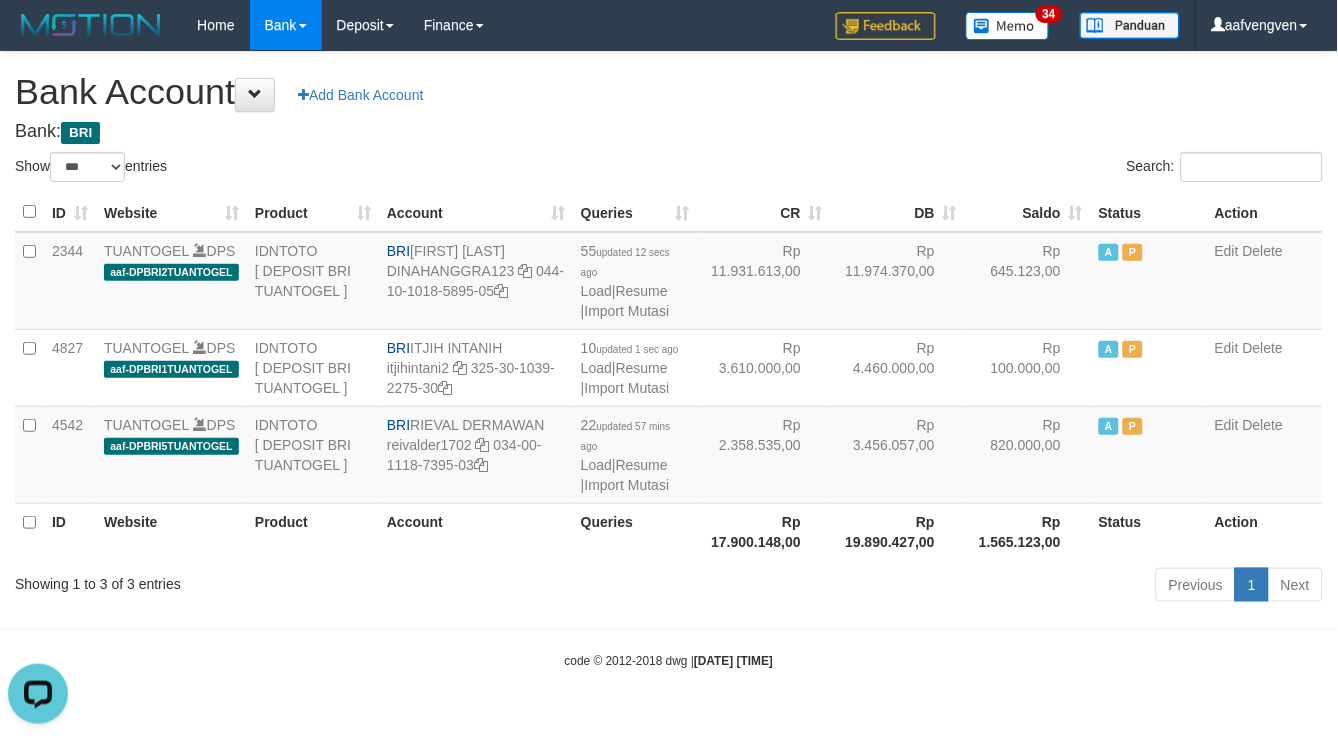 scroll, scrollTop: 0, scrollLeft: 0, axis: both 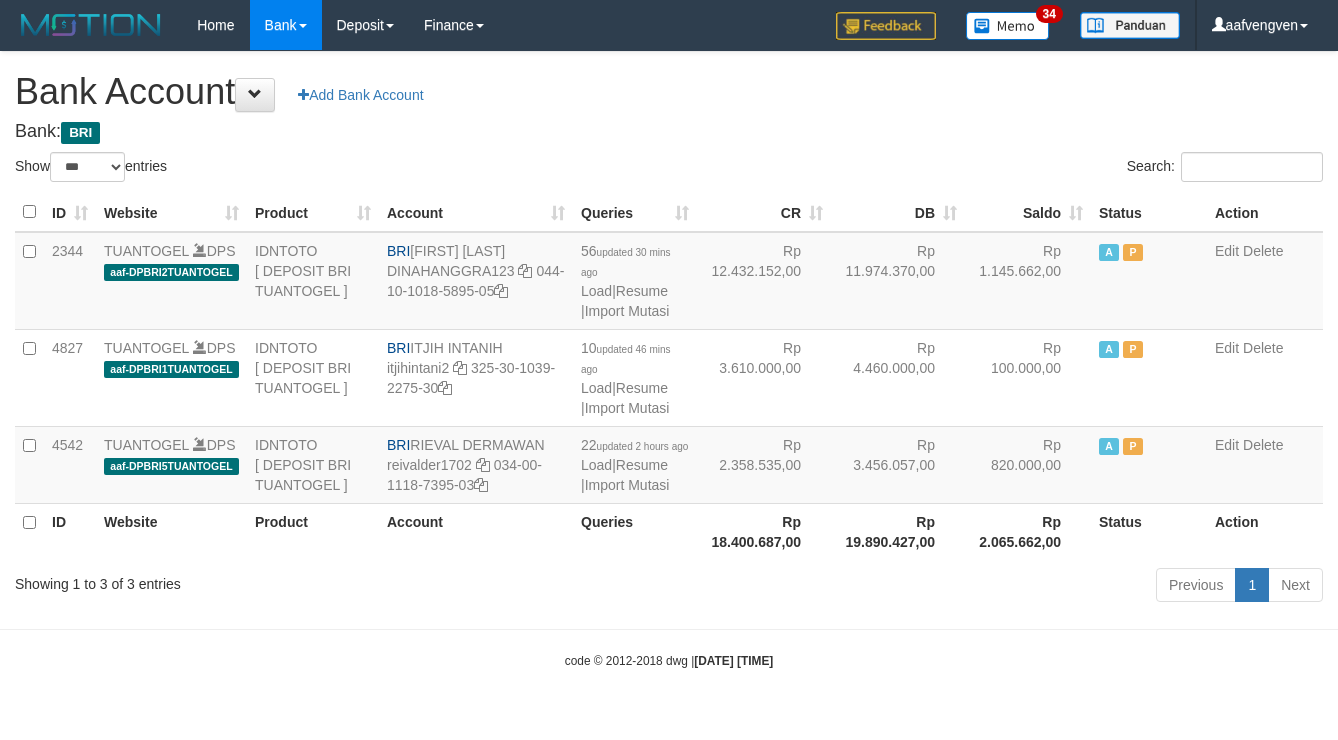 select on "***" 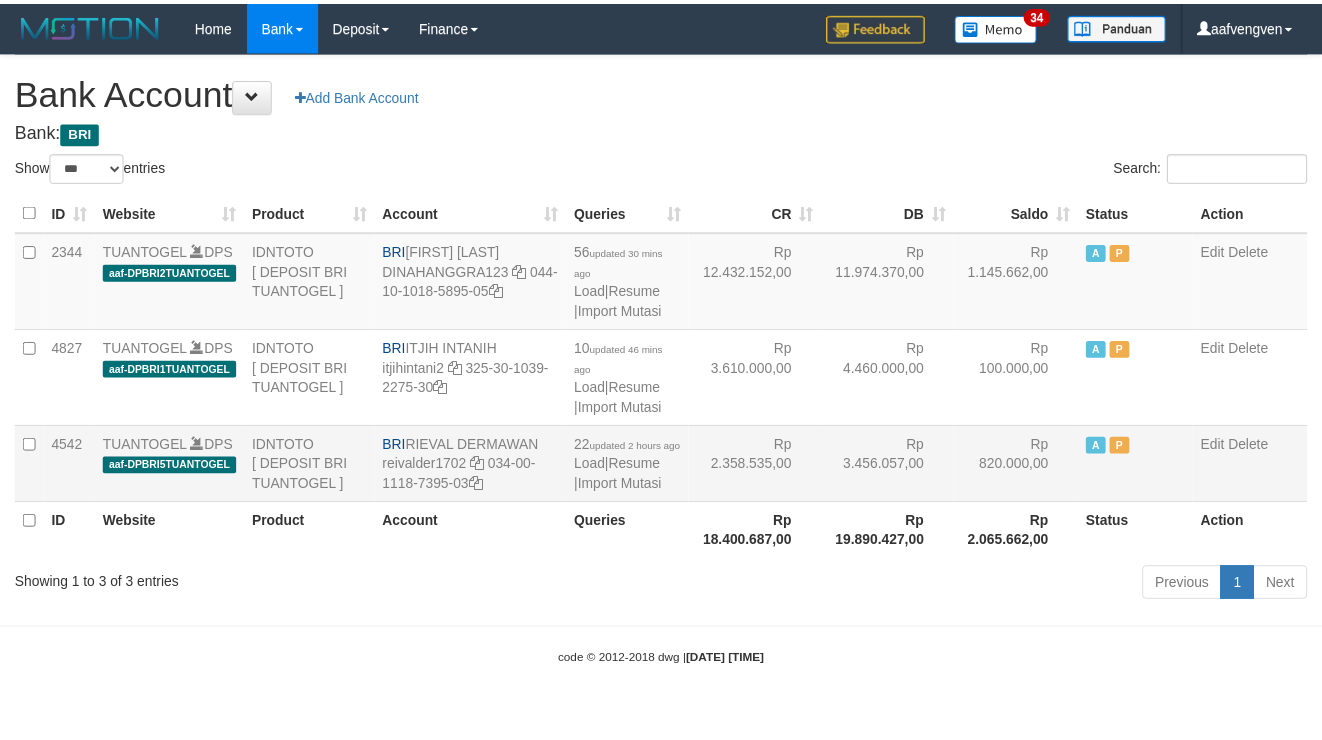 scroll, scrollTop: 0, scrollLeft: 0, axis: both 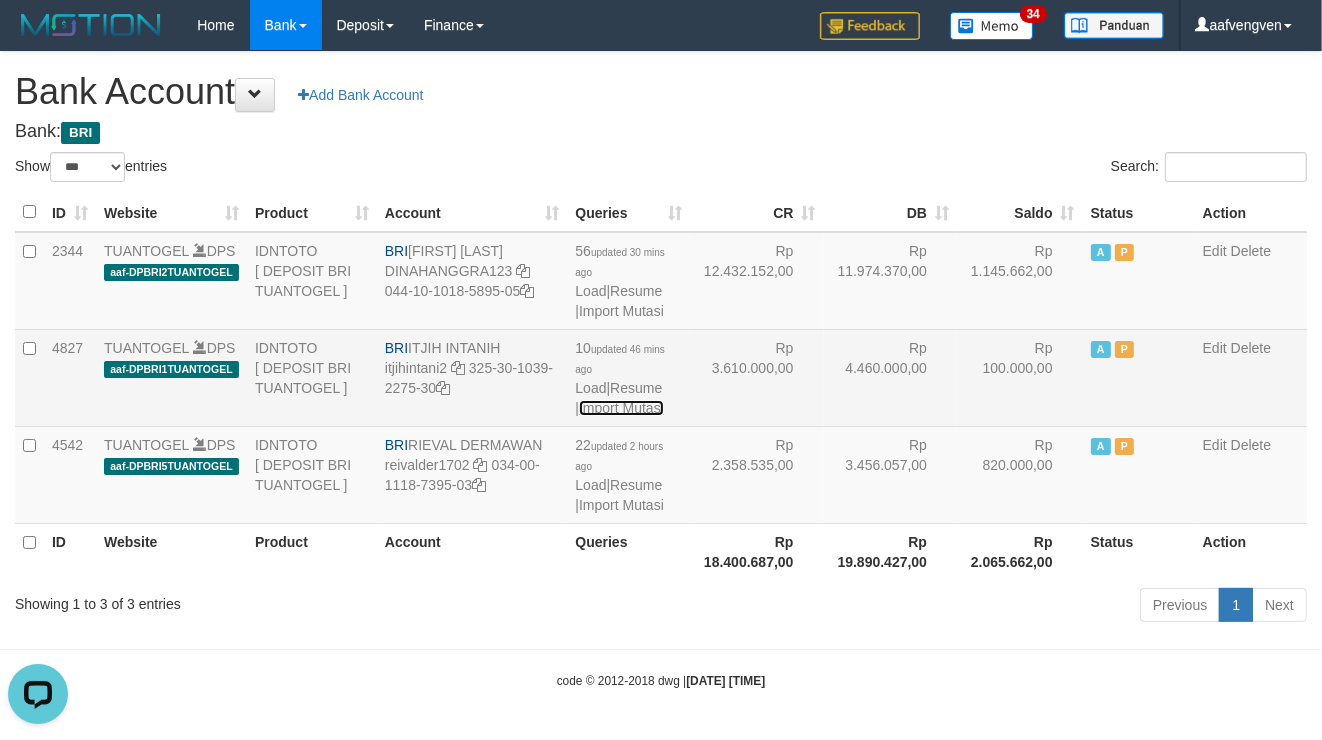 click on "Import Mutasi" at bounding box center (621, 408) 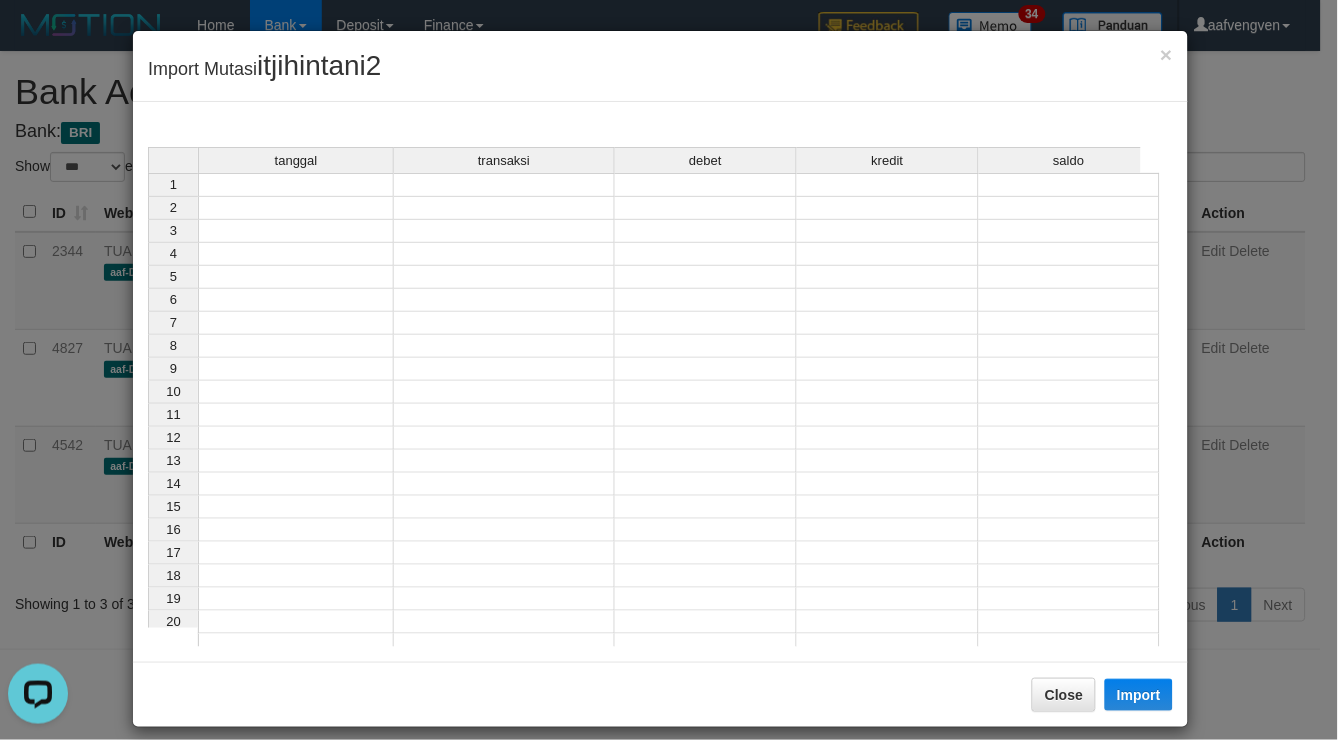 click at bounding box center (296, 185) 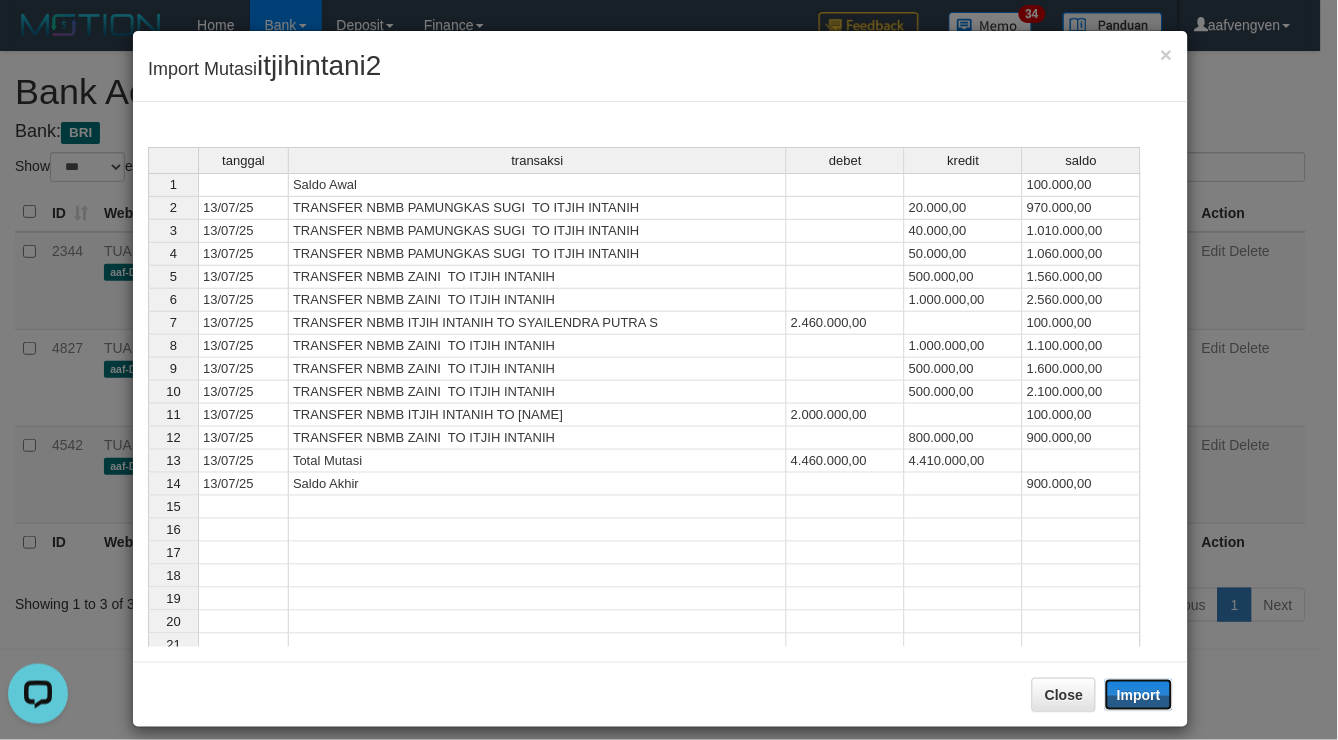 drag, startPoint x: 1148, startPoint y: 695, endPoint x: 993, endPoint y: 555, distance: 208.86598 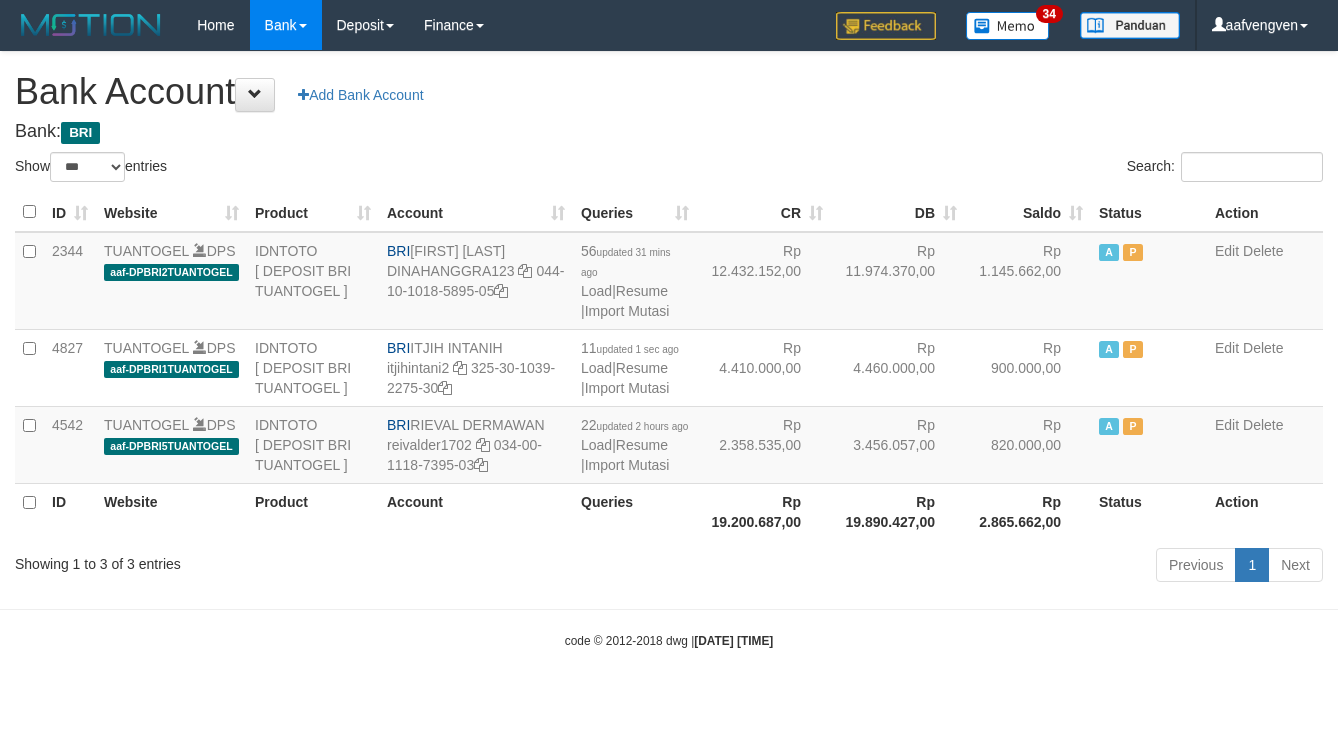 select on "***" 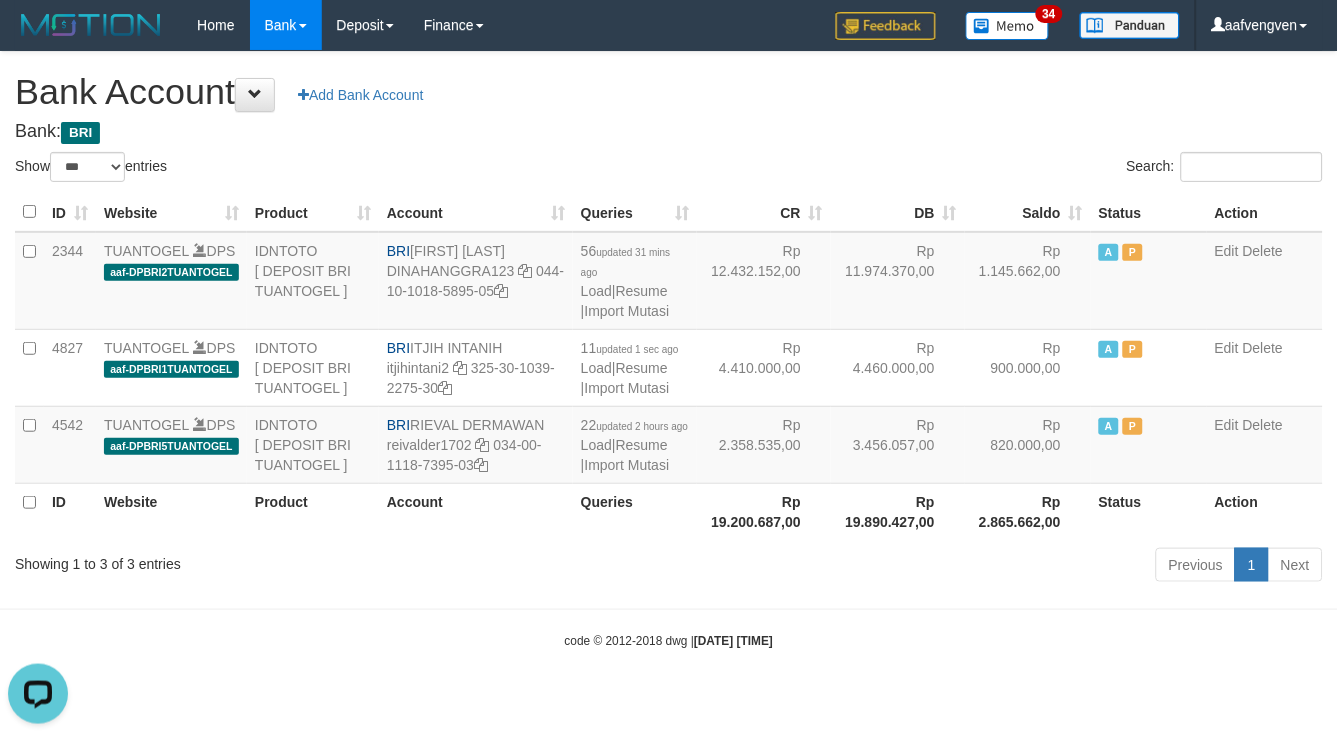 scroll, scrollTop: 0, scrollLeft: 0, axis: both 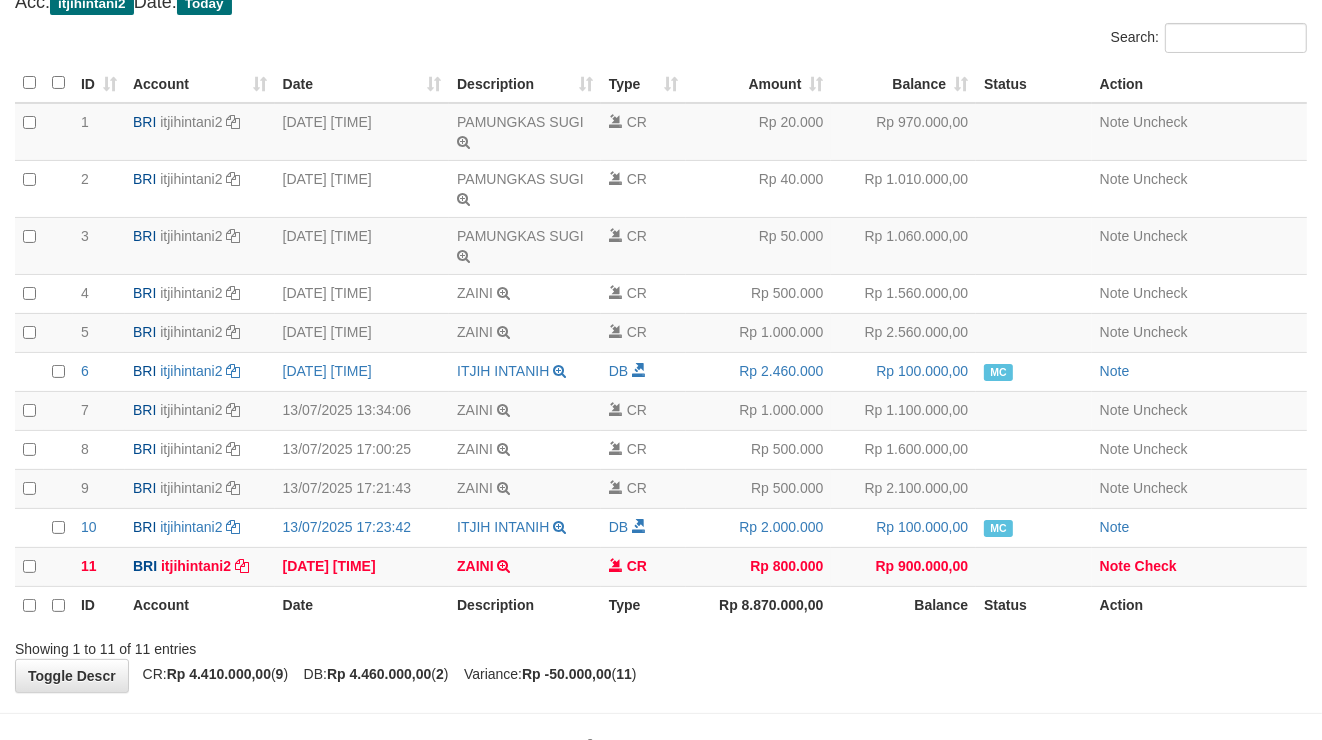 select on "****" 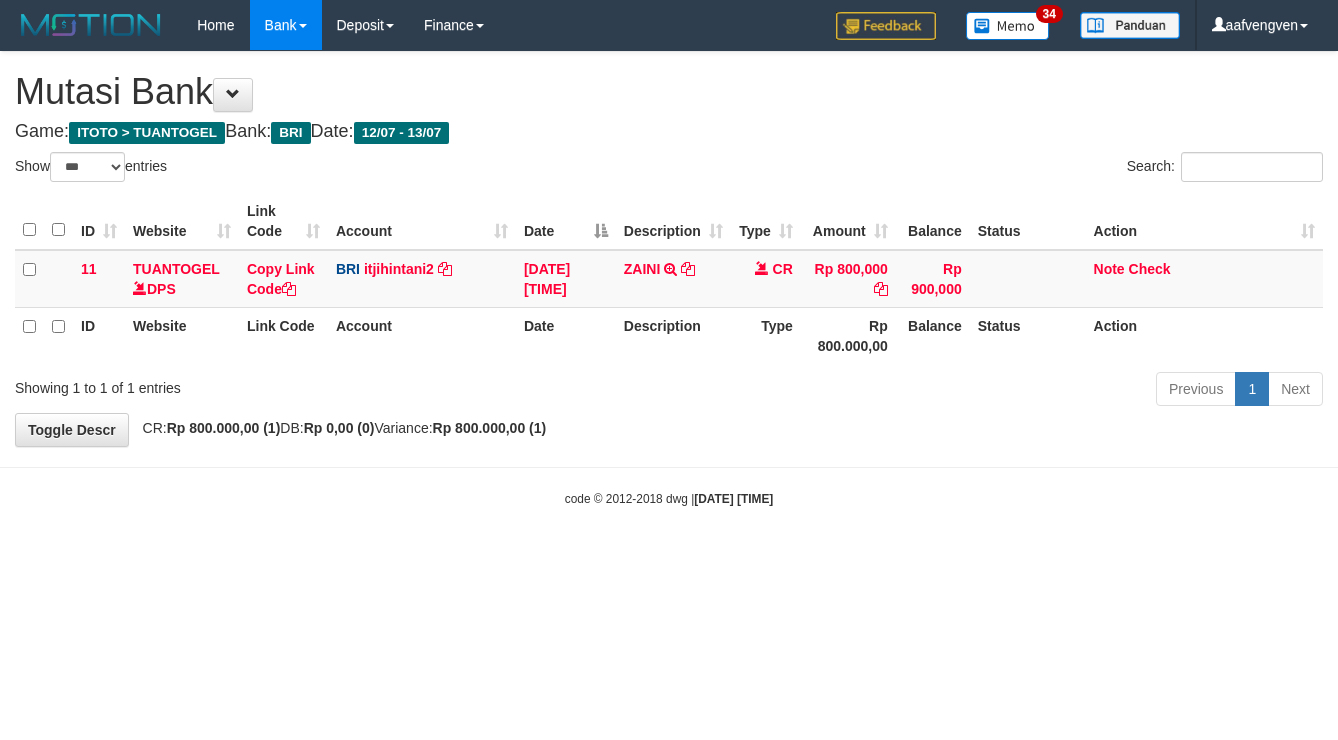 select on "***" 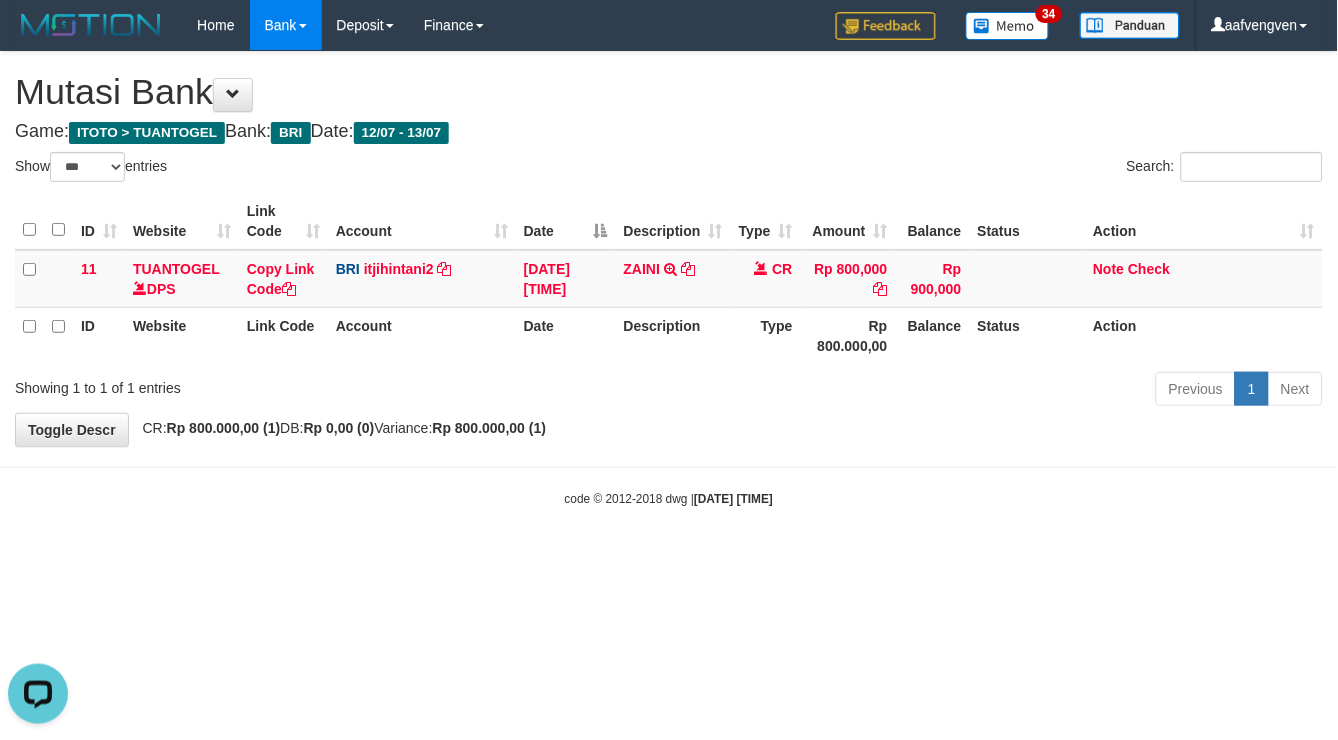 scroll, scrollTop: 0, scrollLeft: 0, axis: both 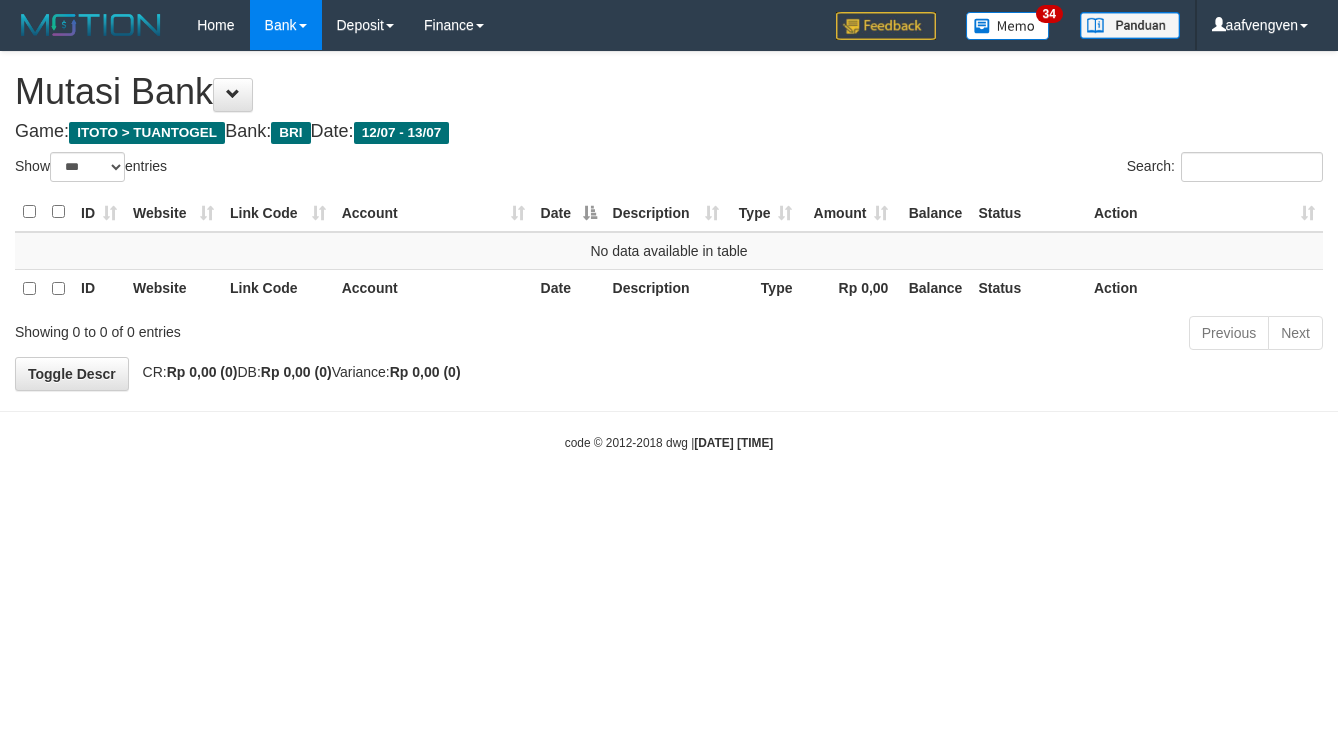 select on "***" 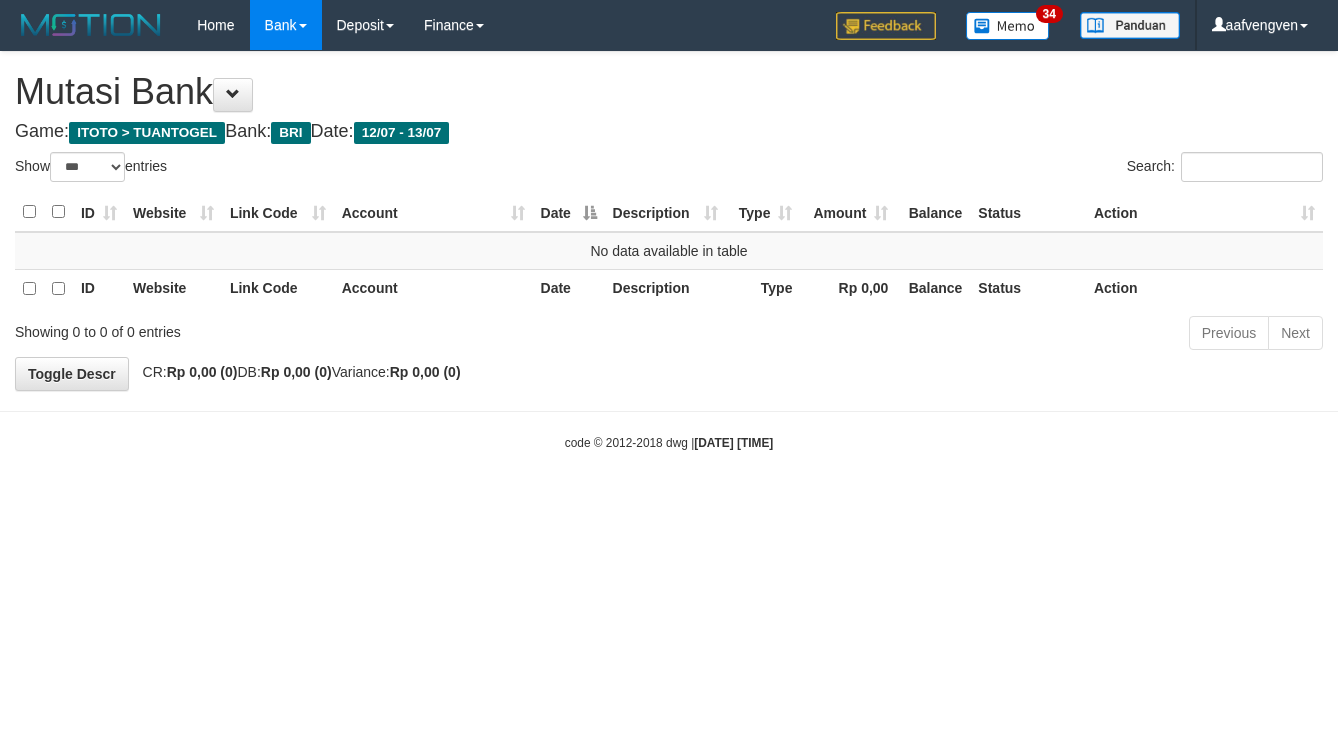 scroll, scrollTop: 0, scrollLeft: 0, axis: both 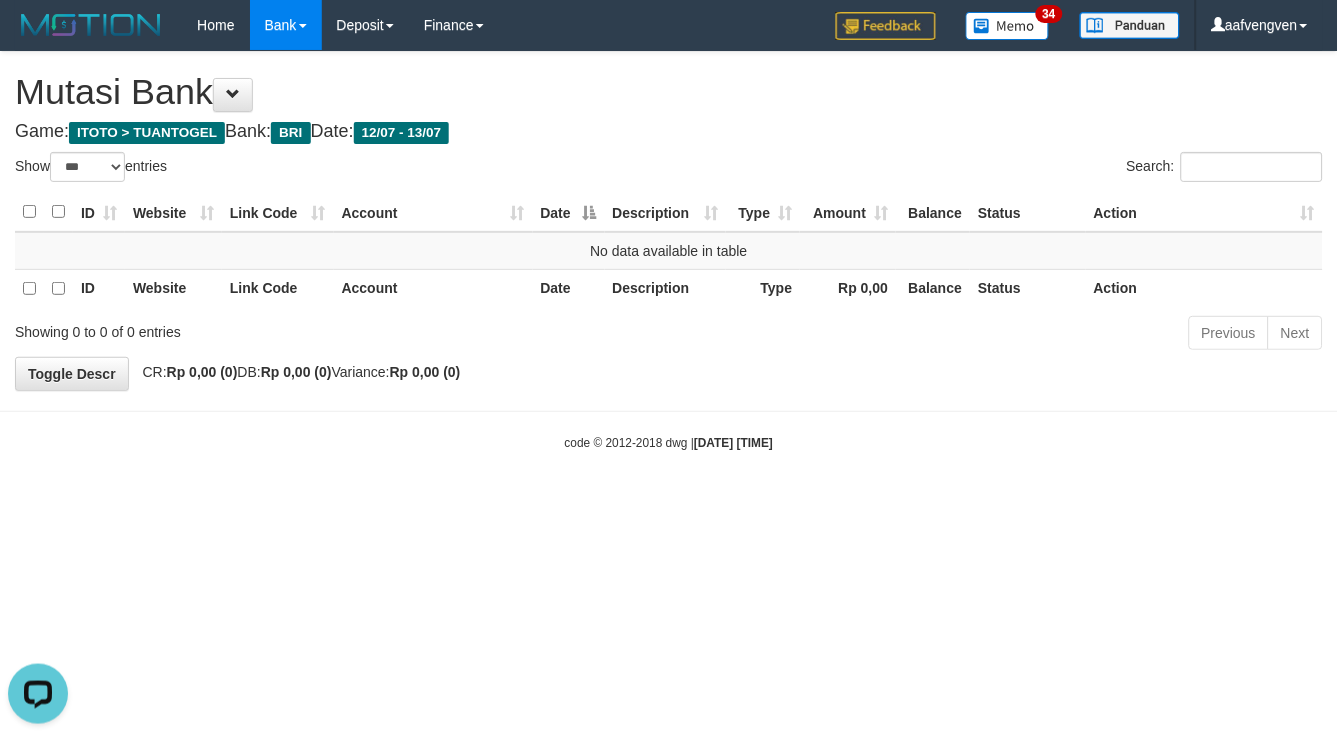 click on "Toggle navigation
Home
Bank
Account List
Load
By Website
Group
[ITOTO]													TUANTOGEL
By Load Group (DPS)
Group aaf-DPBCA02TUANTOGEL" at bounding box center (669, 251) 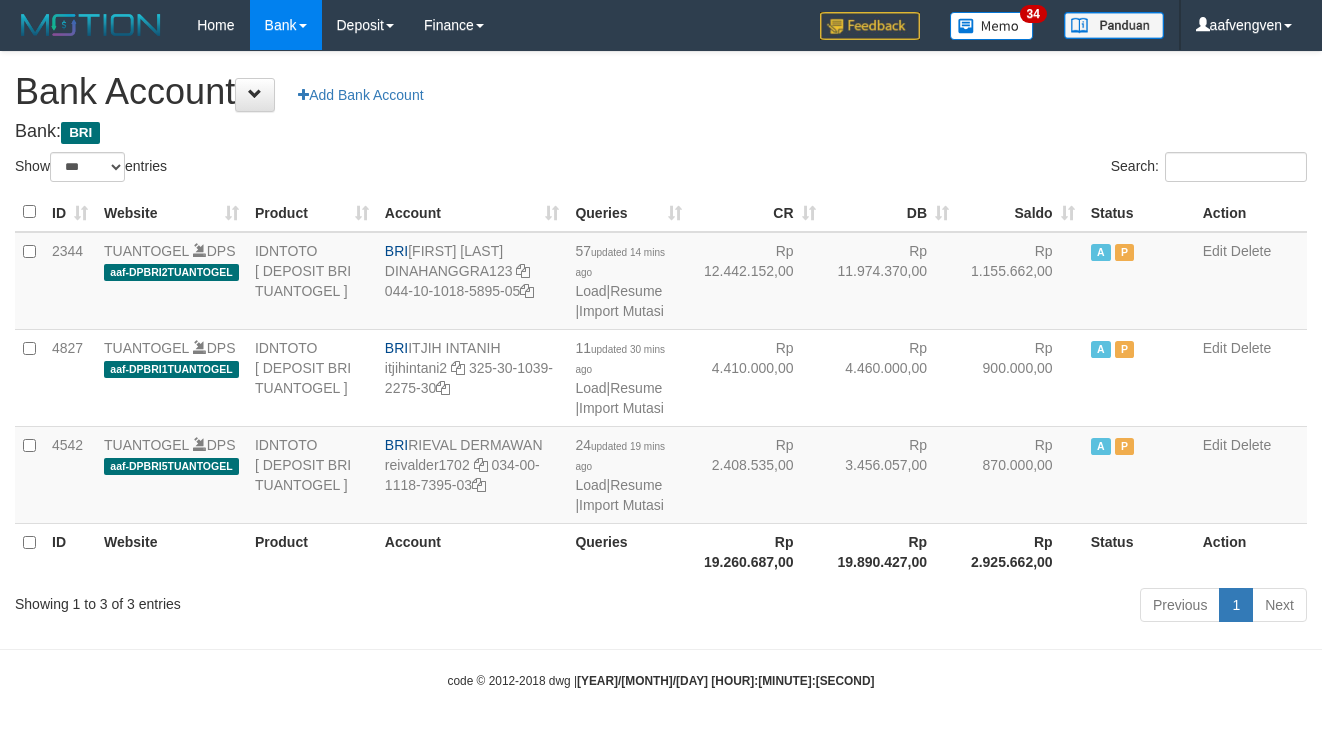 select on "***" 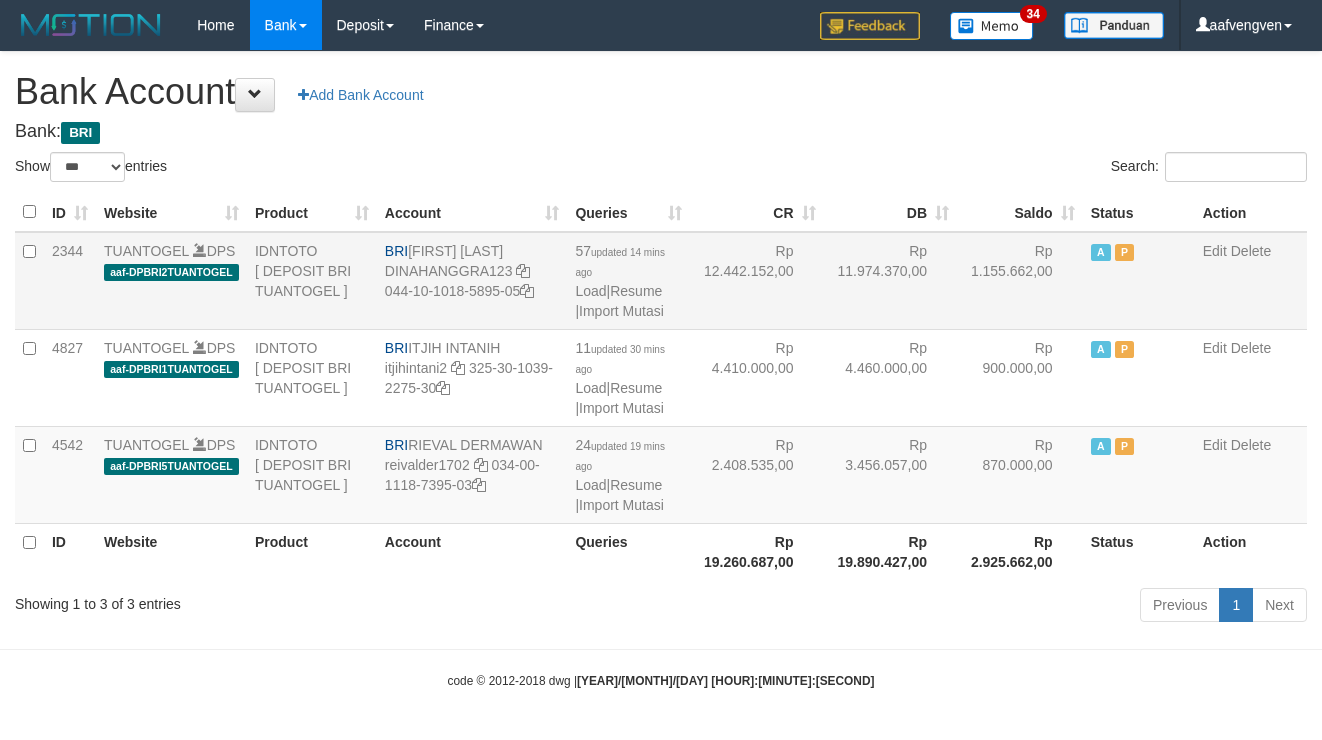 scroll, scrollTop: 0, scrollLeft: 0, axis: both 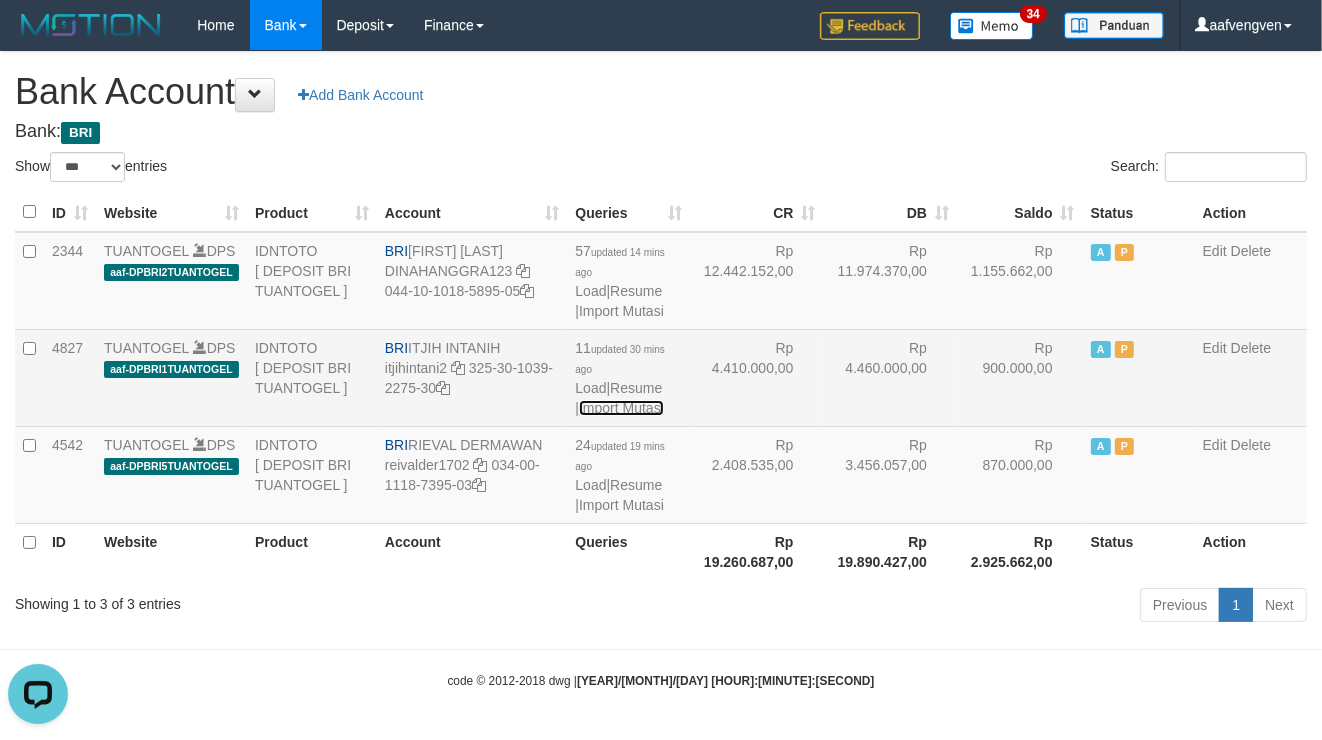 click on "Import Mutasi" at bounding box center (621, 408) 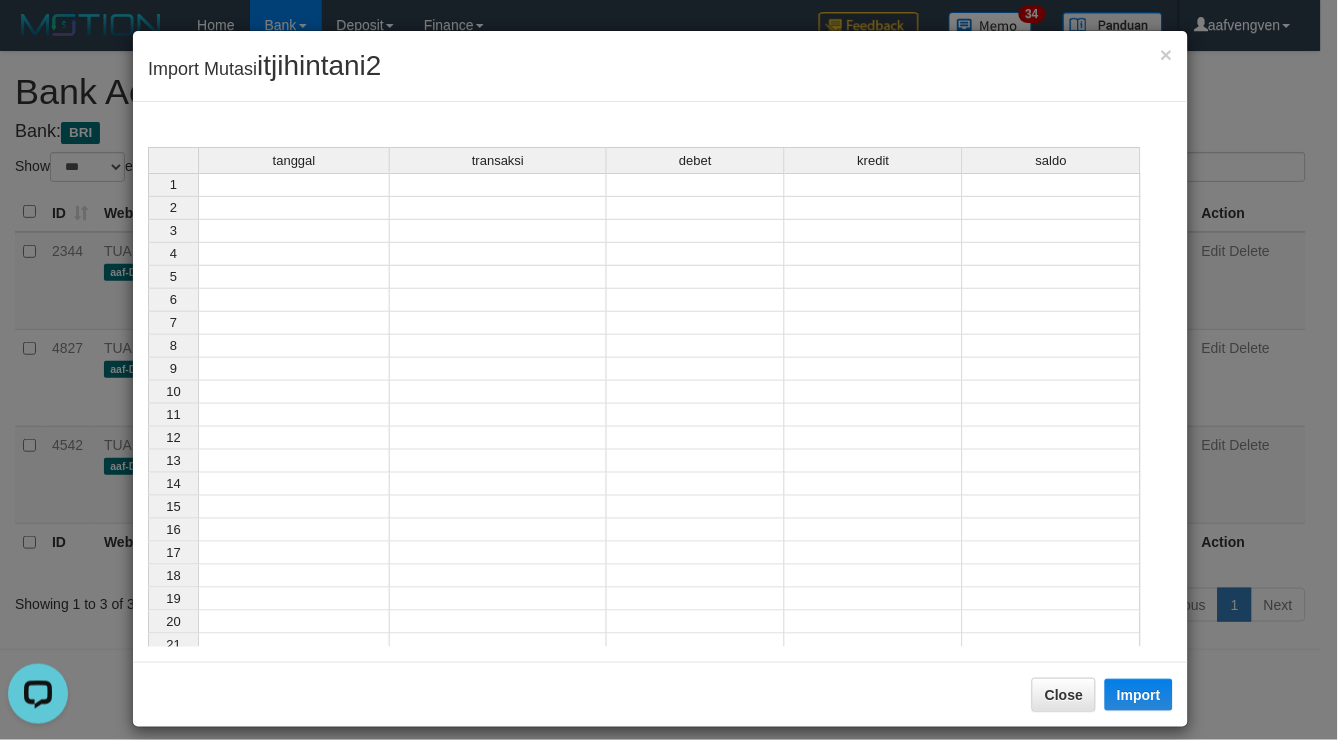 click at bounding box center [294, 185] 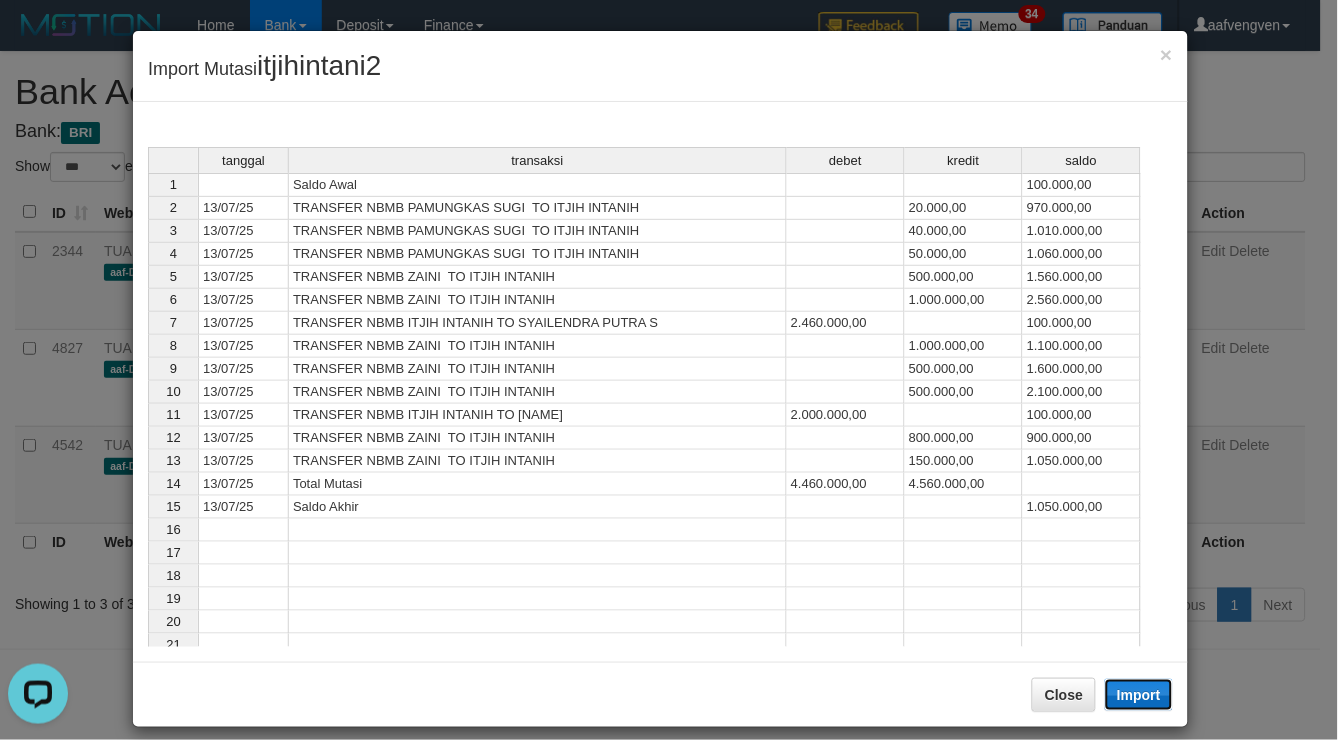 click on "Import" at bounding box center (1139, 695) 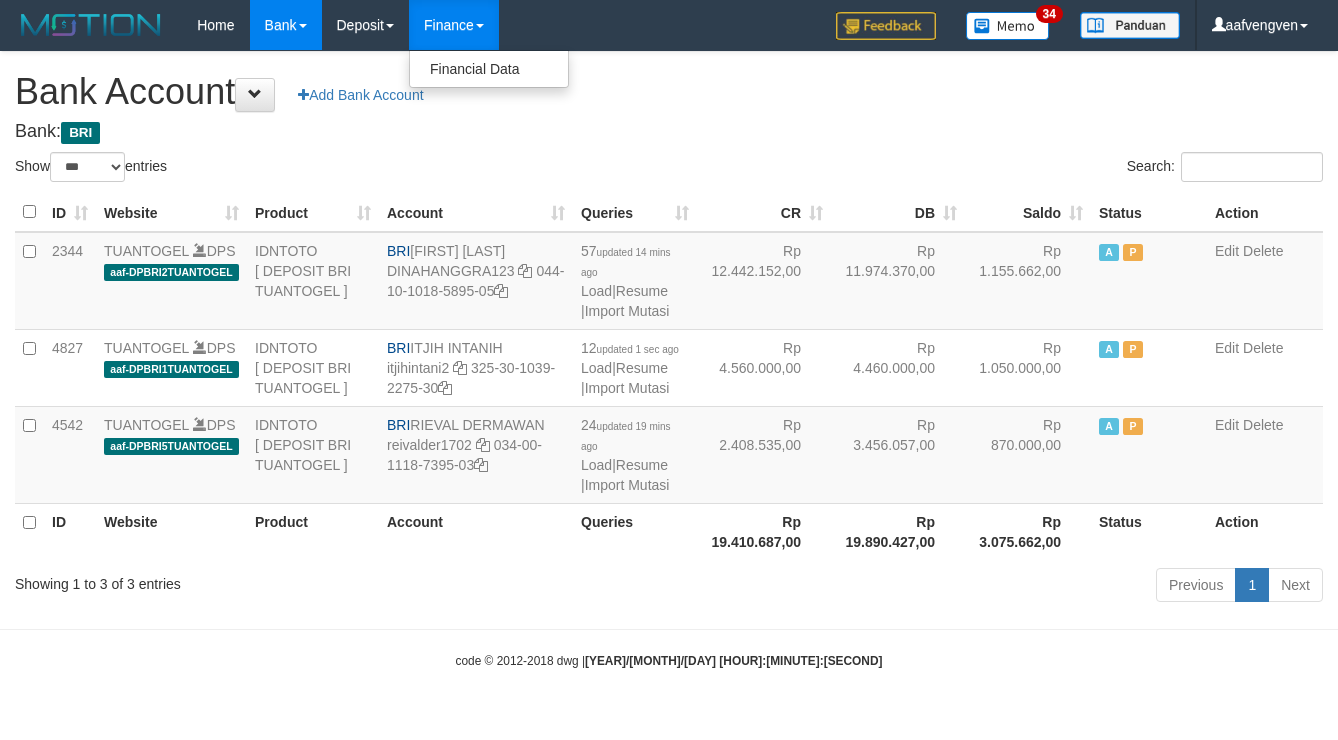 select on "***" 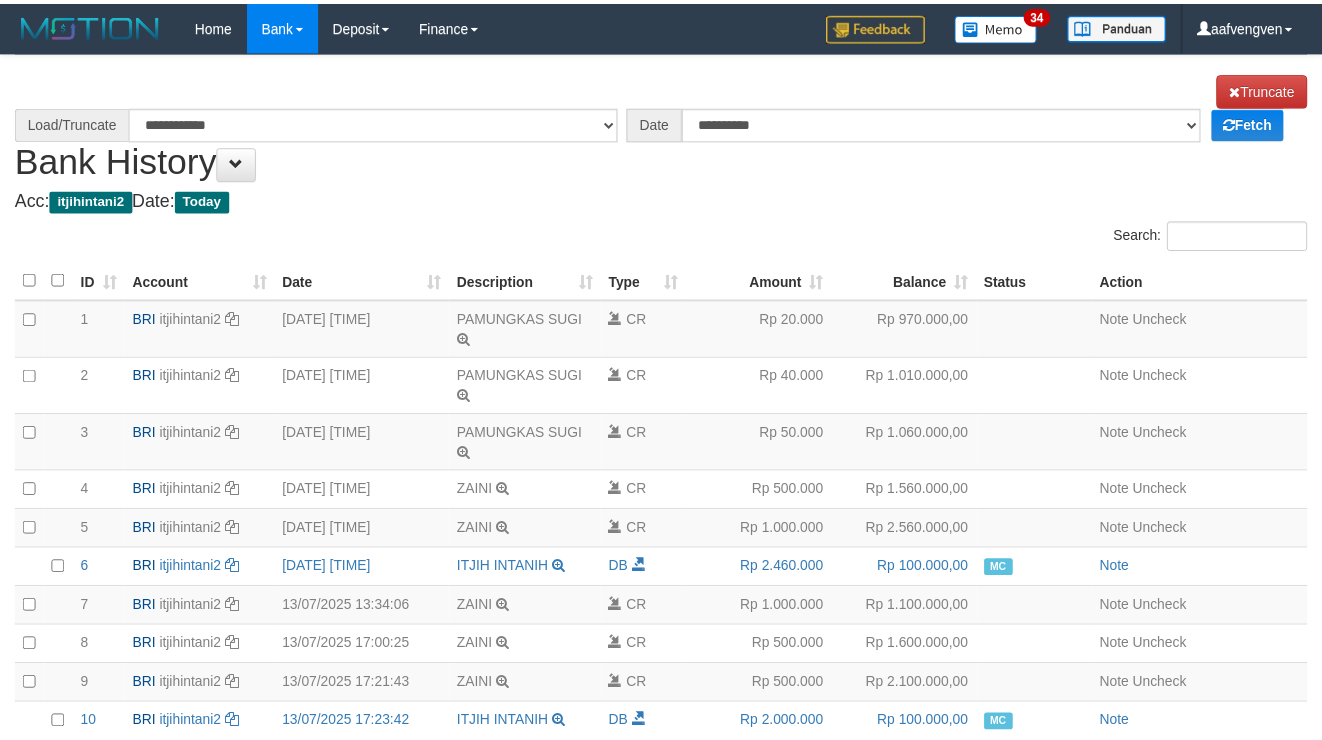 scroll, scrollTop: 198, scrollLeft: 0, axis: vertical 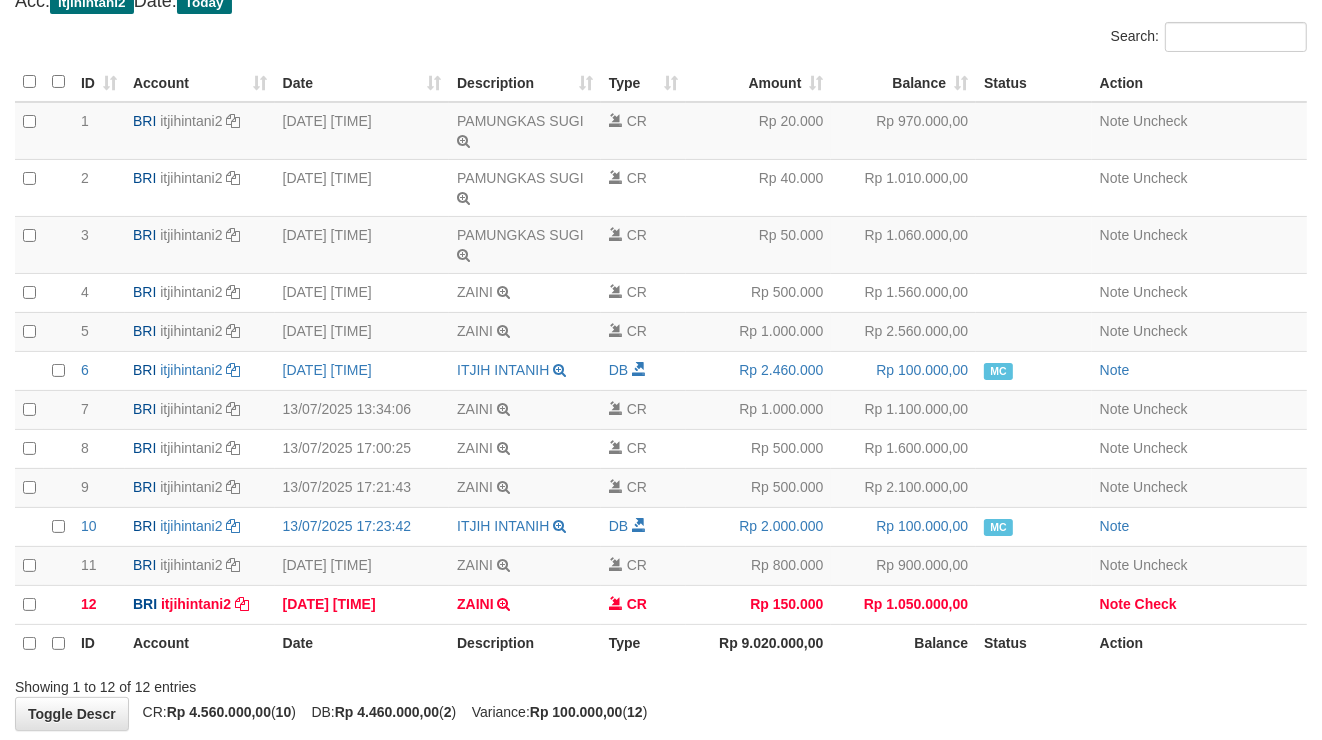 select on "****" 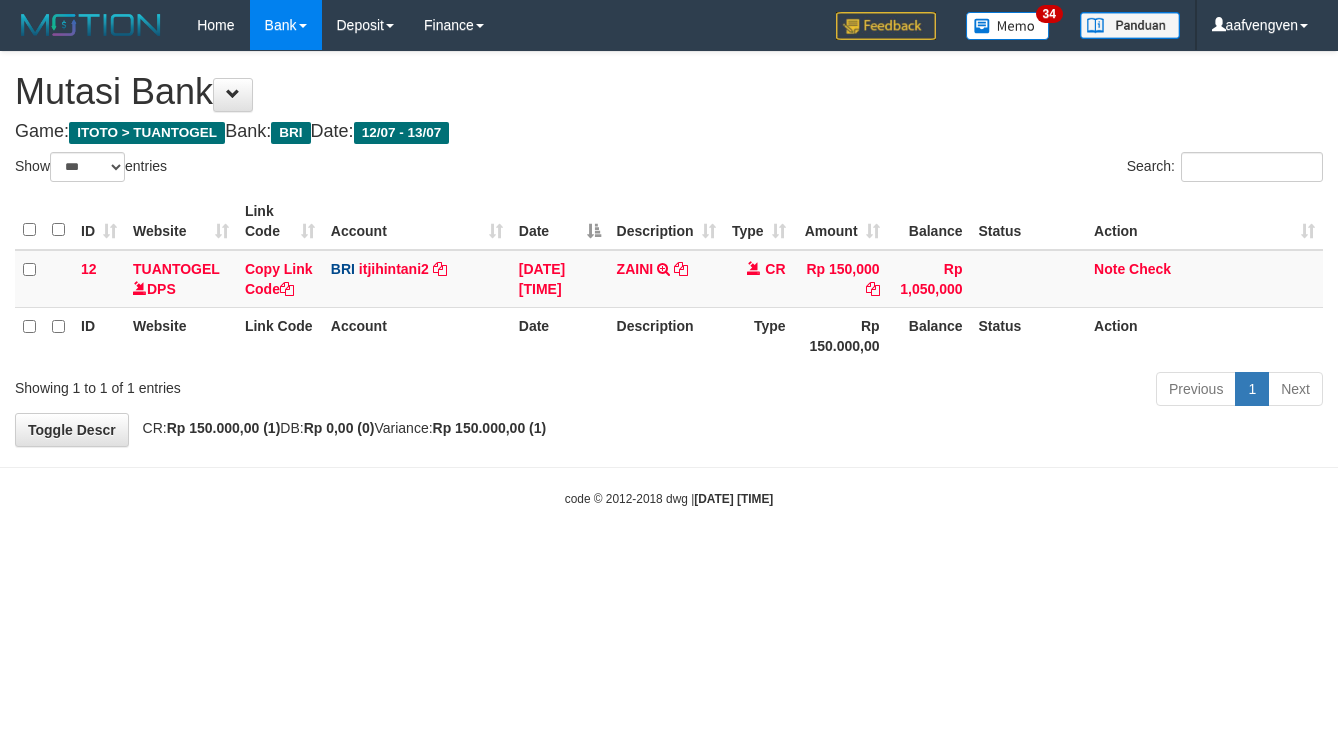select on "***" 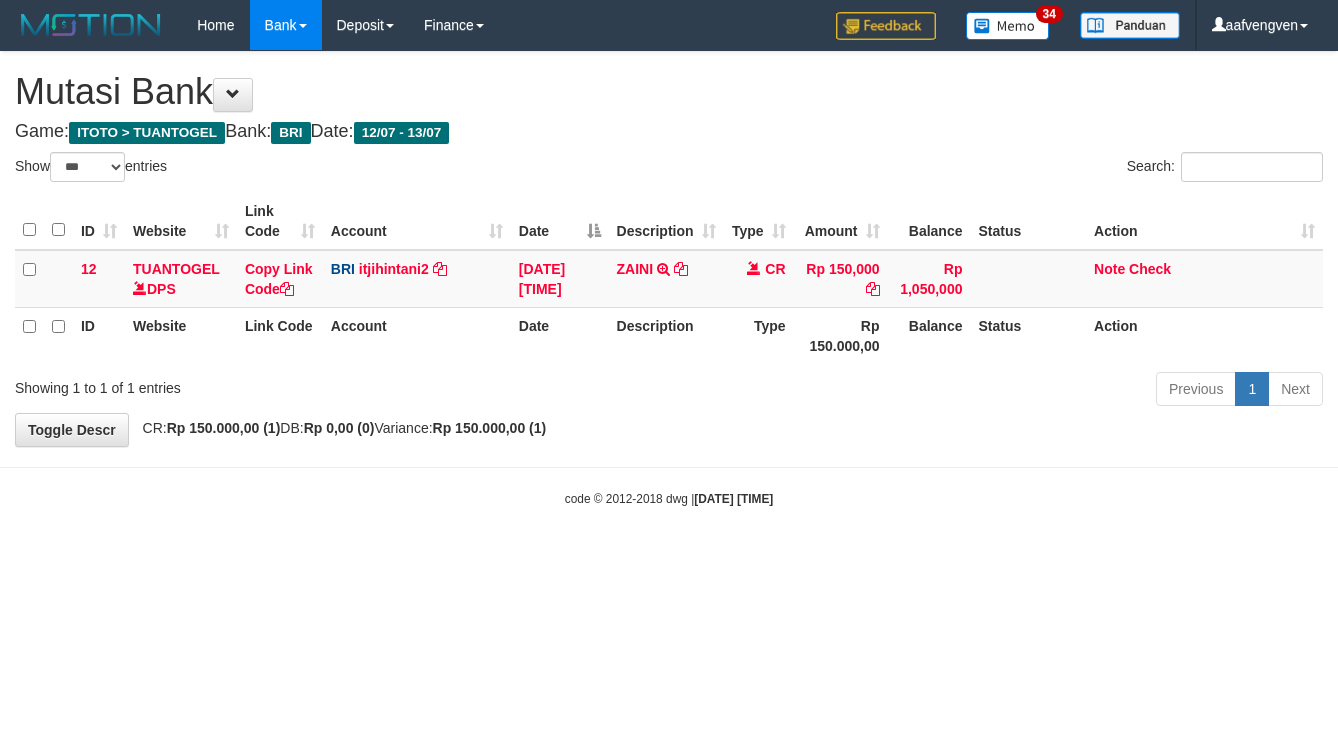scroll, scrollTop: 0, scrollLeft: 0, axis: both 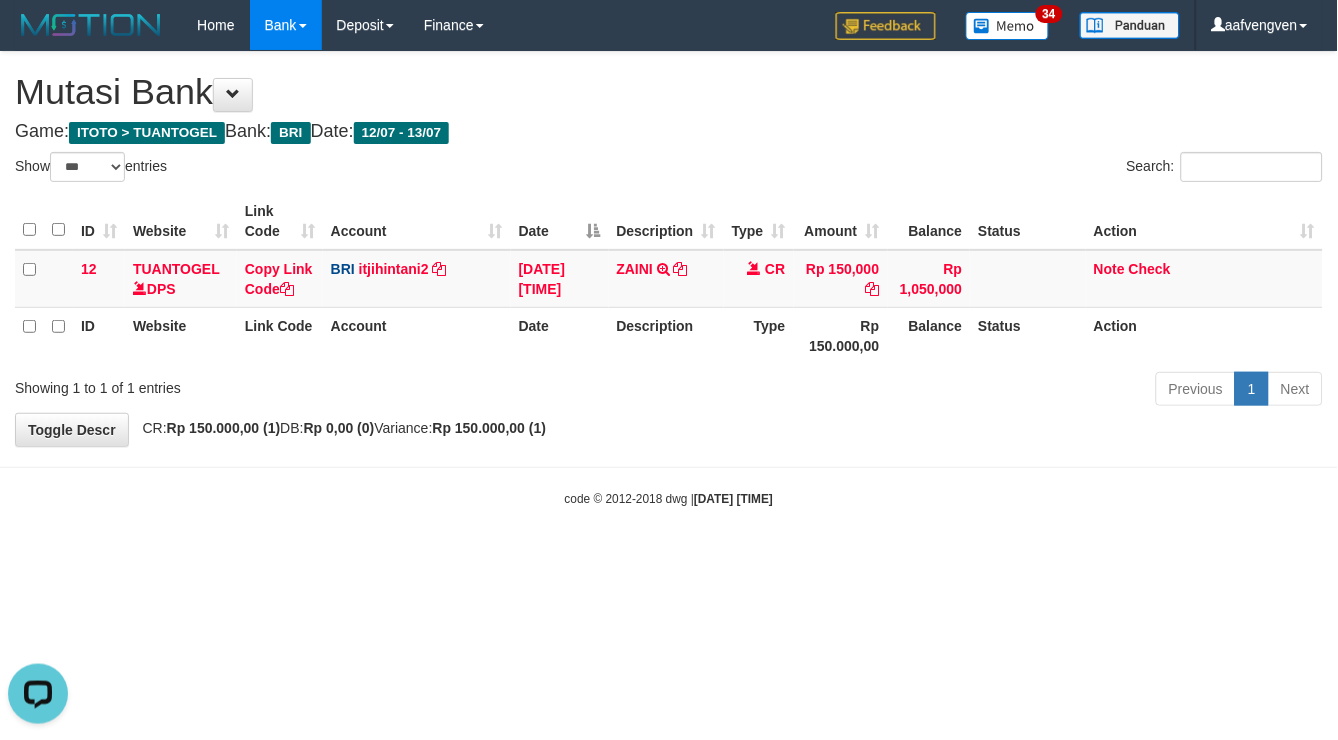 click on "Show  ** ** ** ***  entries" at bounding box center [334, 169] 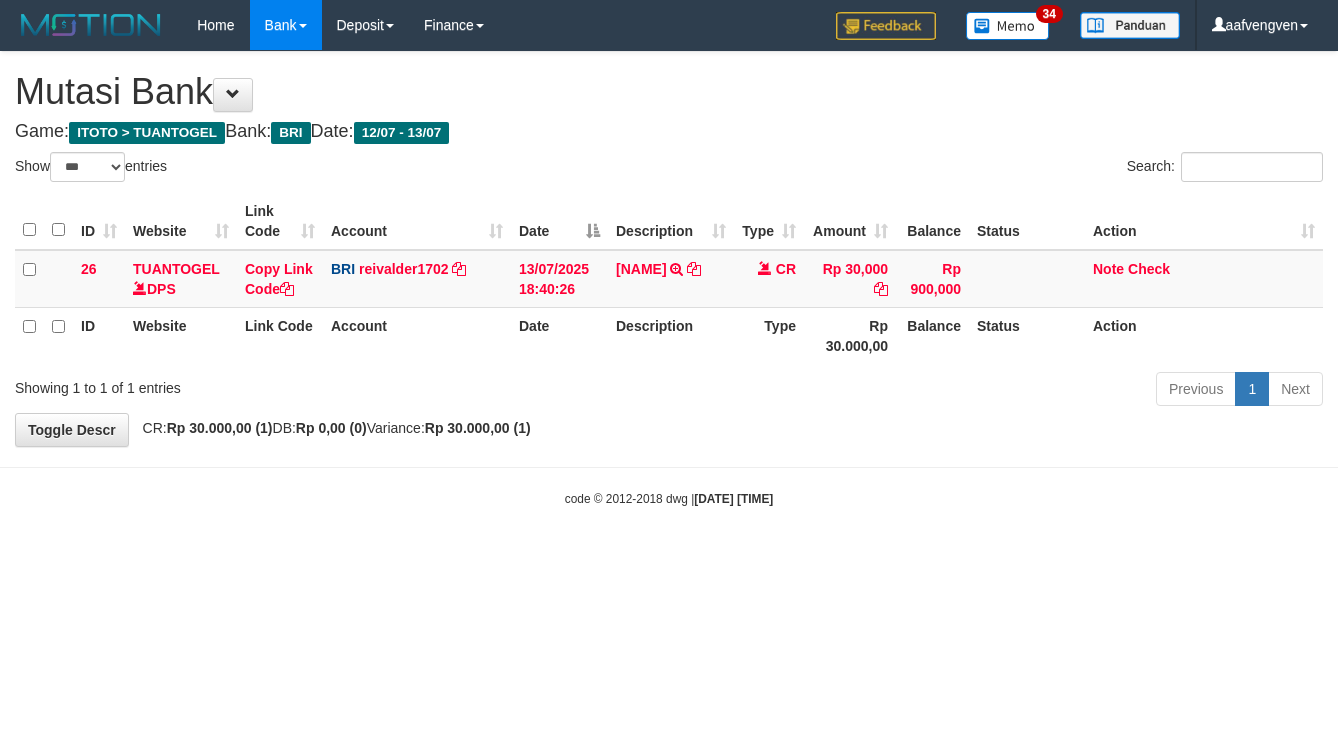select on "***" 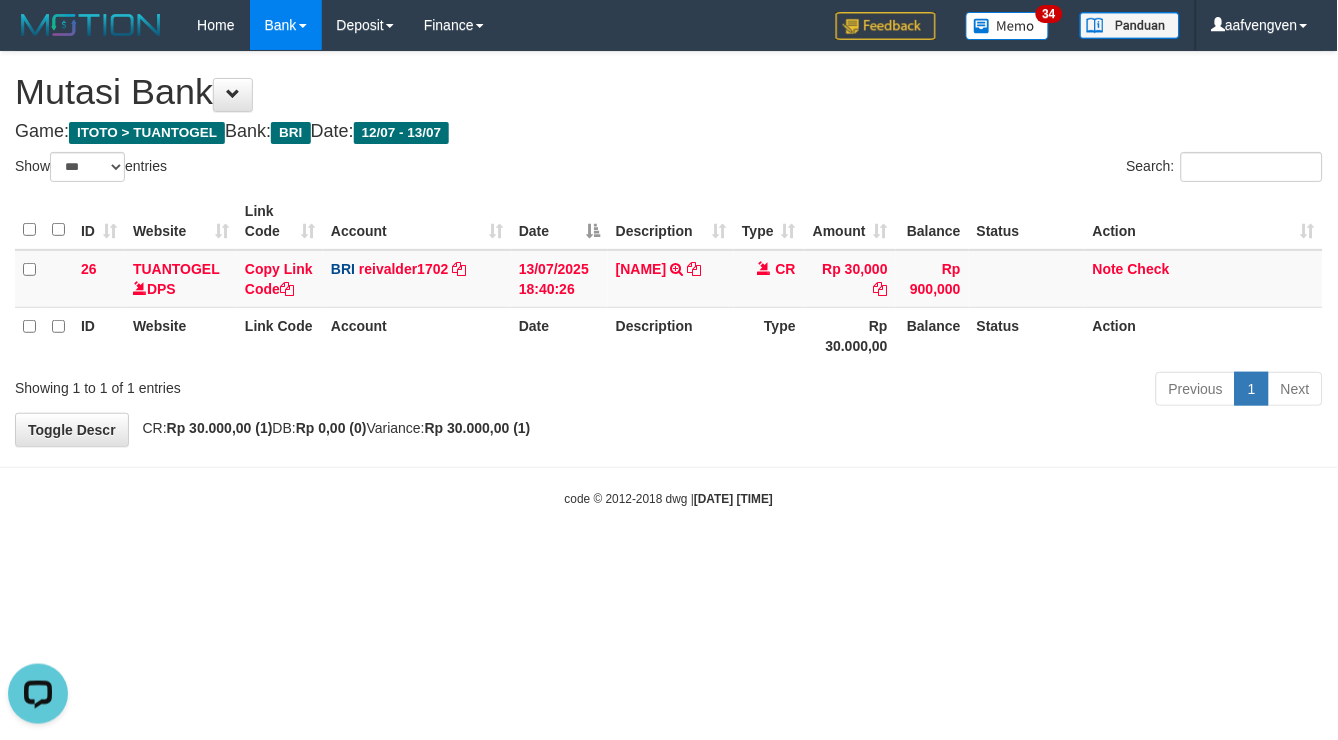 scroll, scrollTop: 0, scrollLeft: 0, axis: both 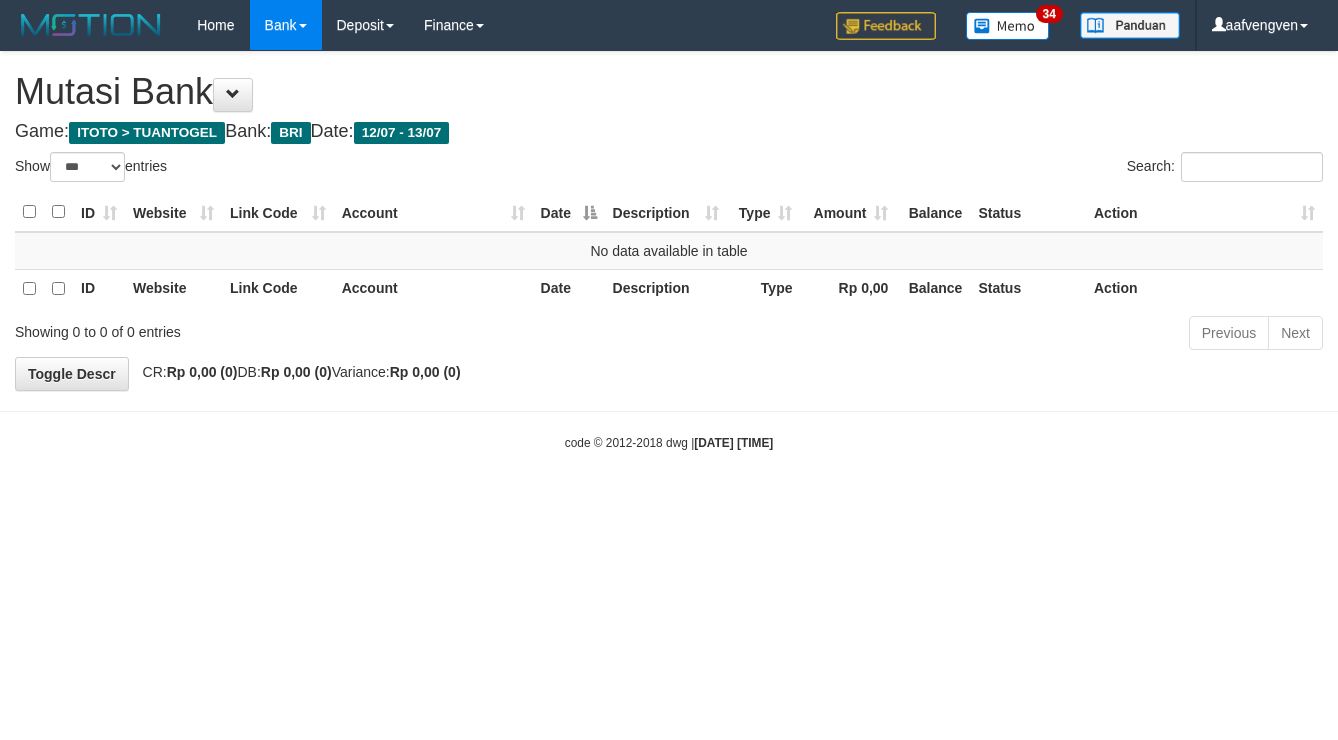 select on "***" 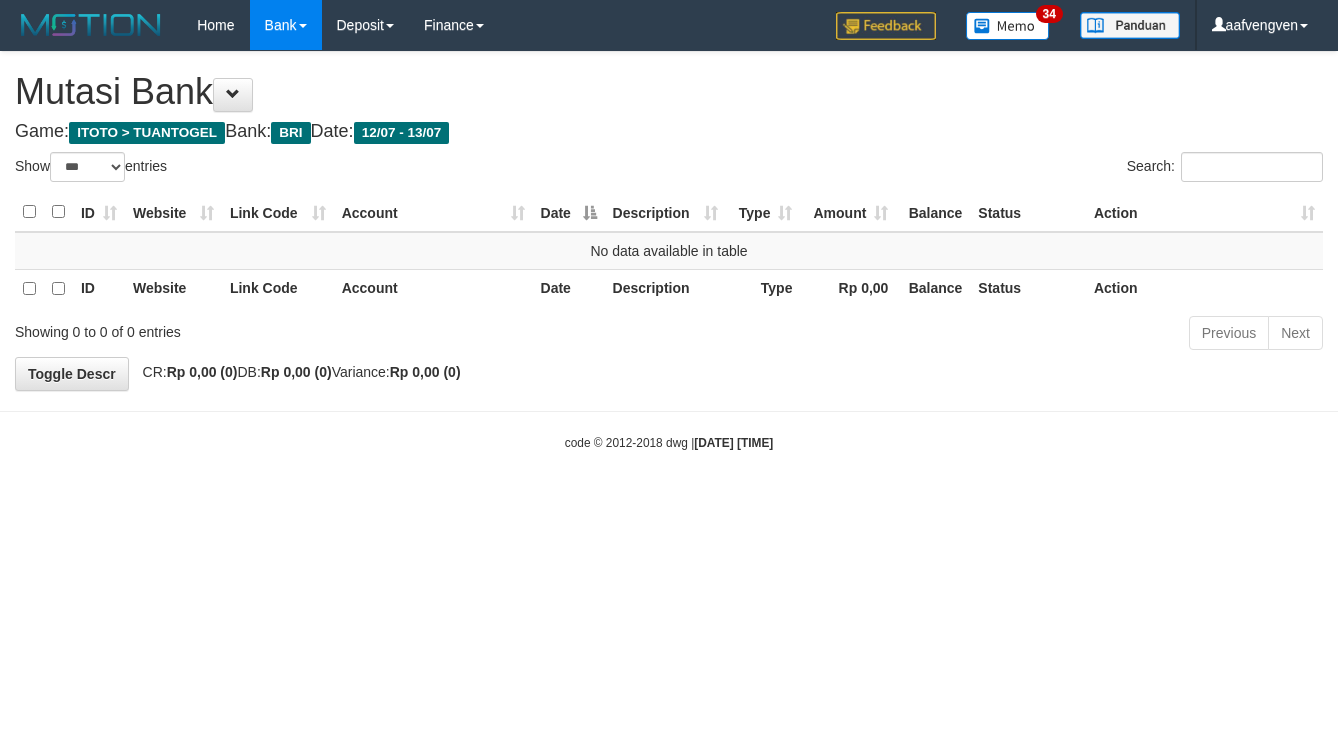 scroll, scrollTop: 0, scrollLeft: 0, axis: both 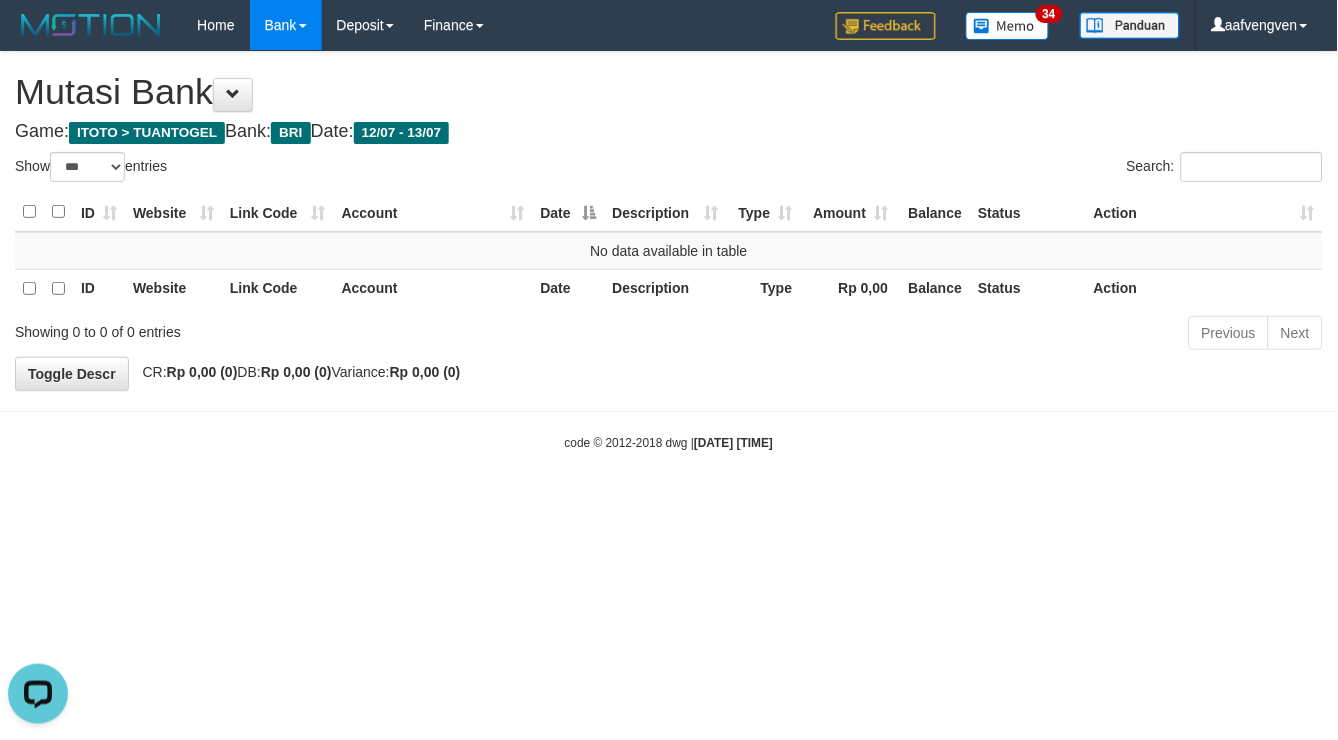 click on "Toggle navigation
Home
Bank
Account List
Load
By Website
Group
[ITOTO]													TUANTOGEL
By Load Group (DPS)
Group aaf-DPBCA02TUANTOGEL" at bounding box center (669, 251) 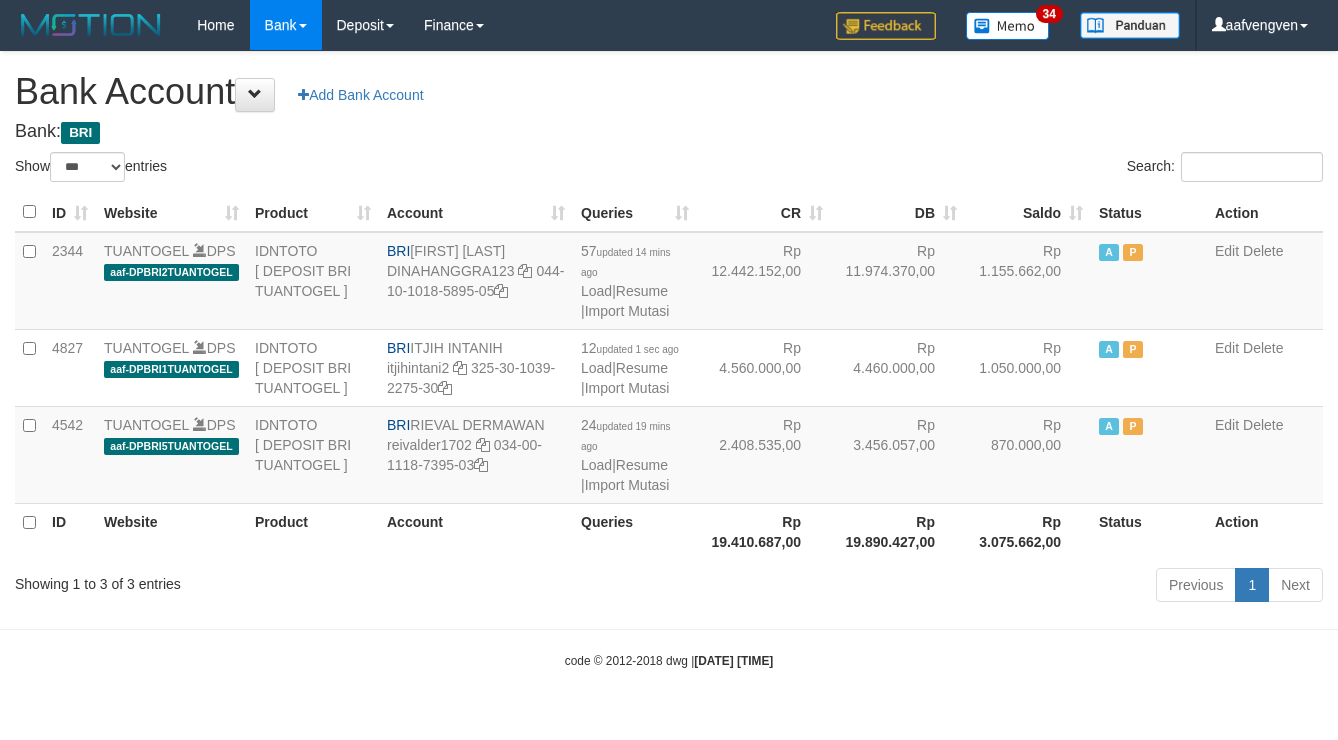 select on "***" 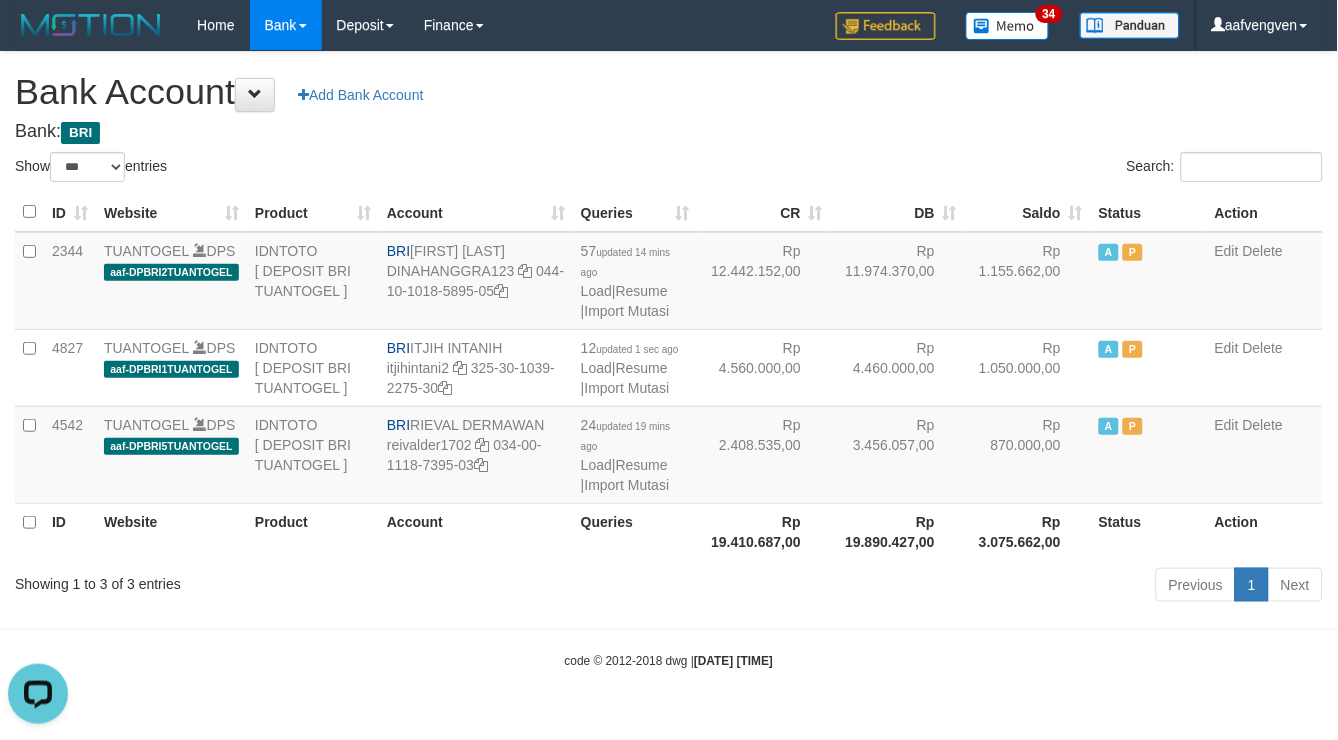 scroll, scrollTop: 0, scrollLeft: 0, axis: both 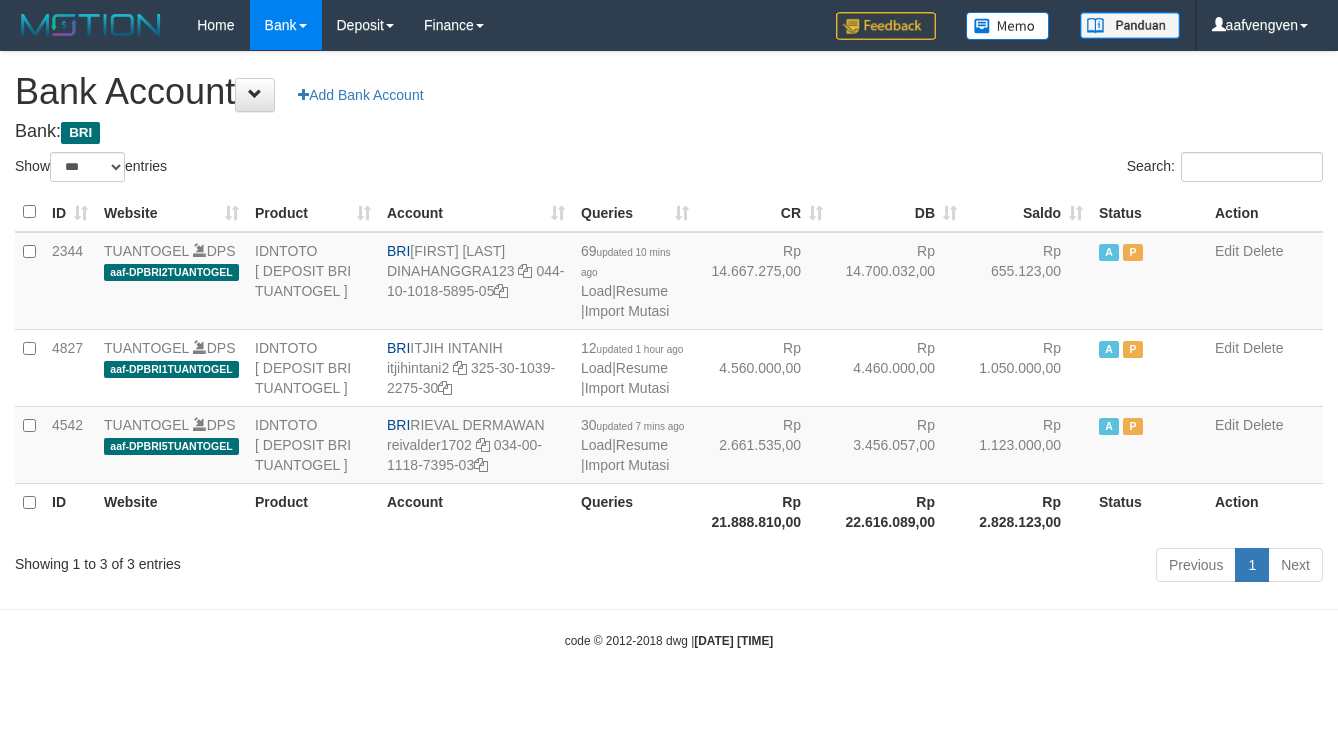 select on "***" 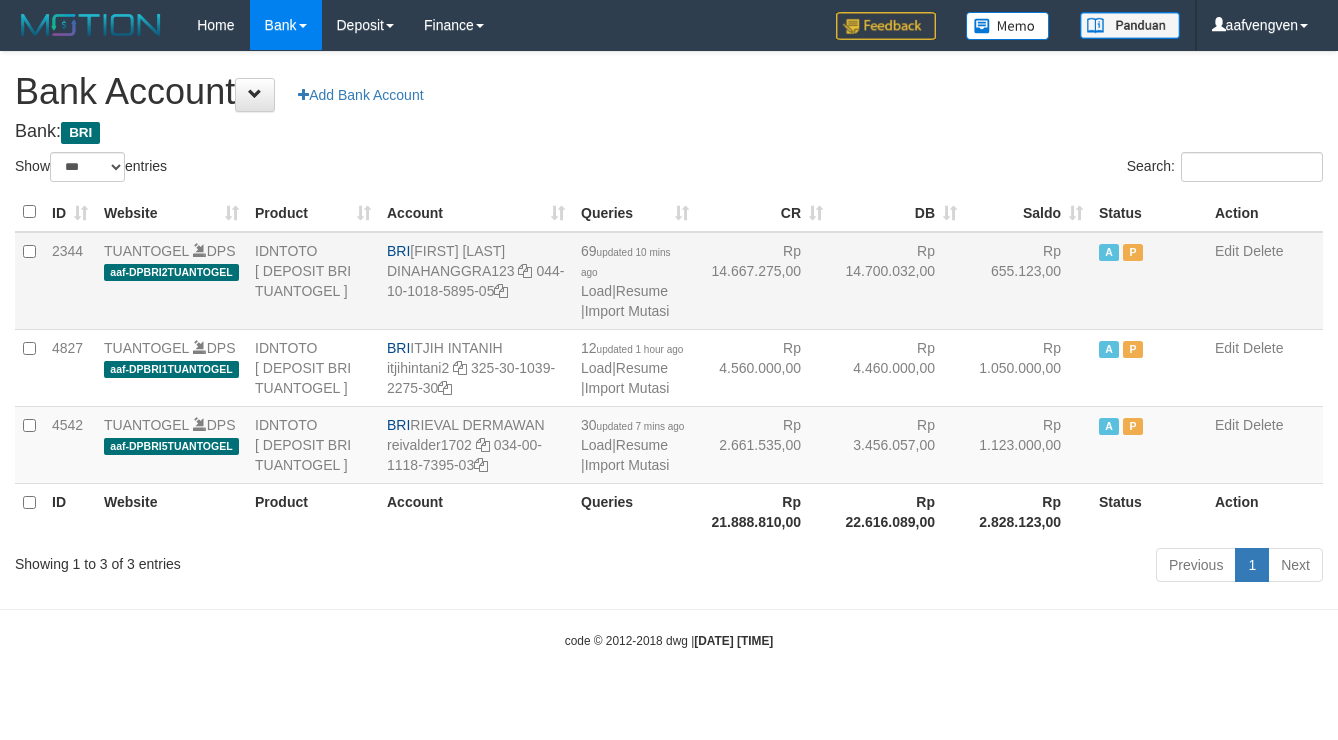 scroll, scrollTop: 0, scrollLeft: 0, axis: both 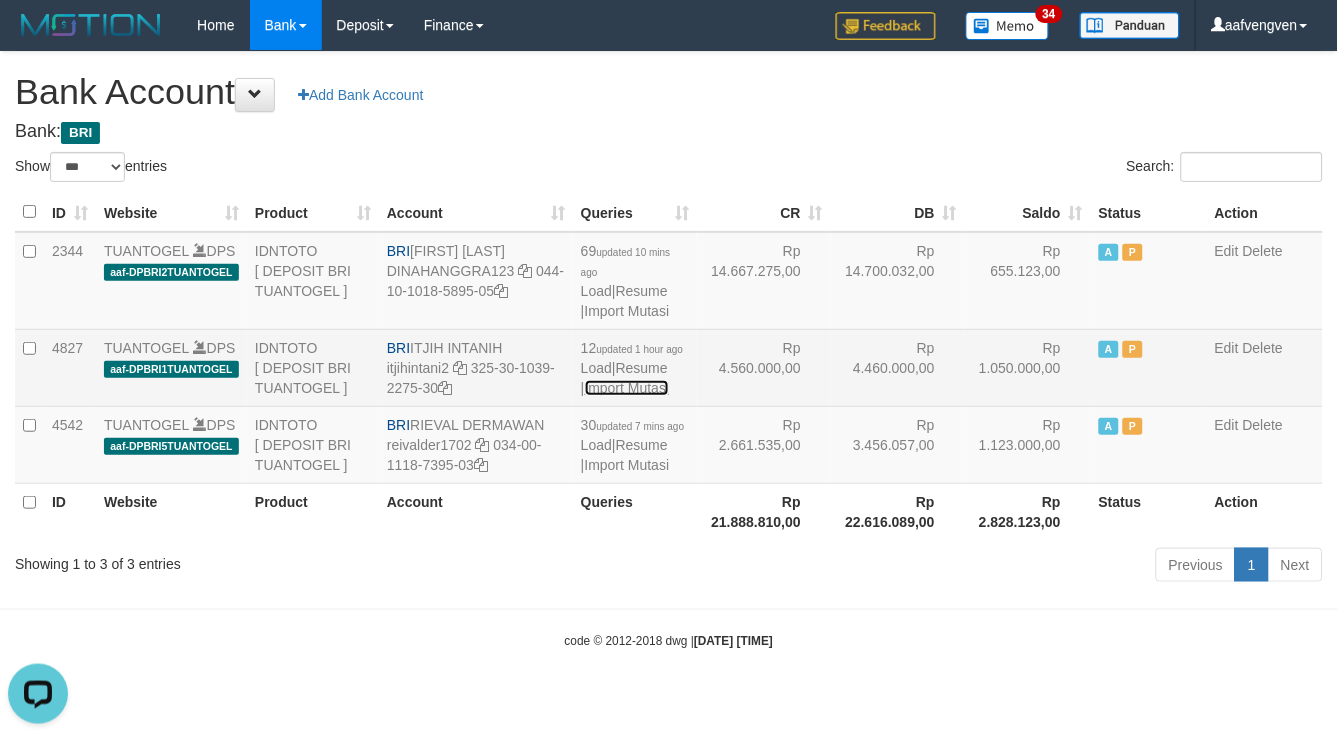 click on "Import Mutasi" at bounding box center [627, 388] 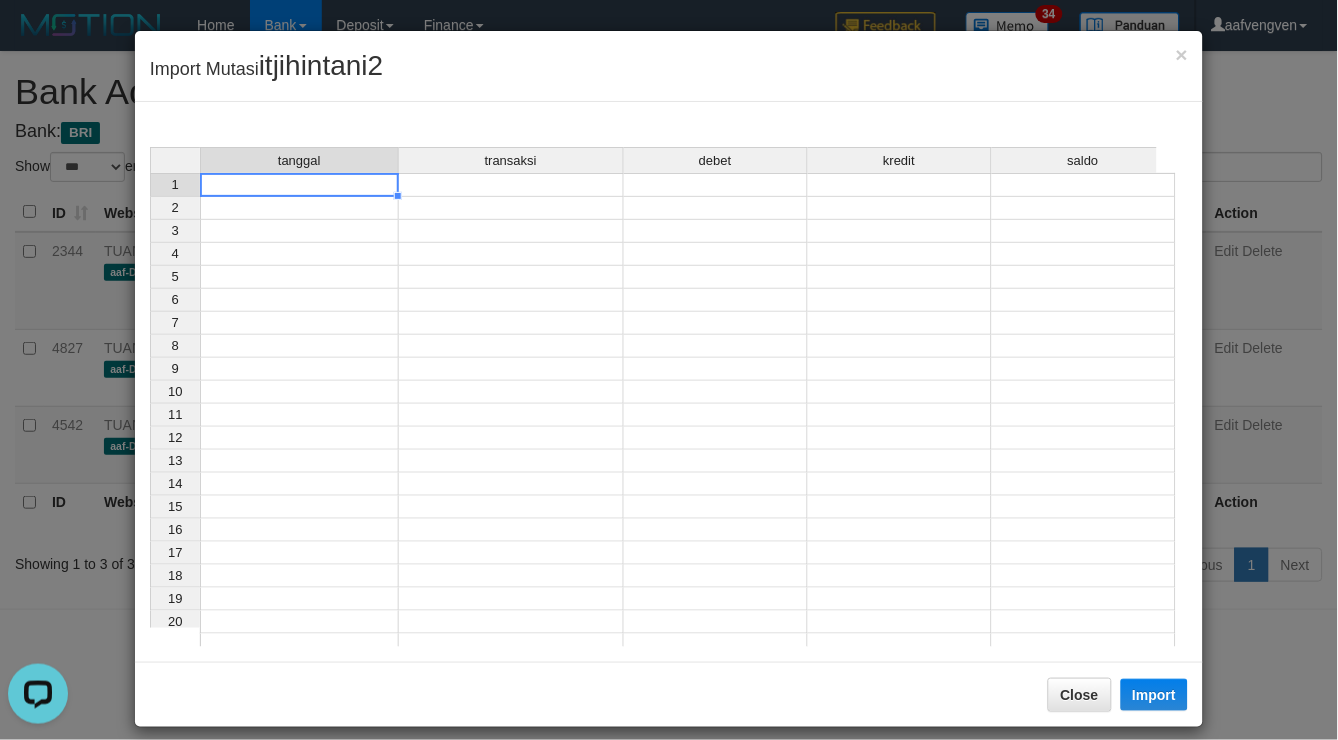 click at bounding box center (299, 185) 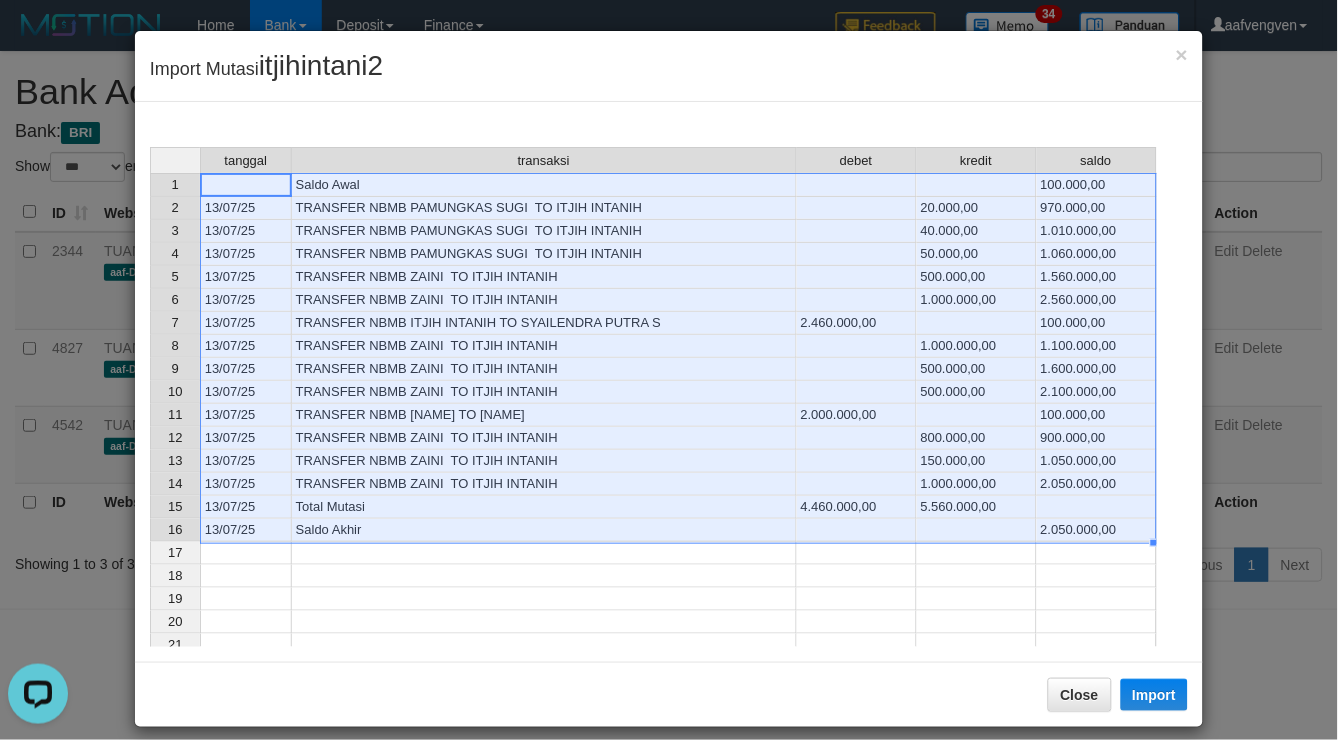 click on "Close
Import" at bounding box center [669, 694] 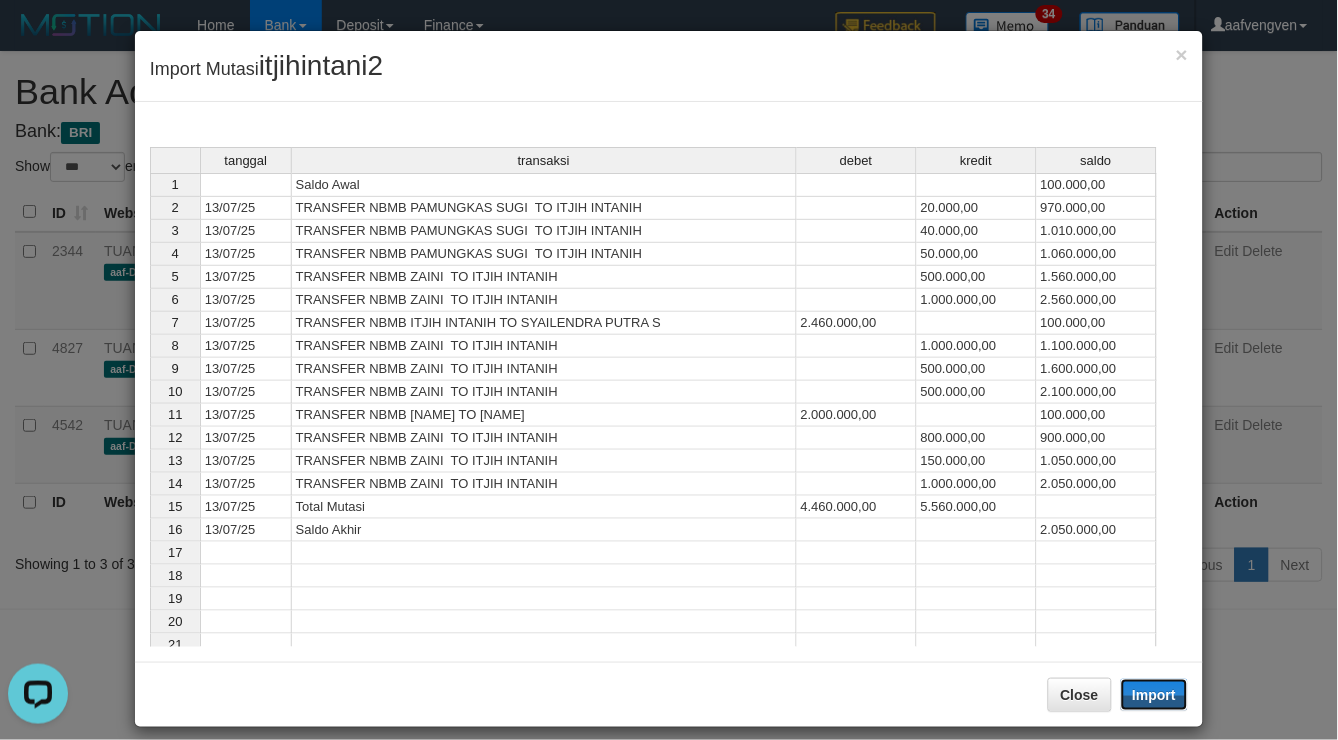 drag, startPoint x: 1151, startPoint y: 693, endPoint x: 996, endPoint y: 630, distance: 167.31407 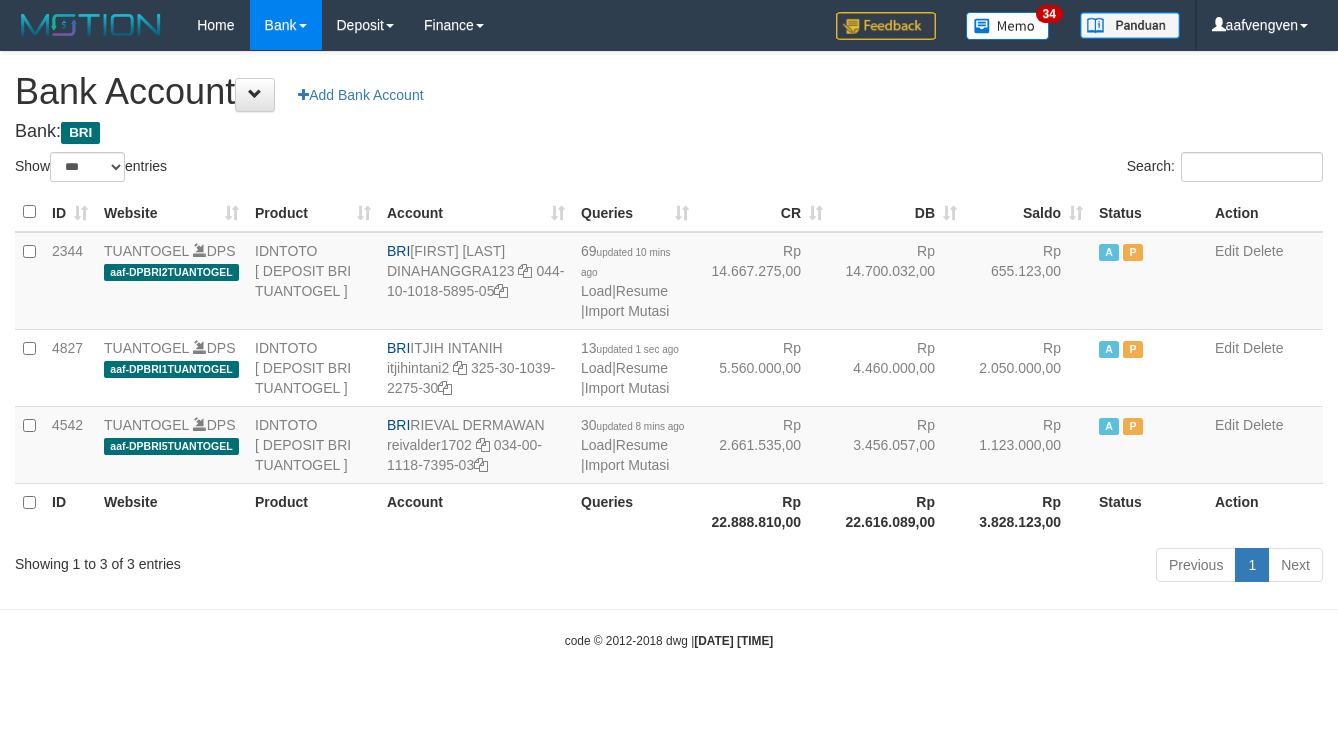 select on "***" 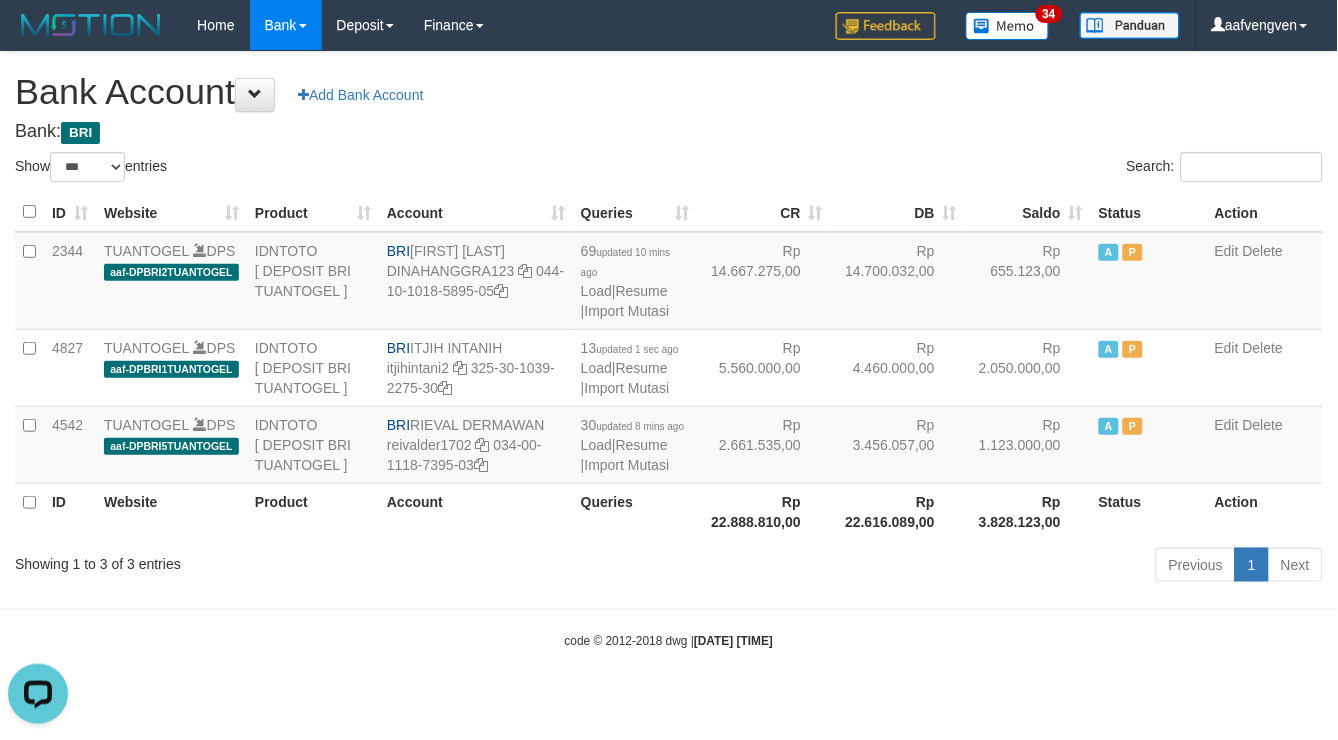 scroll, scrollTop: 0, scrollLeft: 0, axis: both 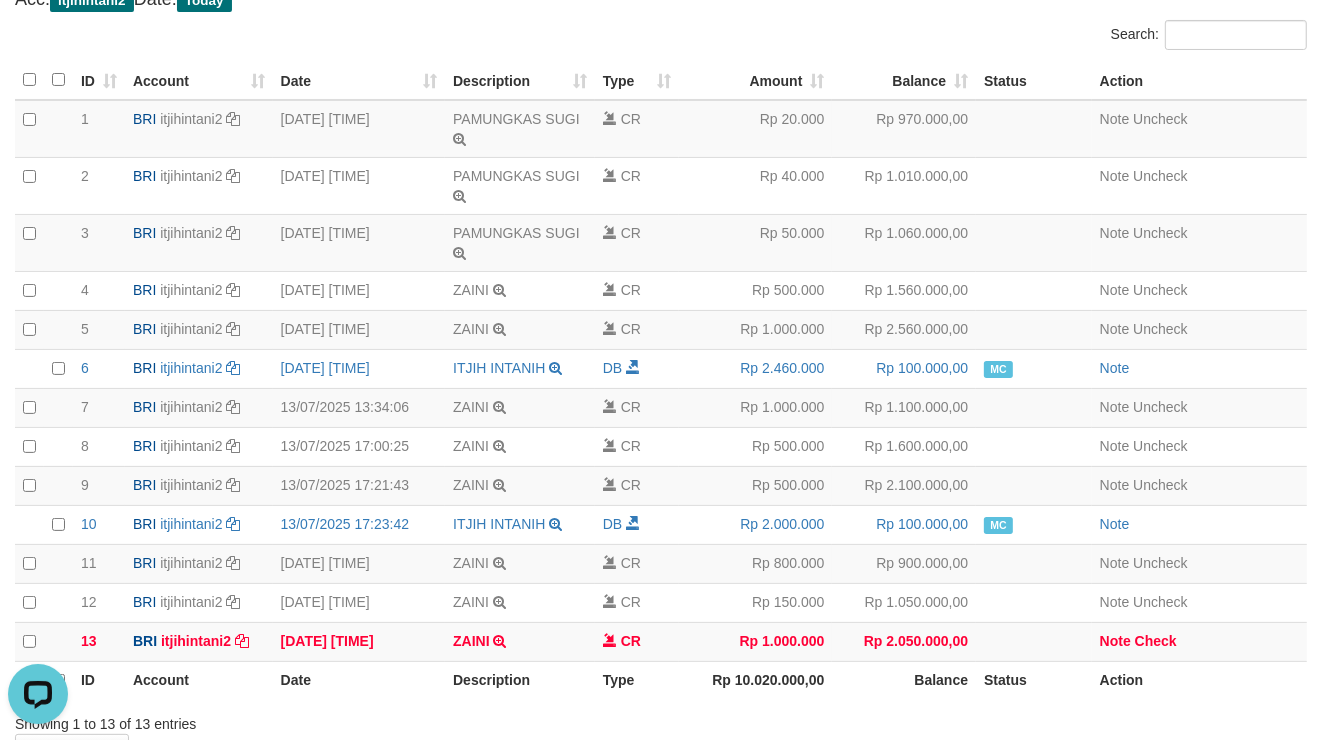select on "****" 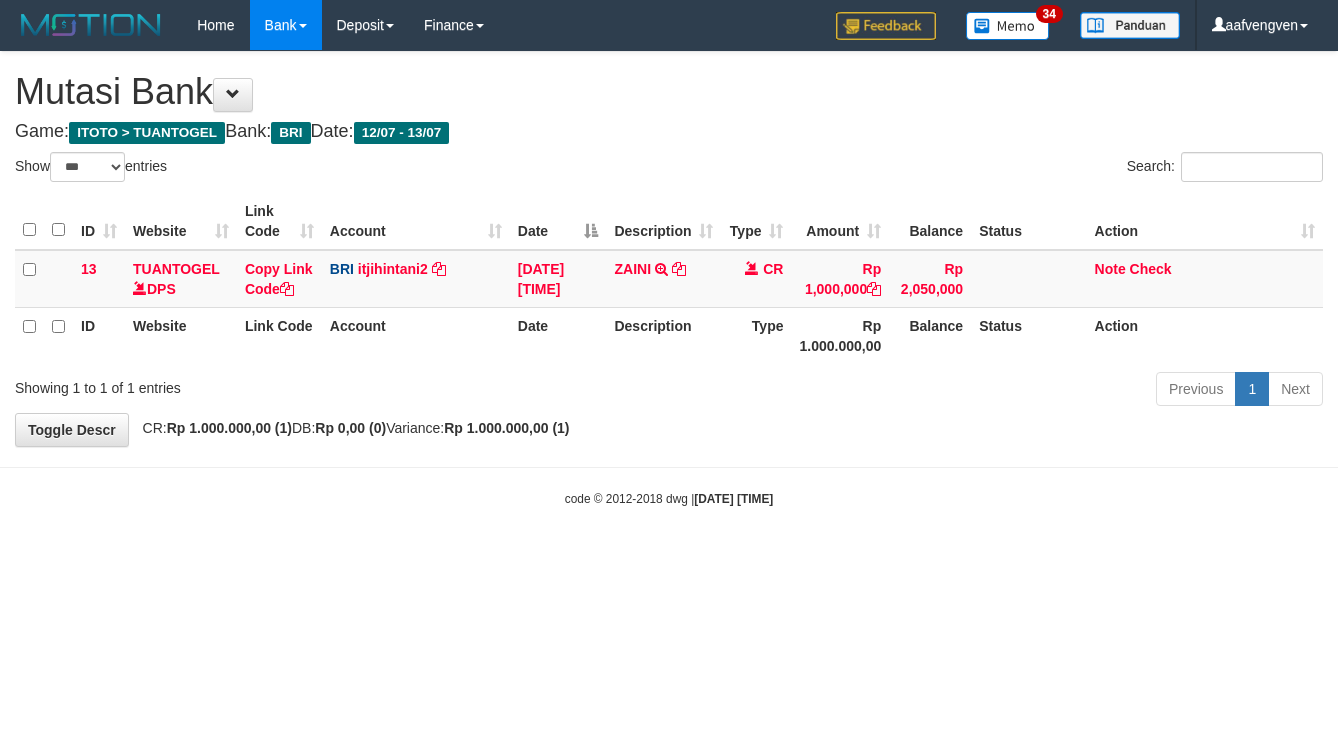 select on "***" 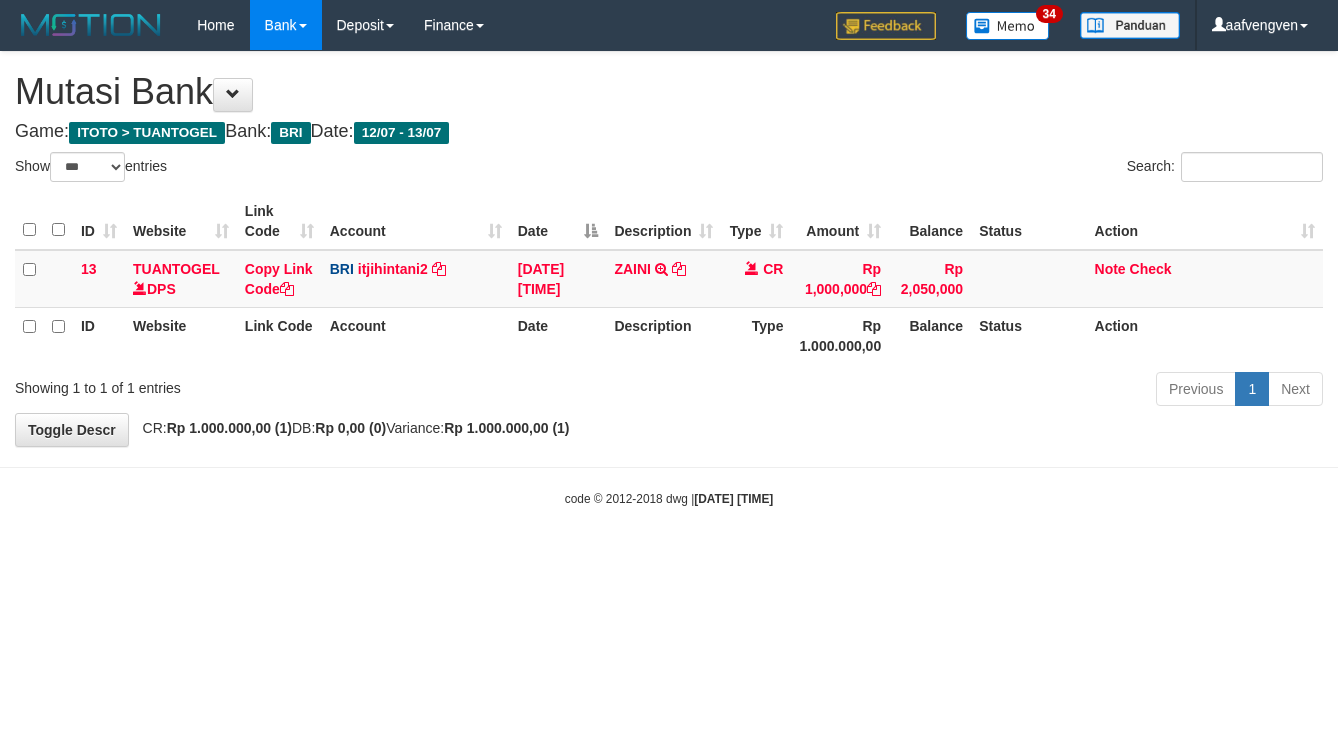 scroll, scrollTop: 0, scrollLeft: 0, axis: both 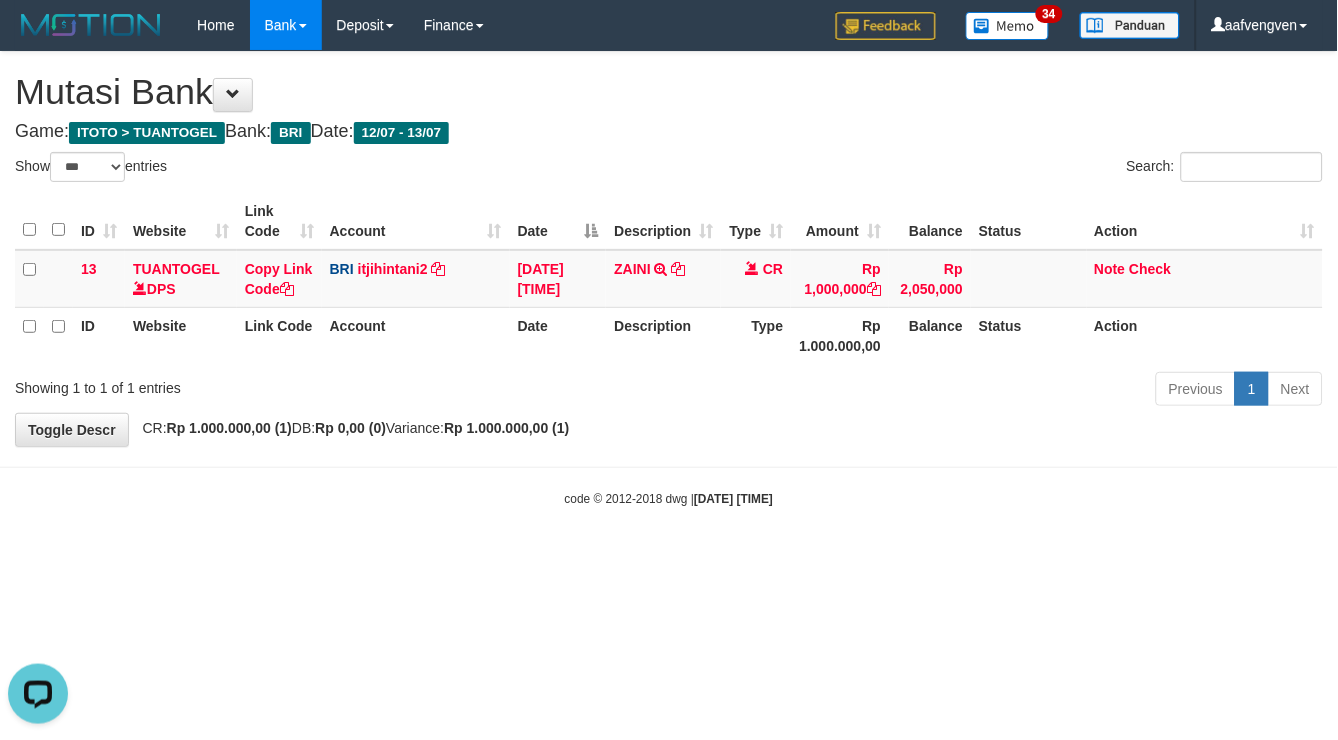 click on "**********" at bounding box center (669, 249) 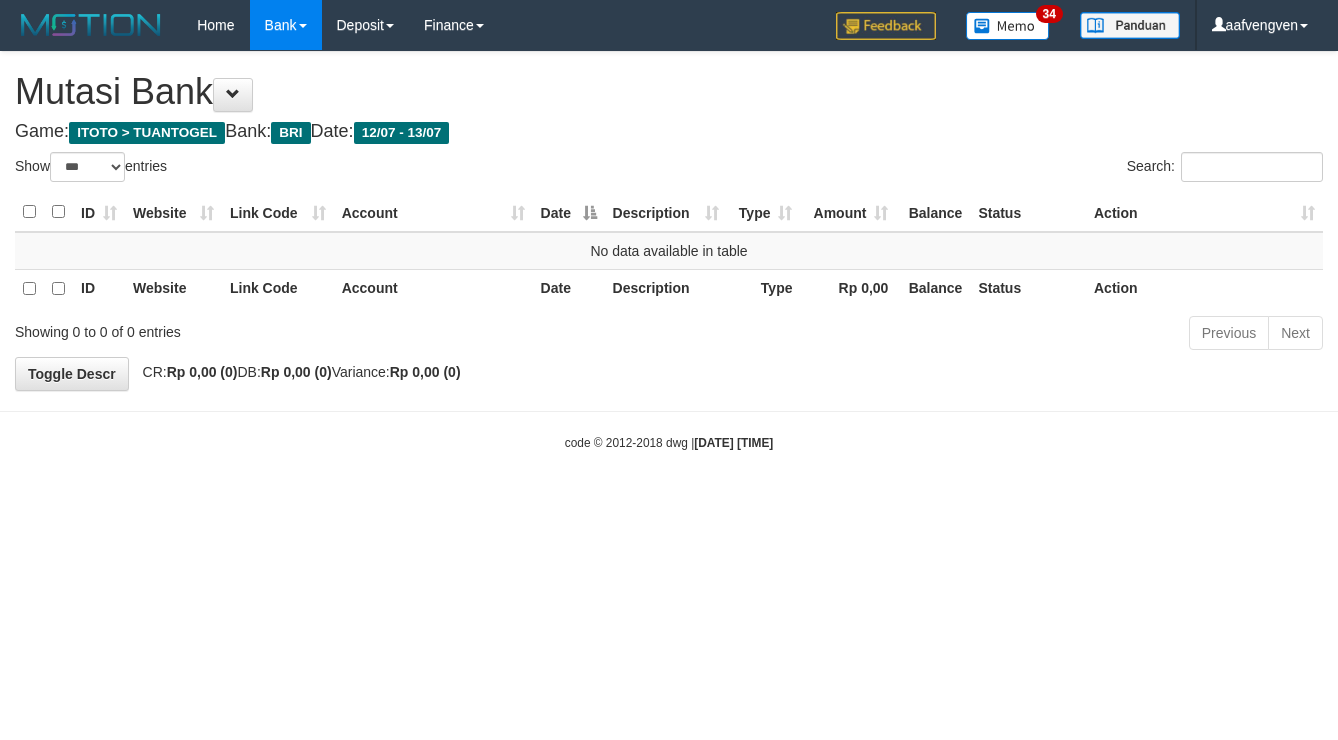 select on "***" 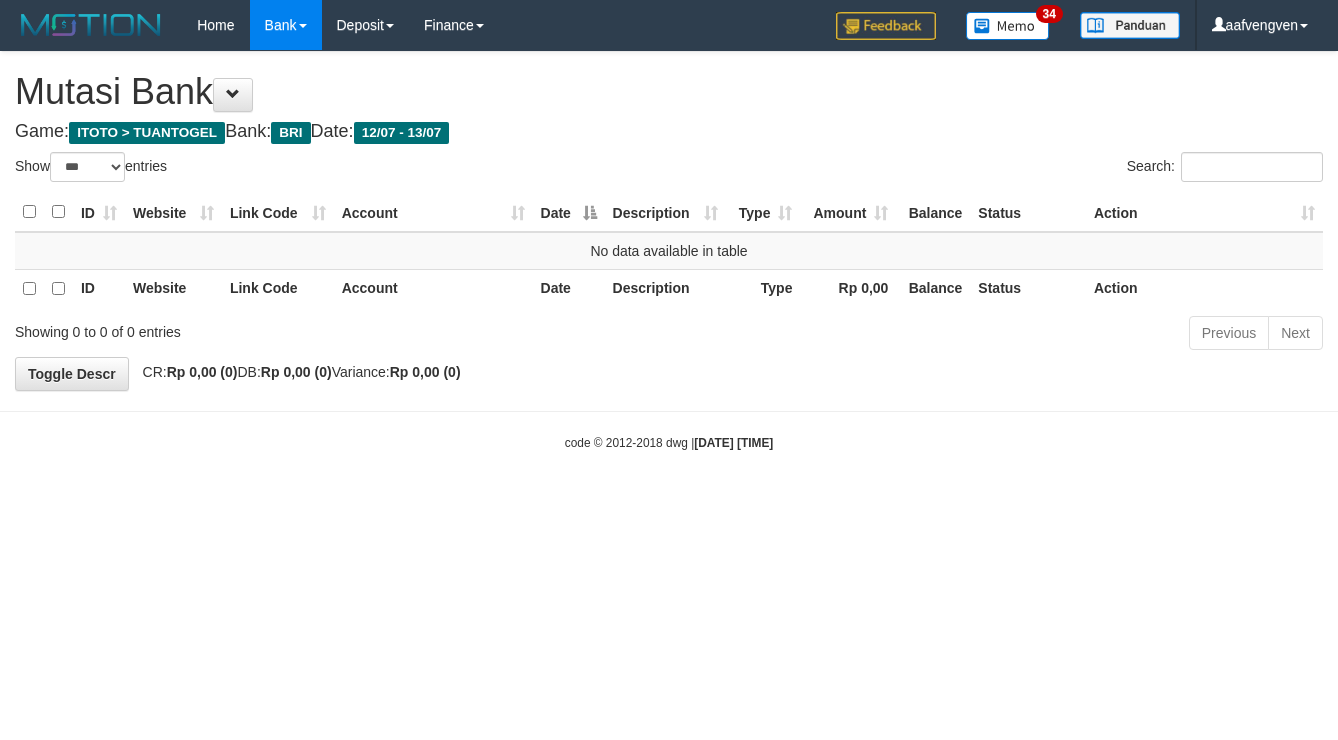 scroll, scrollTop: 0, scrollLeft: 0, axis: both 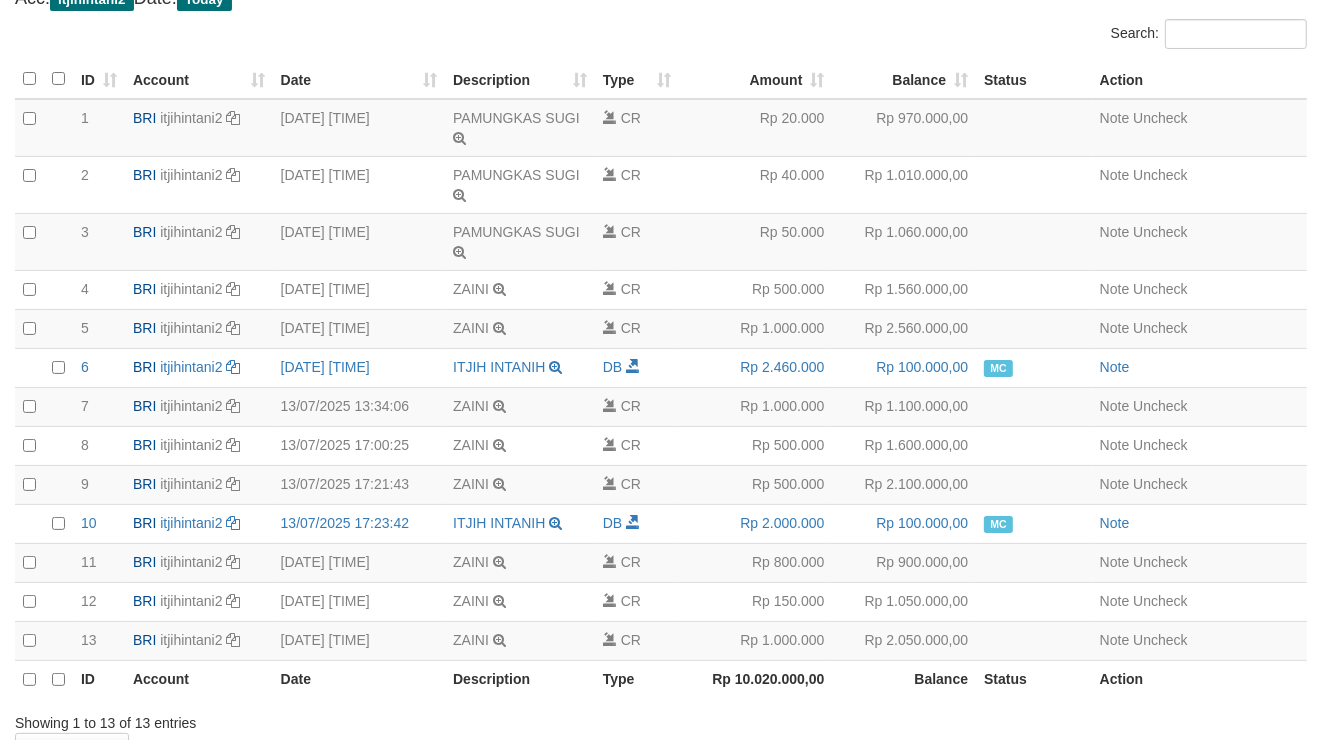 select on "****" 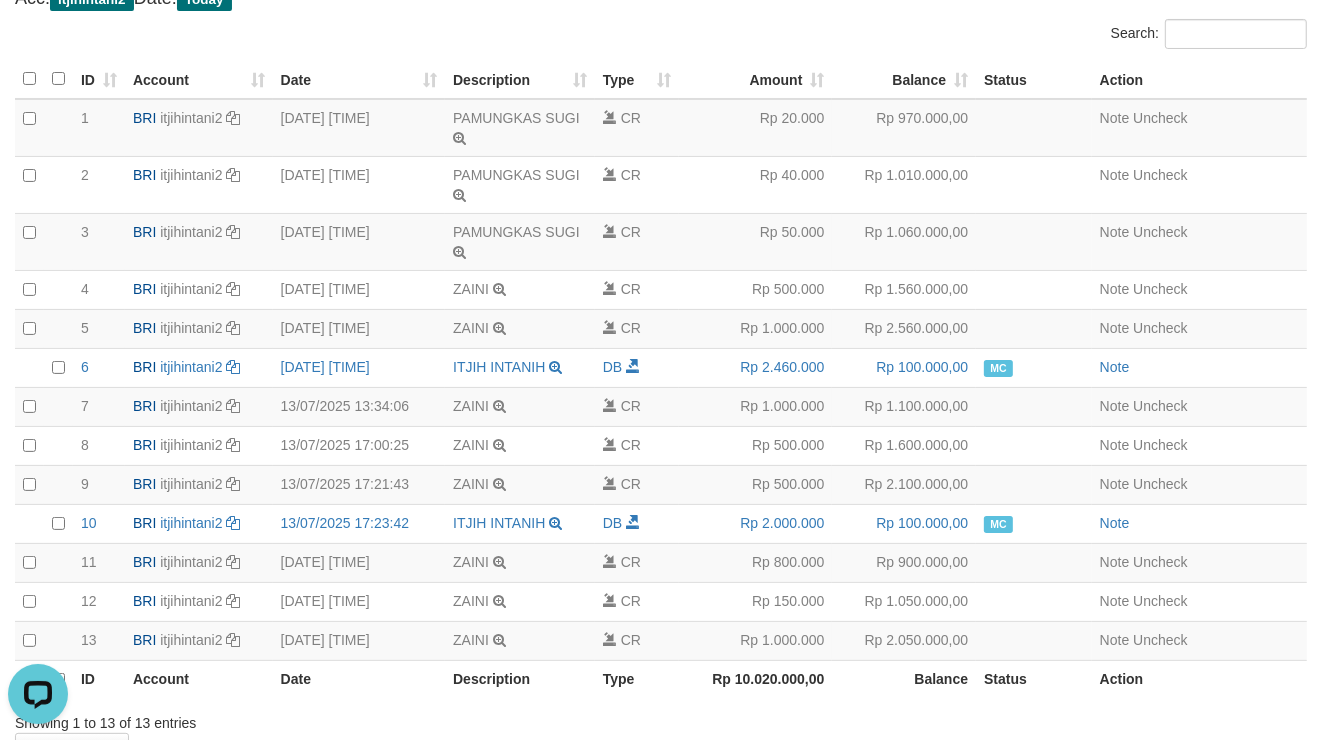 scroll, scrollTop: 0, scrollLeft: 0, axis: both 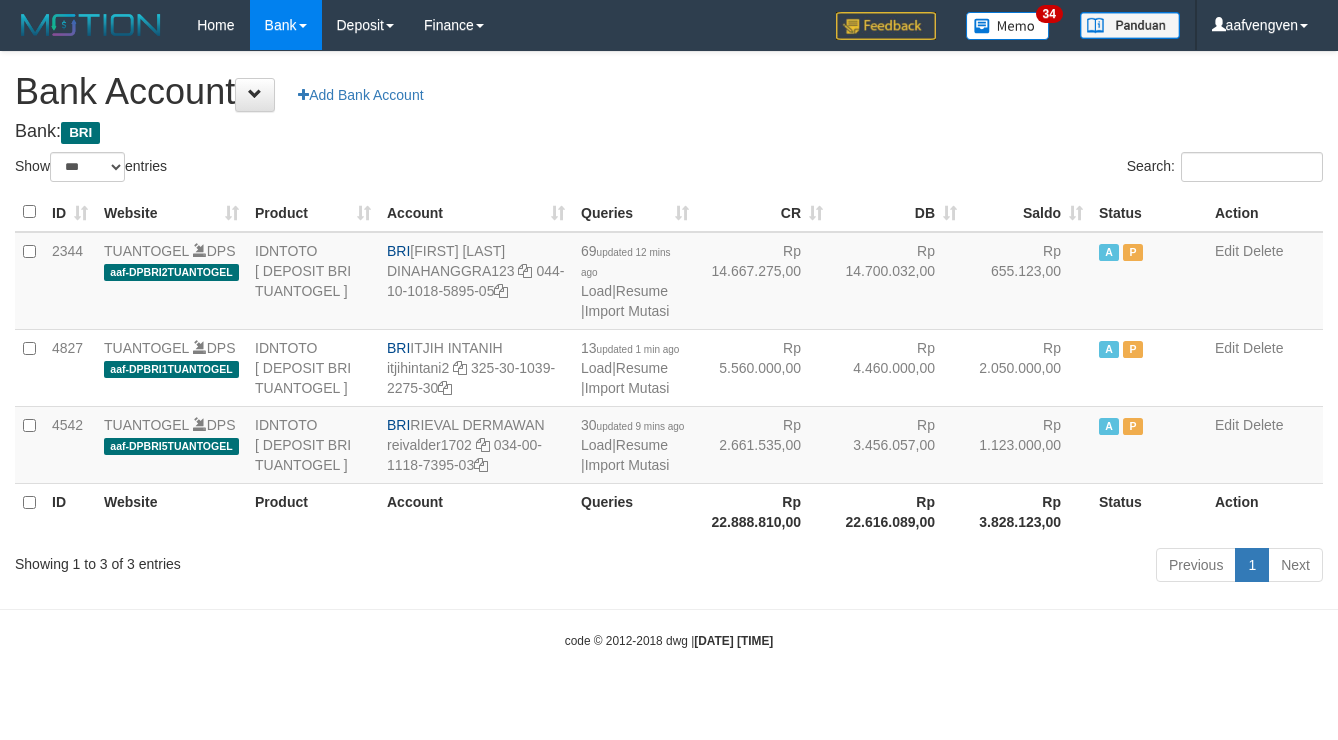 select on "***" 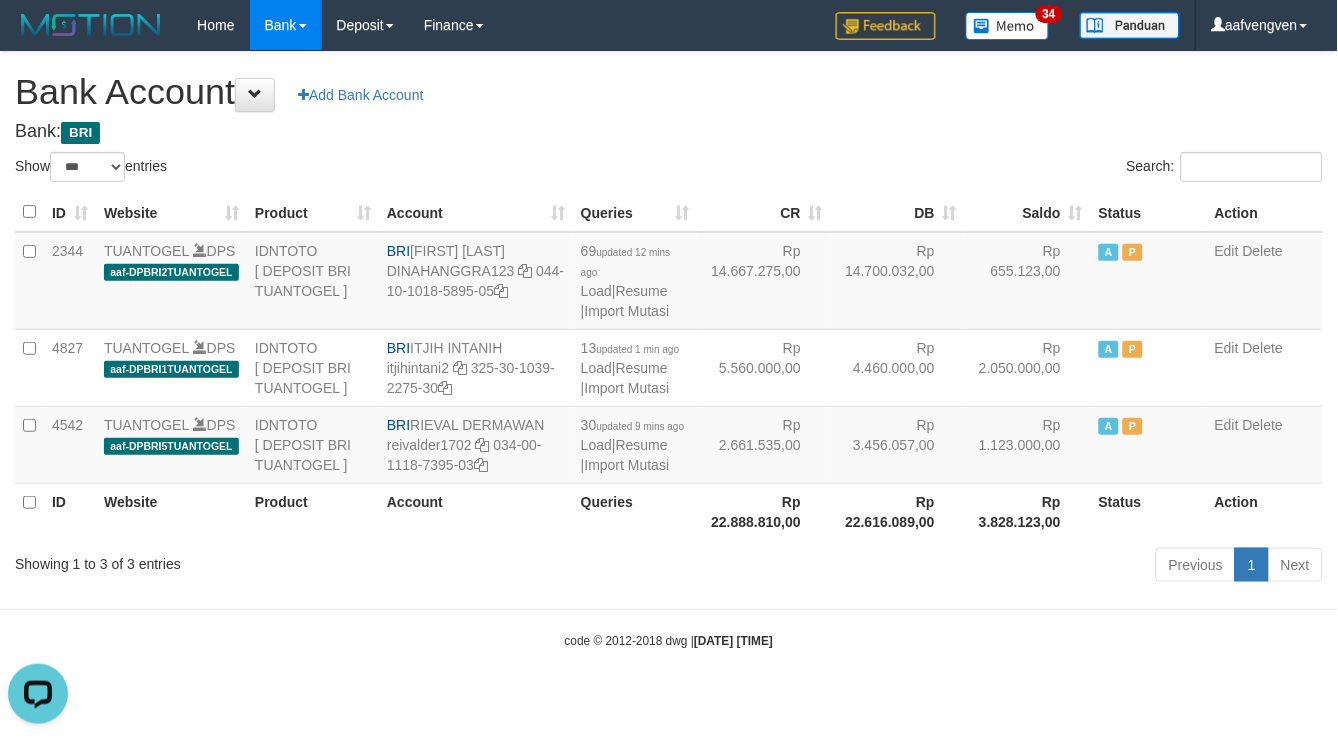scroll, scrollTop: 0, scrollLeft: 0, axis: both 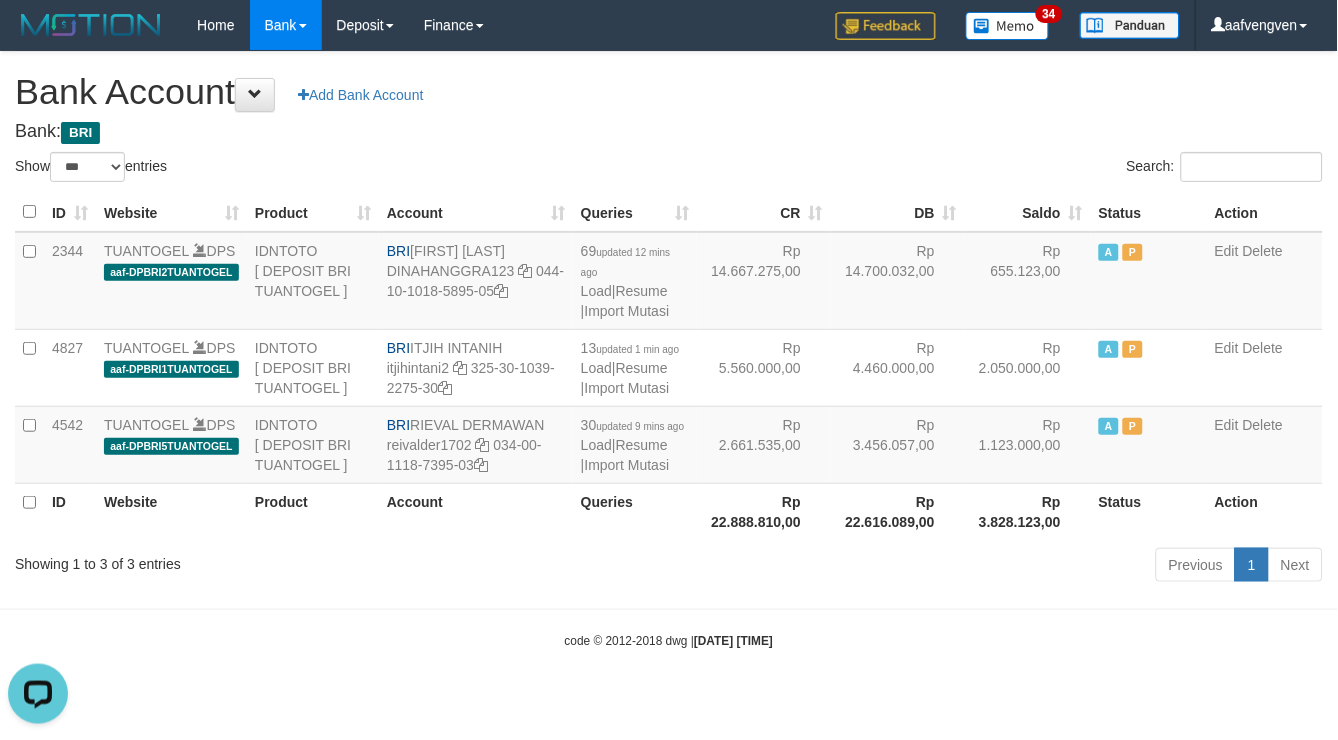 click on "Bank Account
Add Bank Account" at bounding box center (669, 92) 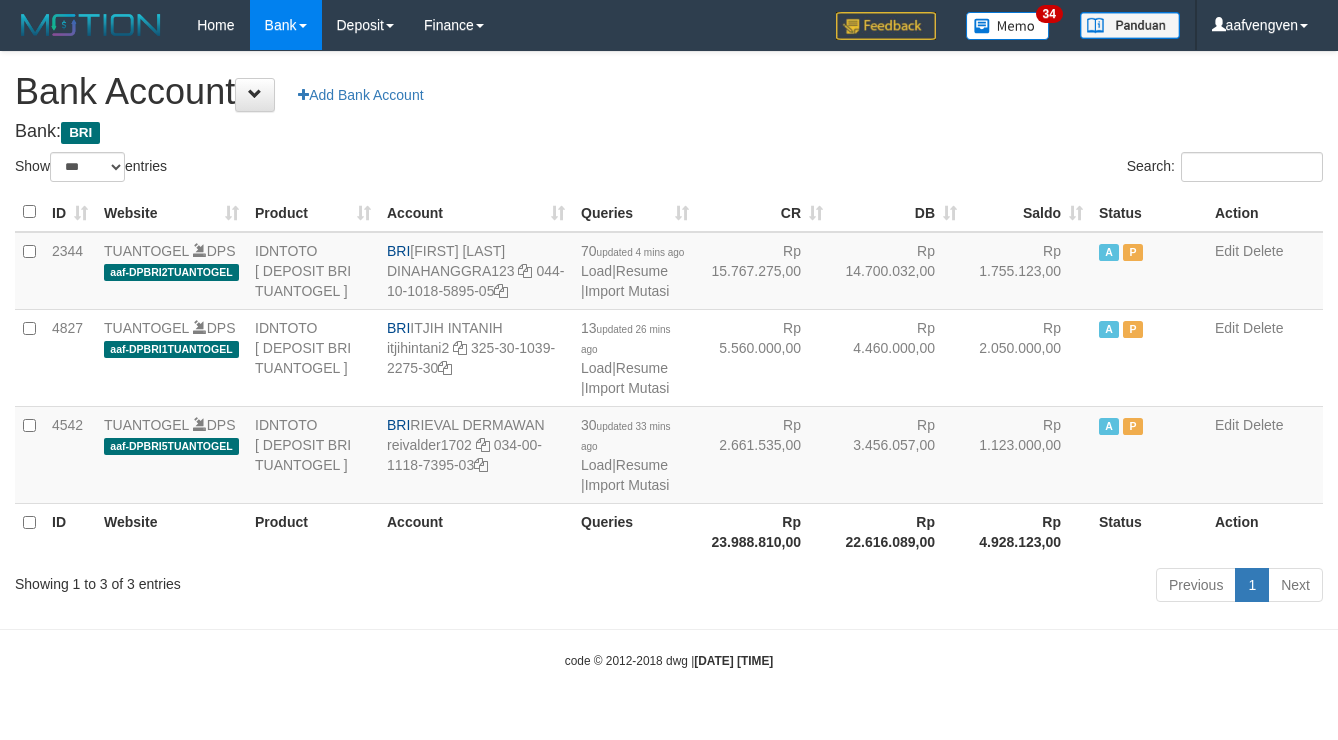select on "***" 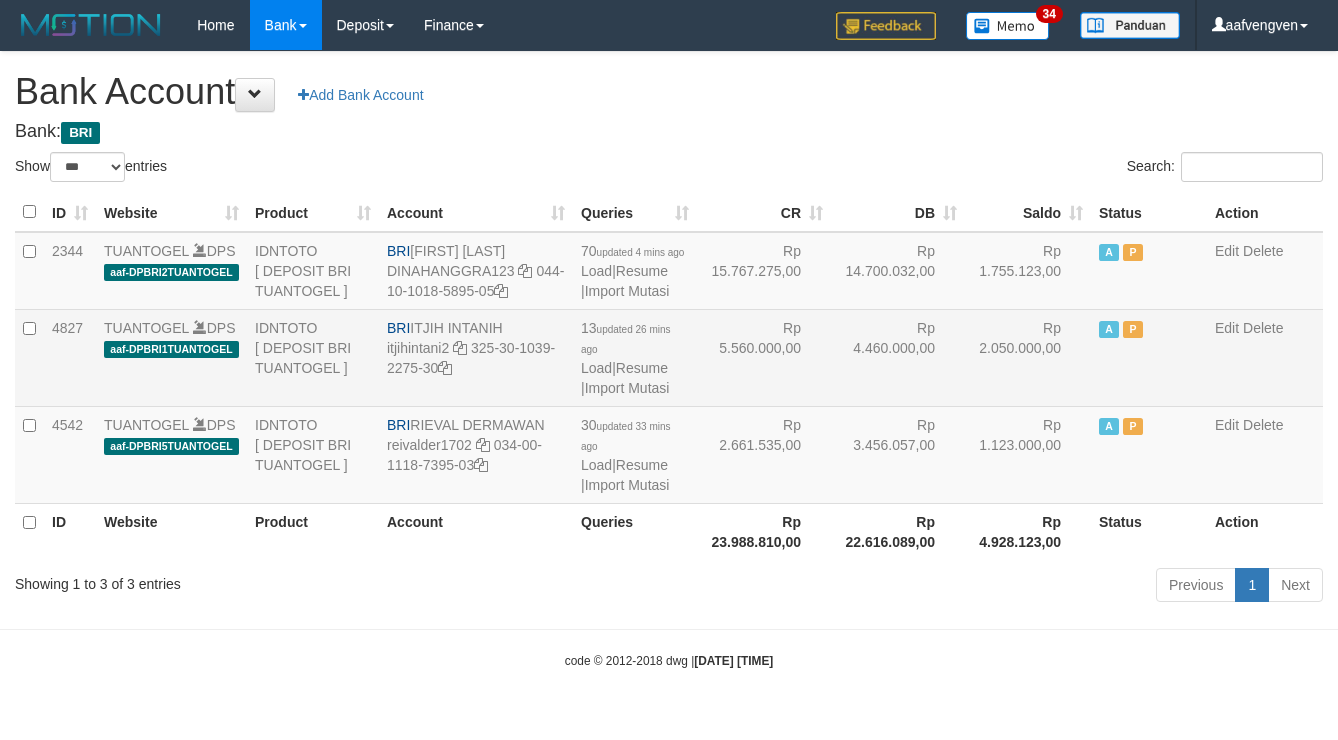 scroll, scrollTop: 0, scrollLeft: 0, axis: both 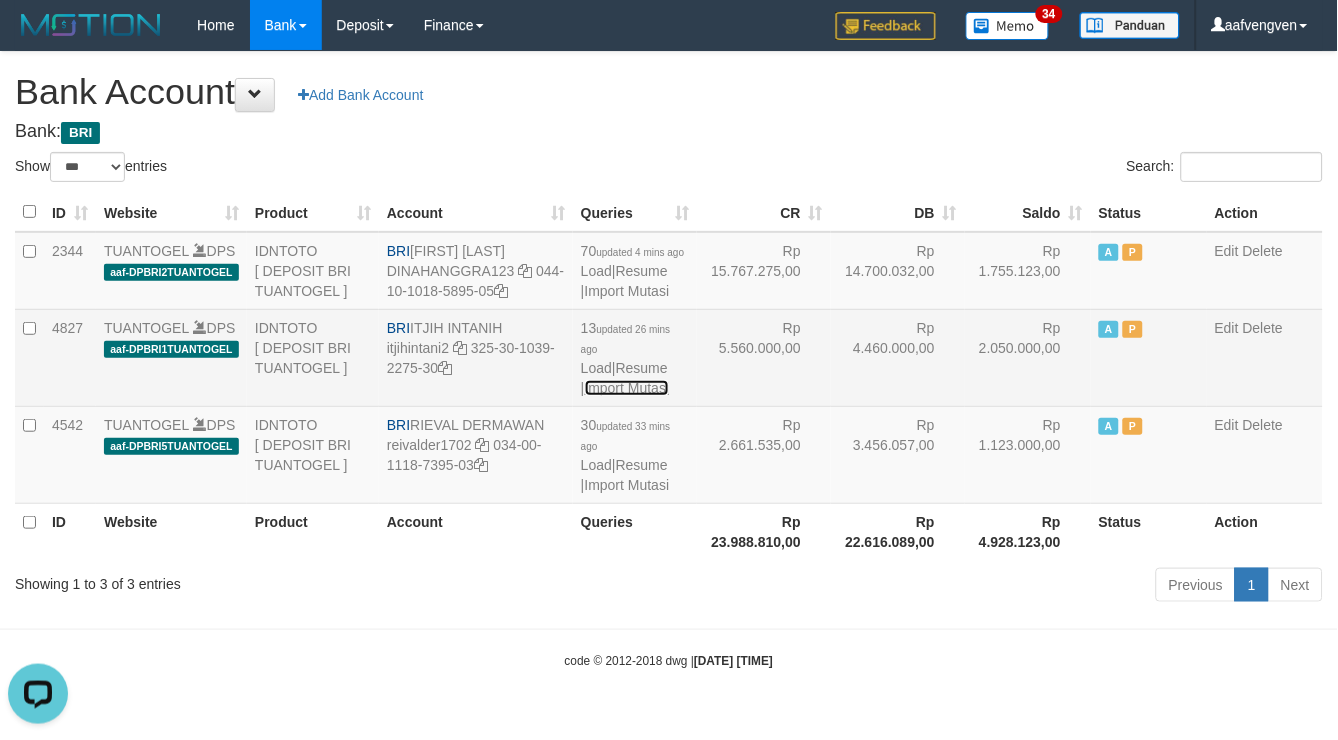 click on "Import Mutasi" at bounding box center [627, 388] 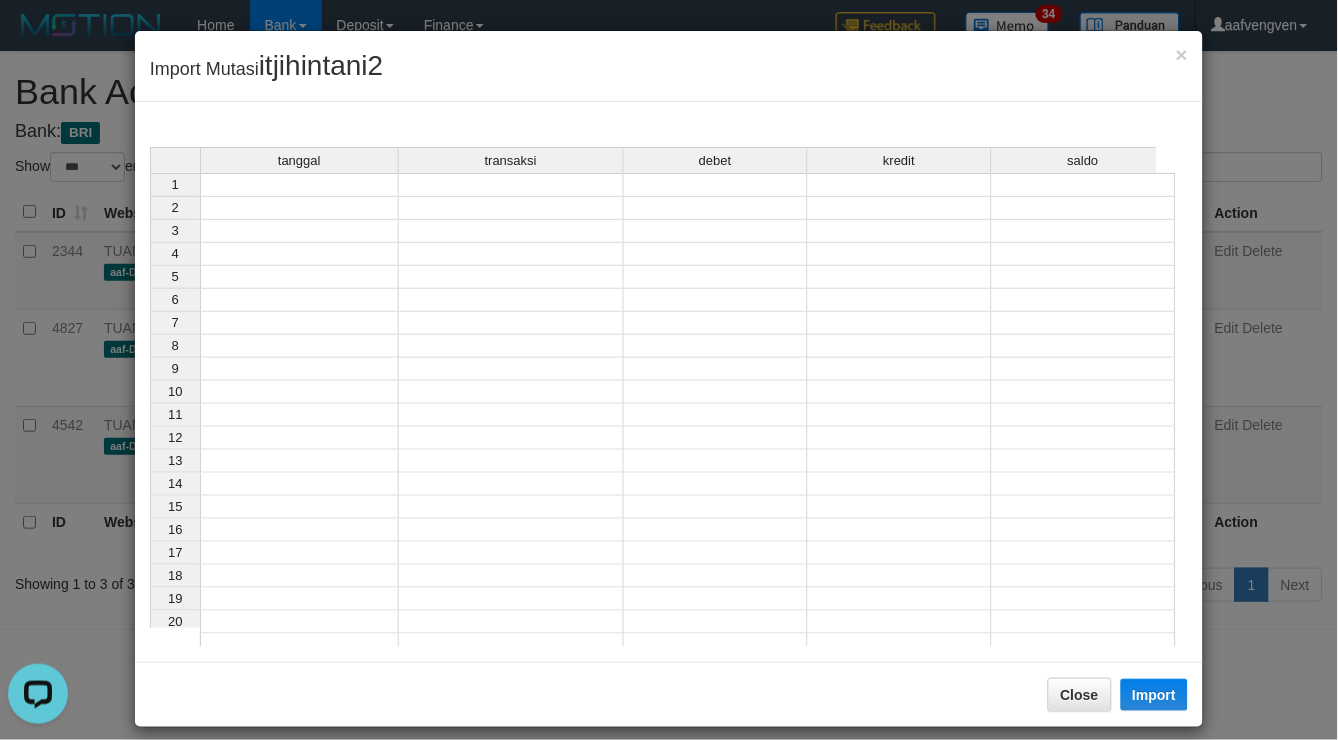 click on "tanggal transaksi debet kredit saldo" at bounding box center (653, 161) 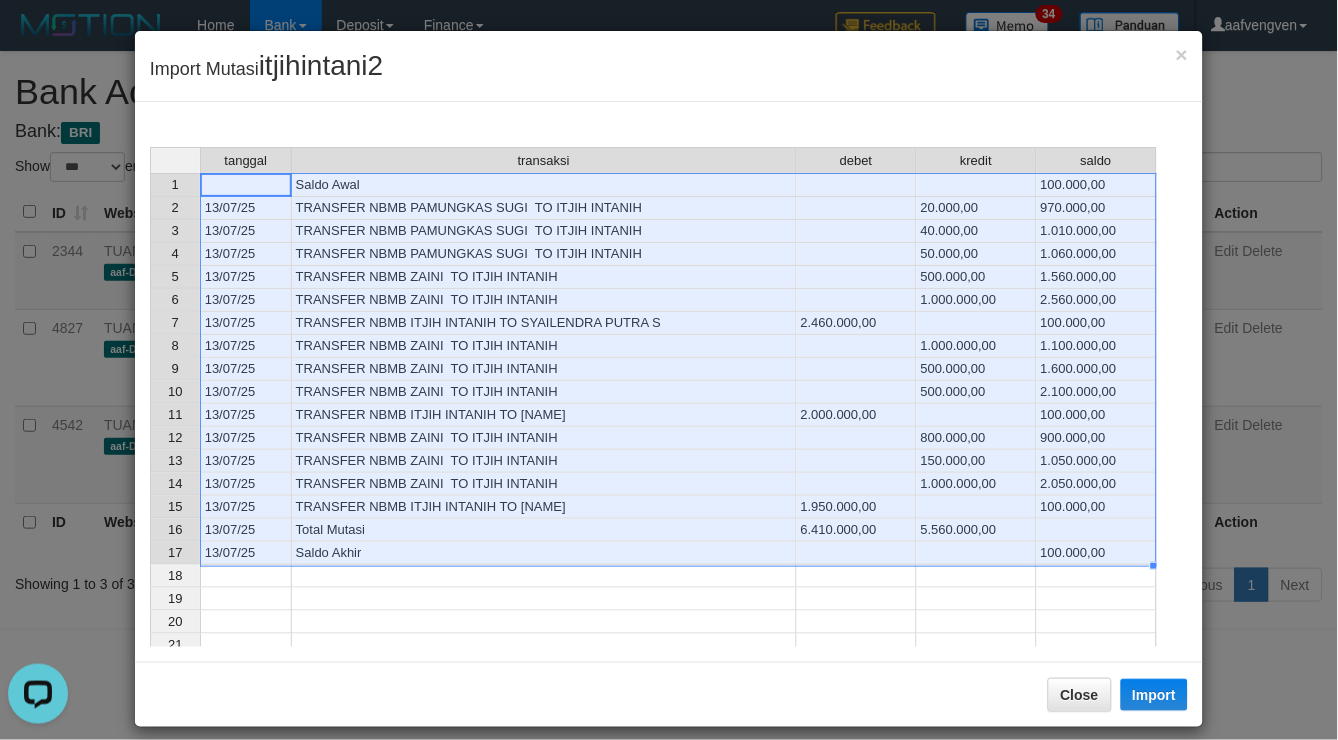 scroll, scrollTop: 85, scrollLeft: 0, axis: vertical 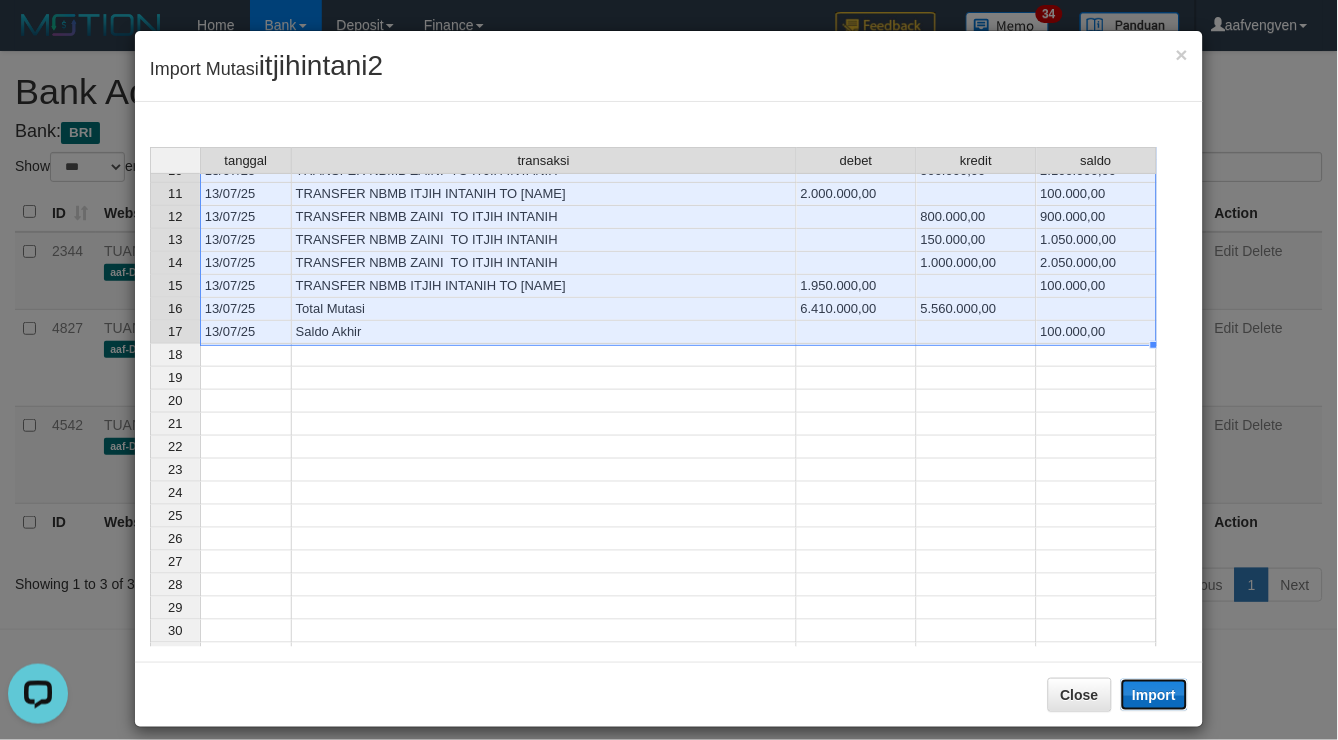click on "Import" at bounding box center (1155, 695) 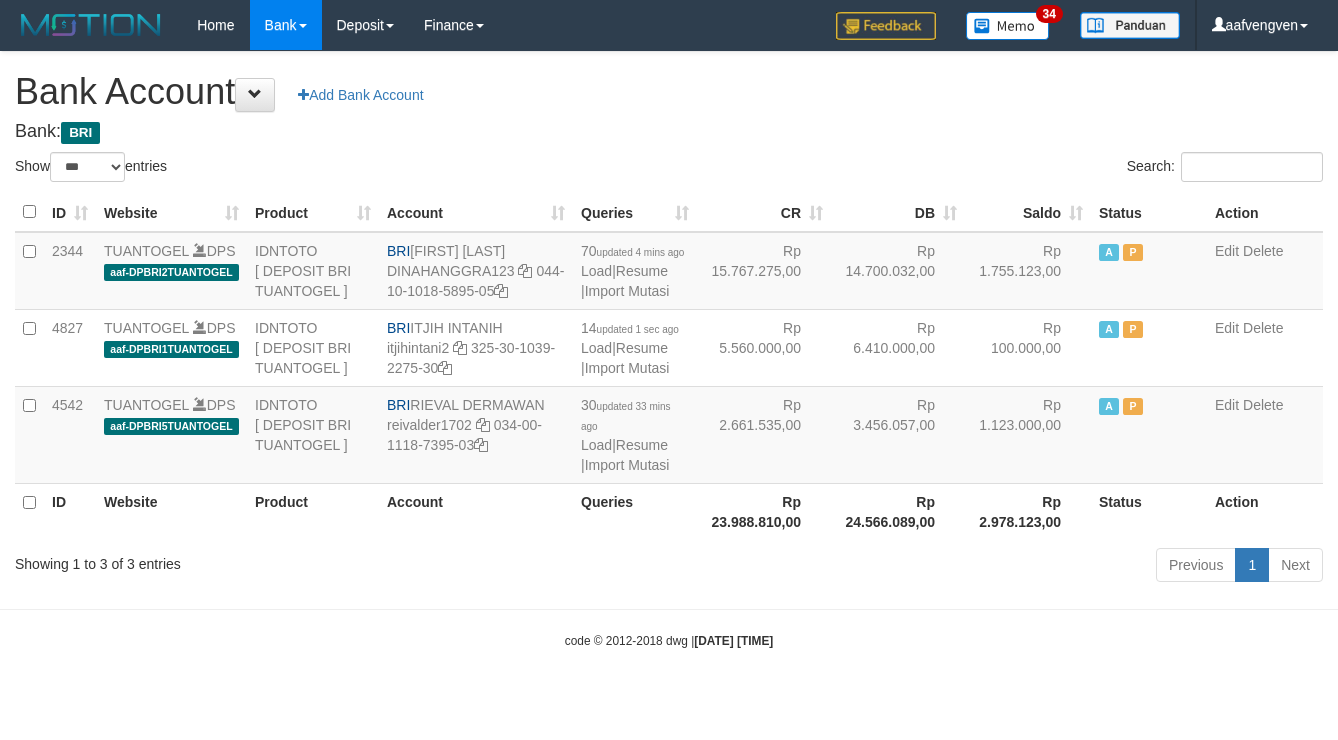 select on "***" 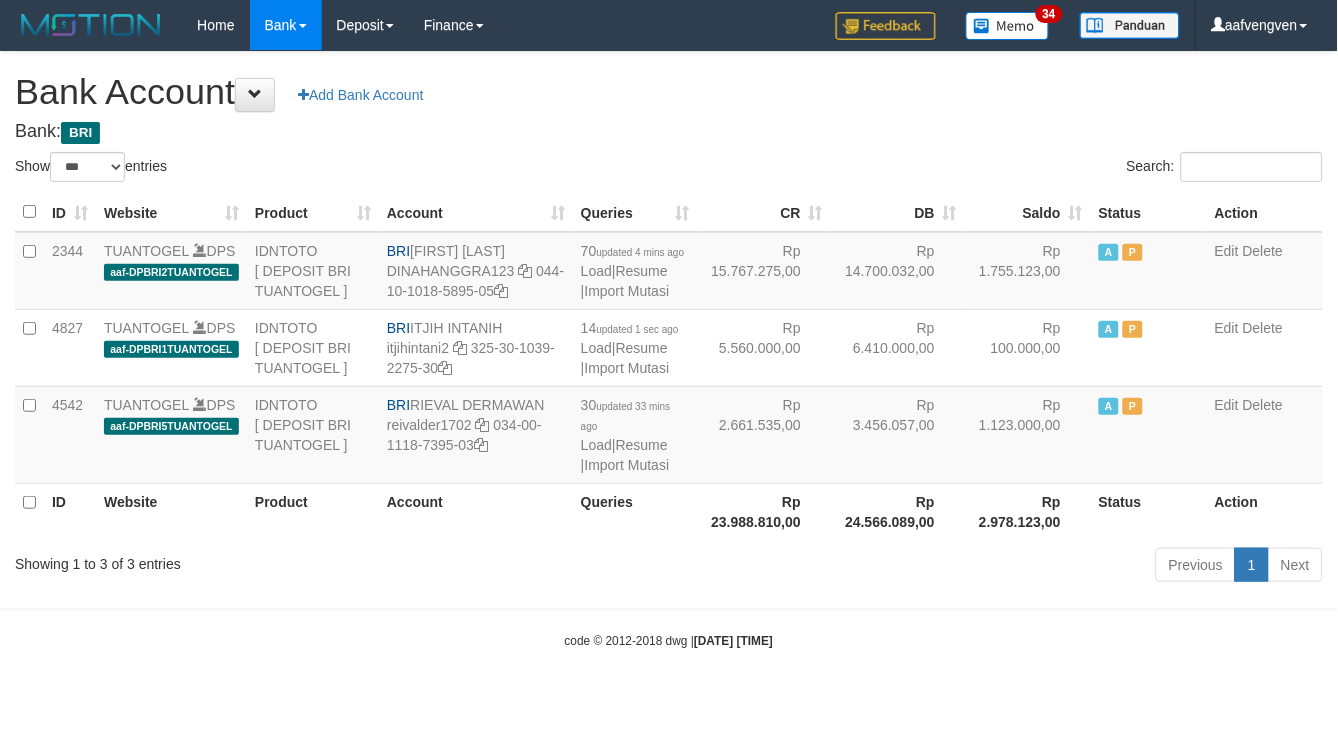click on "Bank Account
Add Bank Account" at bounding box center [669, 92] 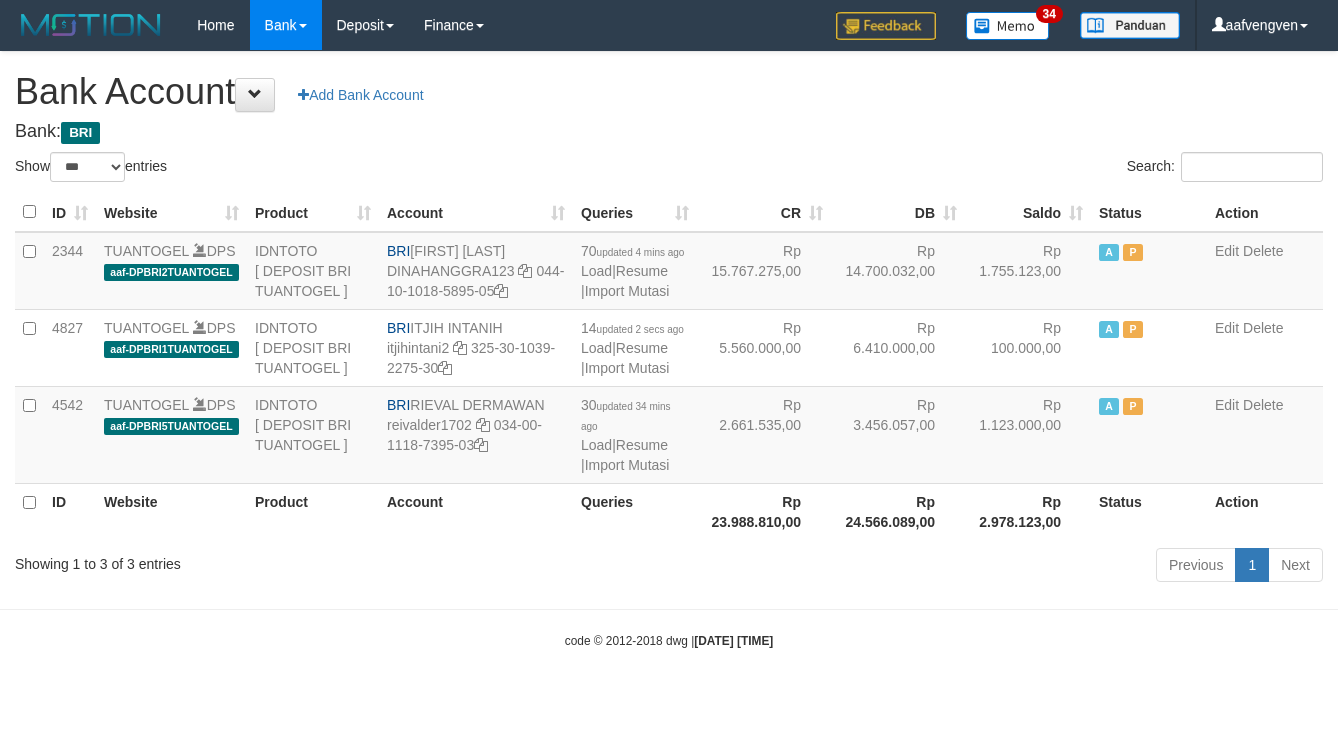 select on "***" 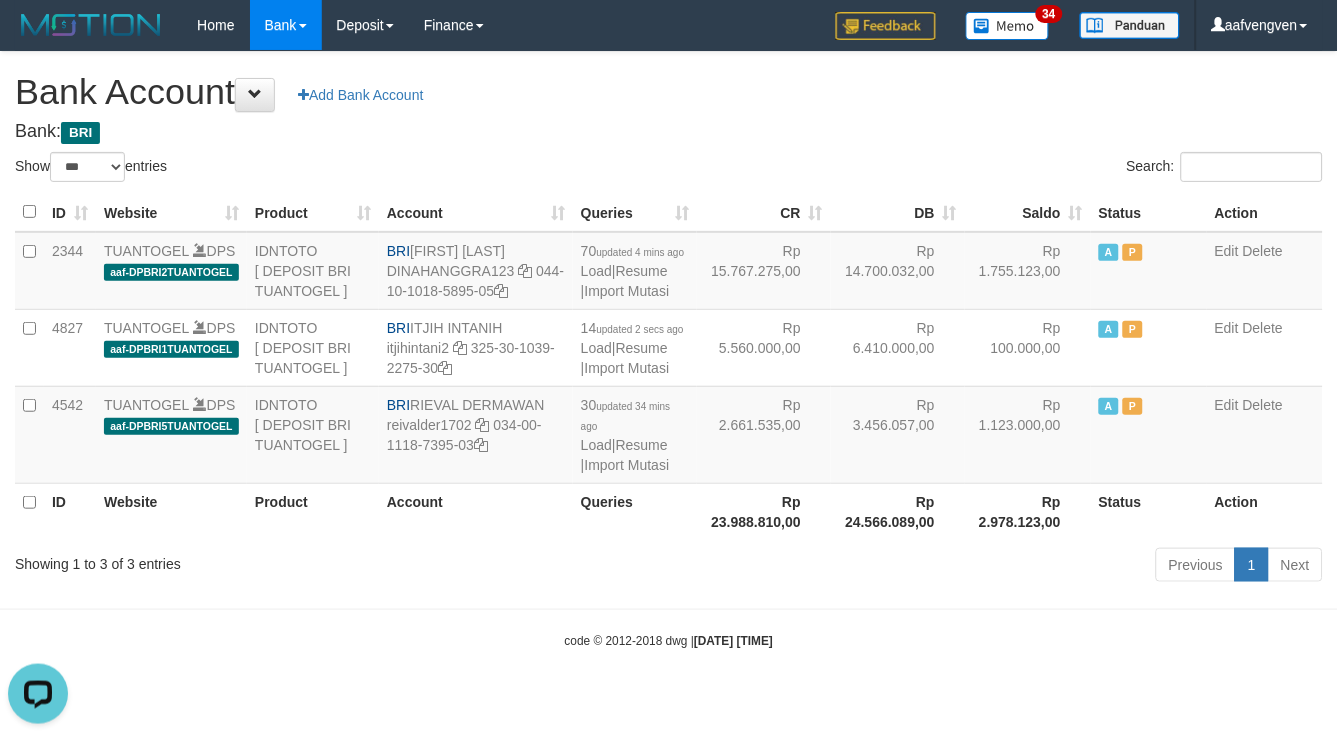 scroll, scrollTop: 0, scrollLeft: 0, axis: both 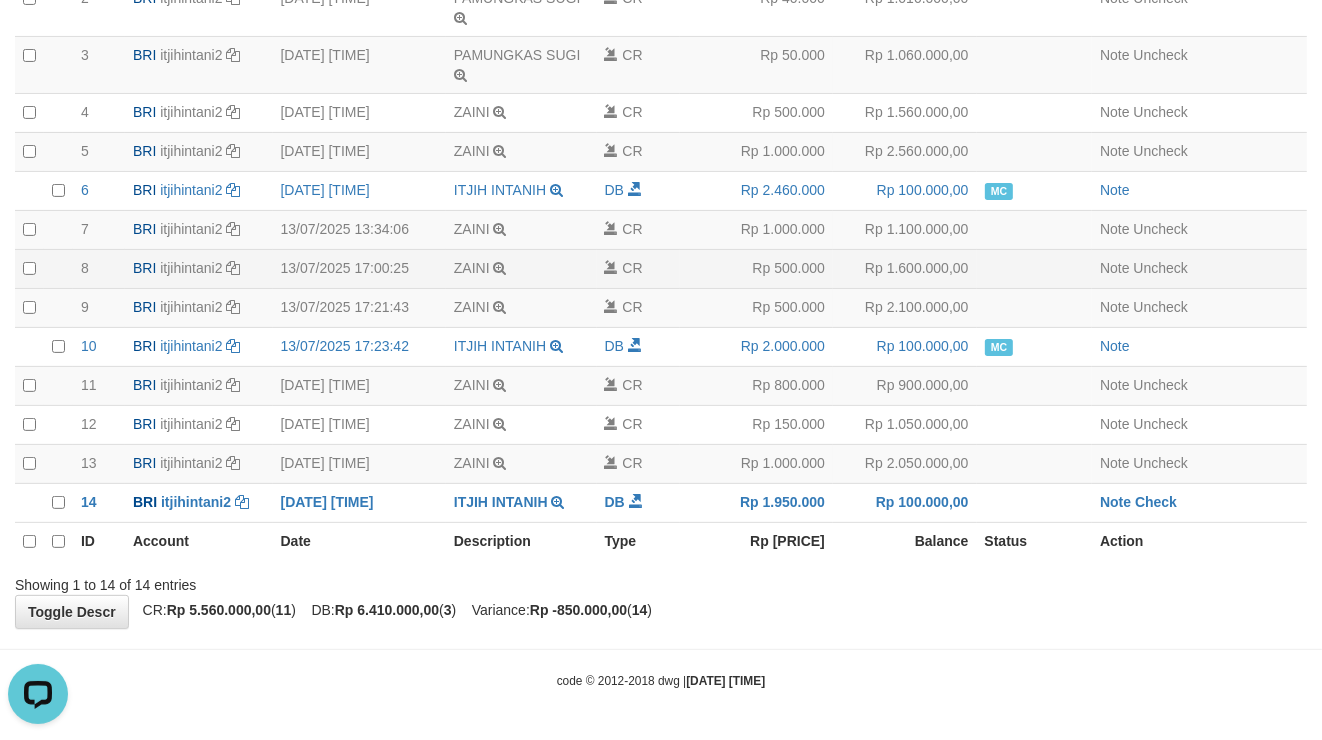 select on "****" 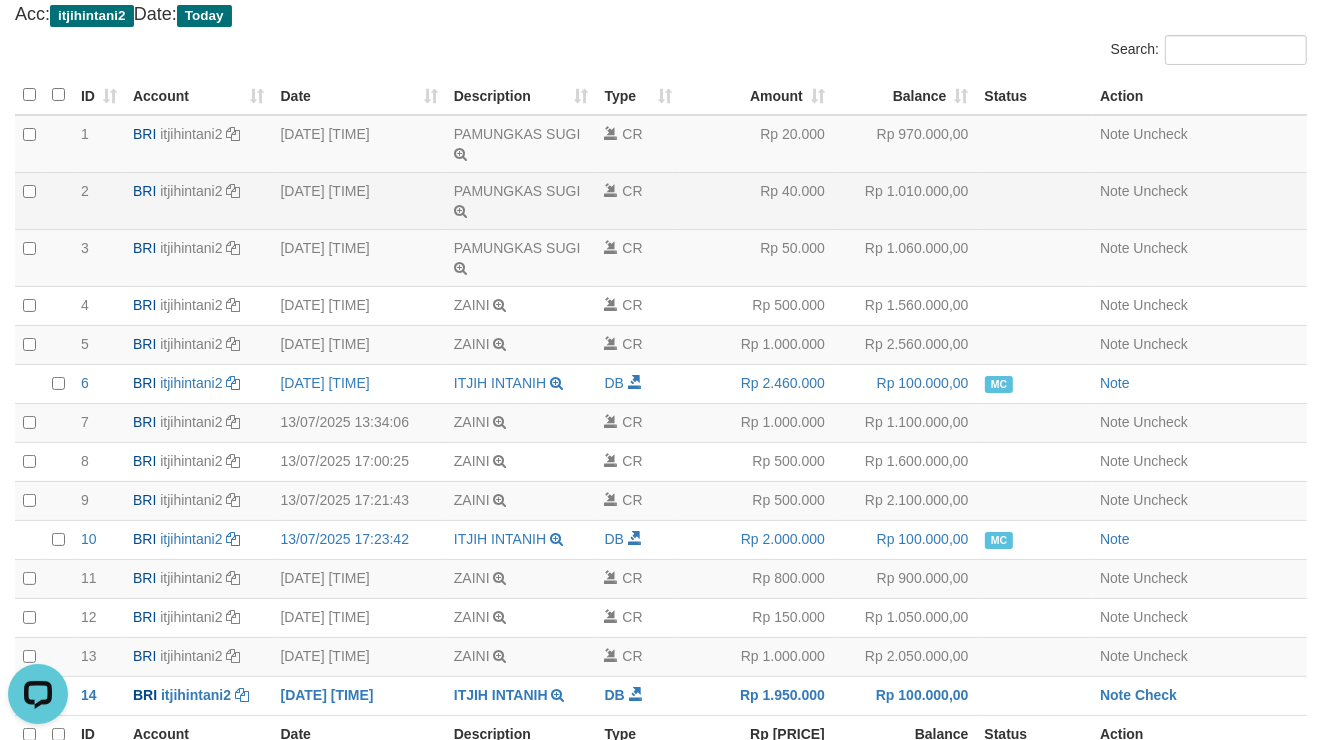 scroll, scrollTop: 400, scrollLeft: 0, axis: vertical 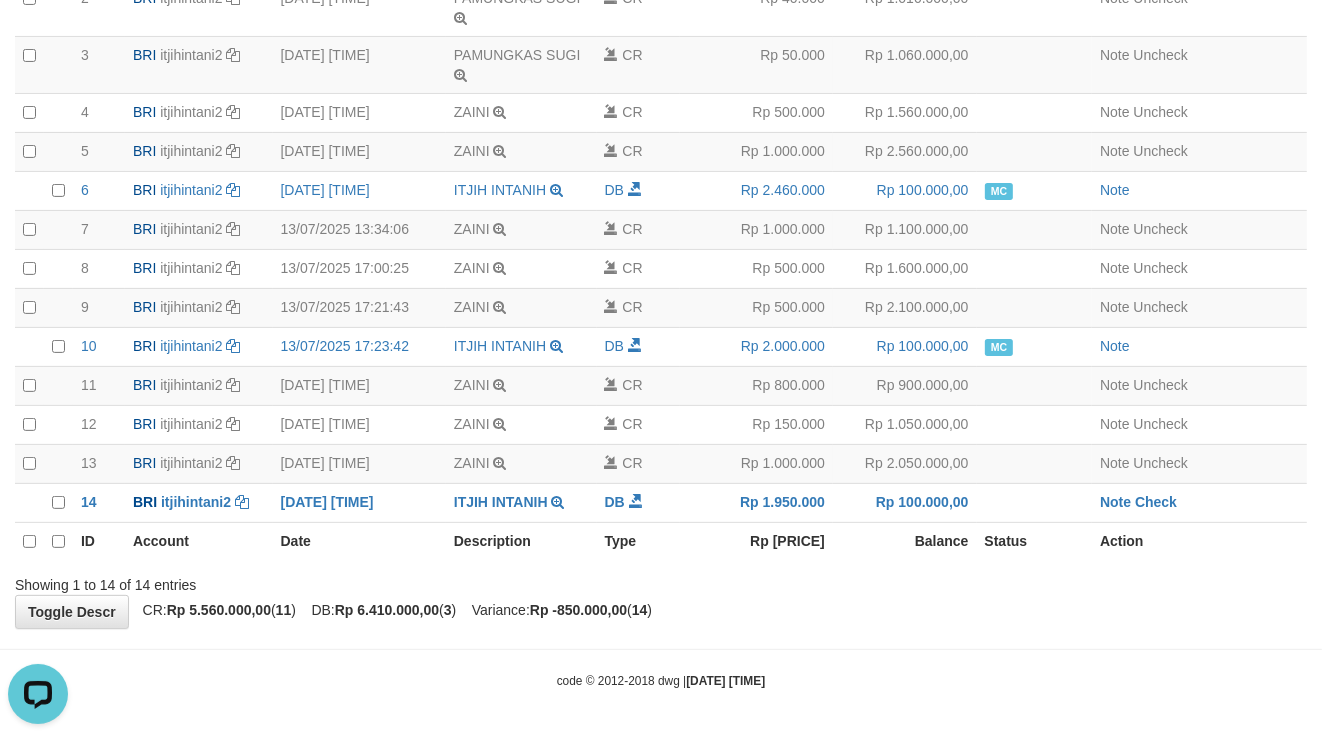 click on "**********" at bounding box center (661, 151) 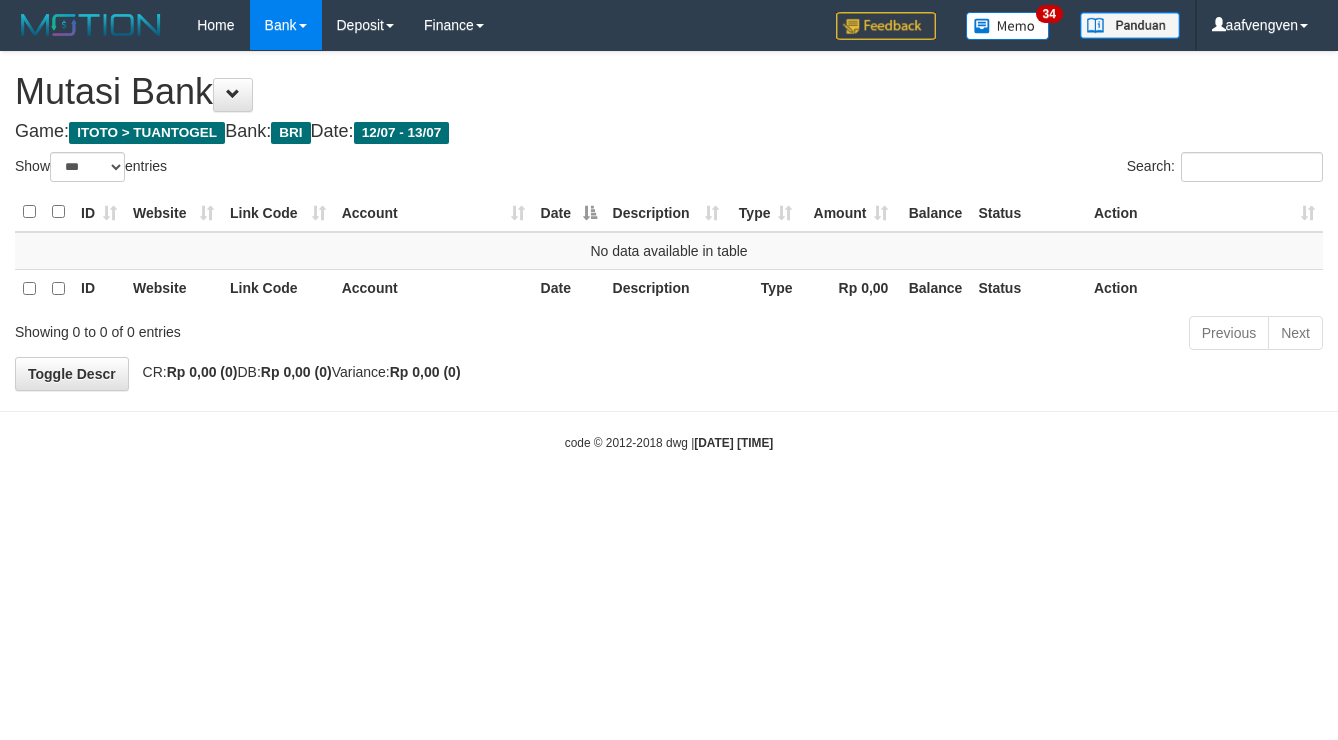 select on "***" 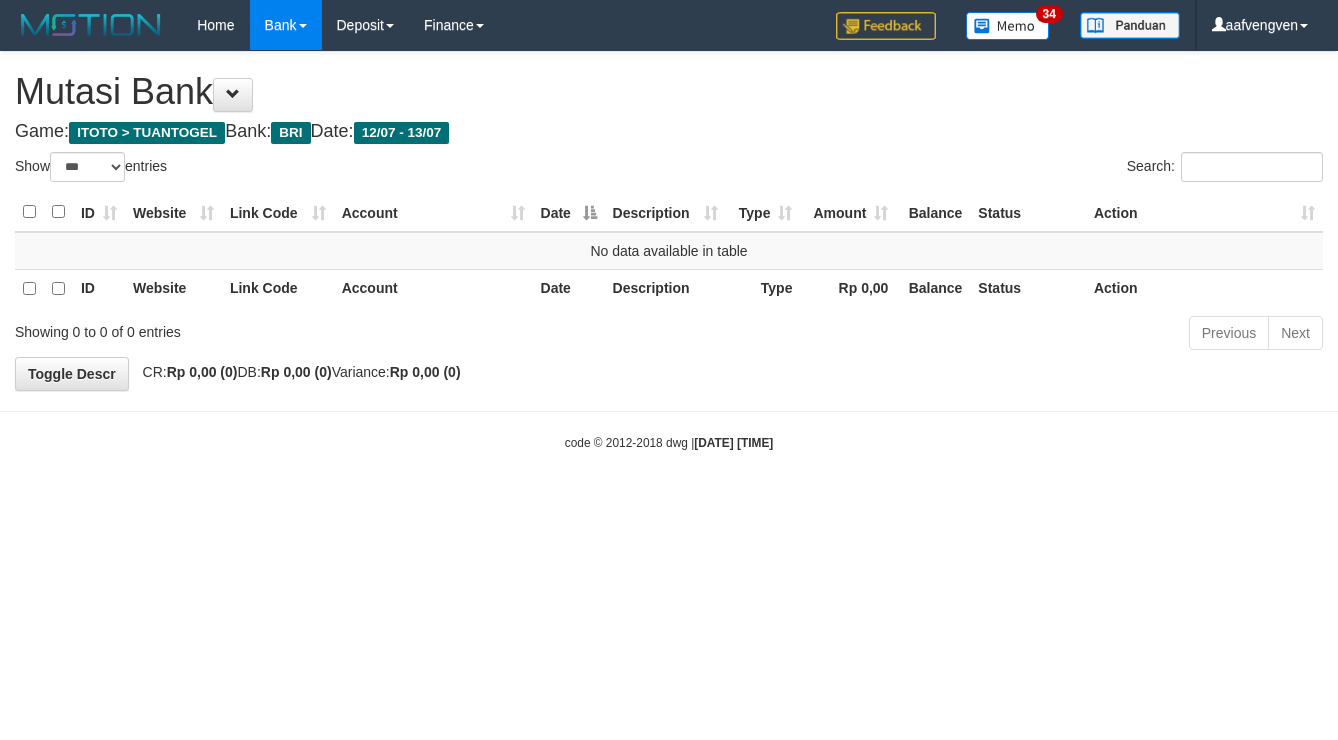 scroll, scrollTop: 0, scrollLeft: 0, axis: both 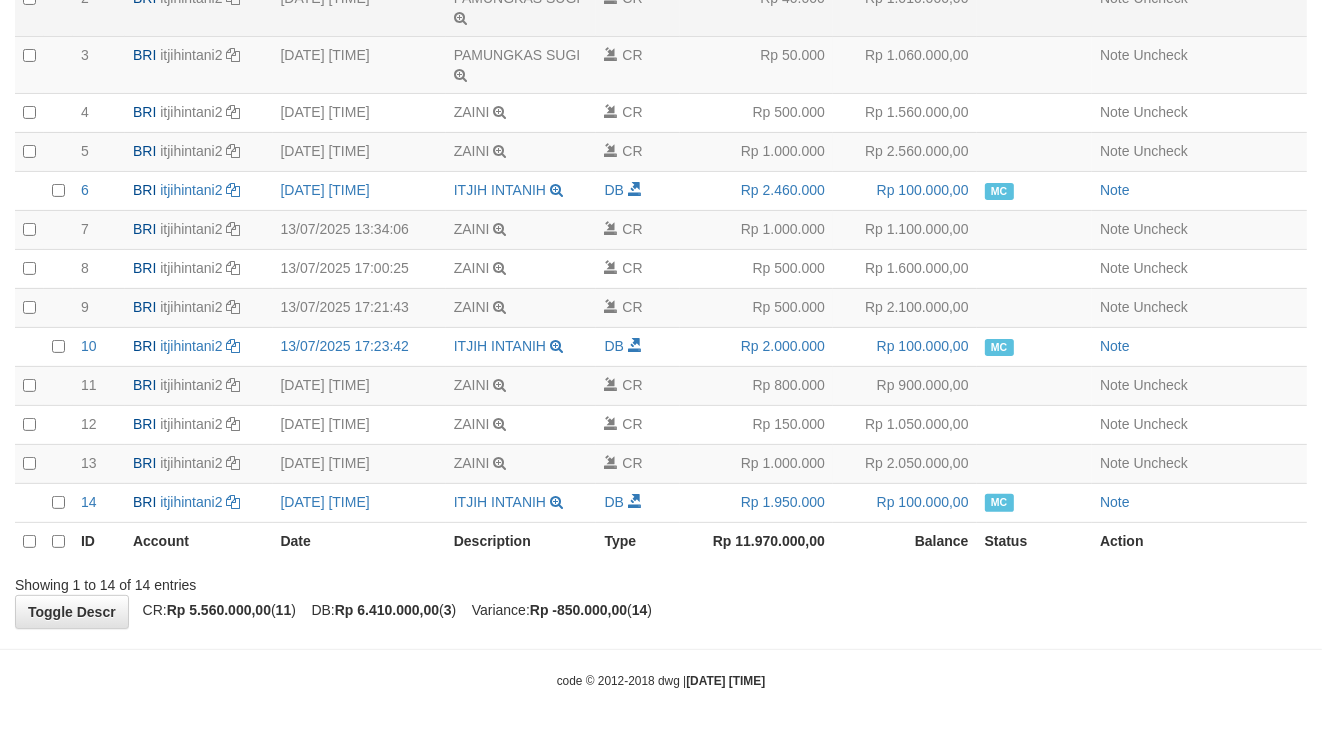 select on "****" 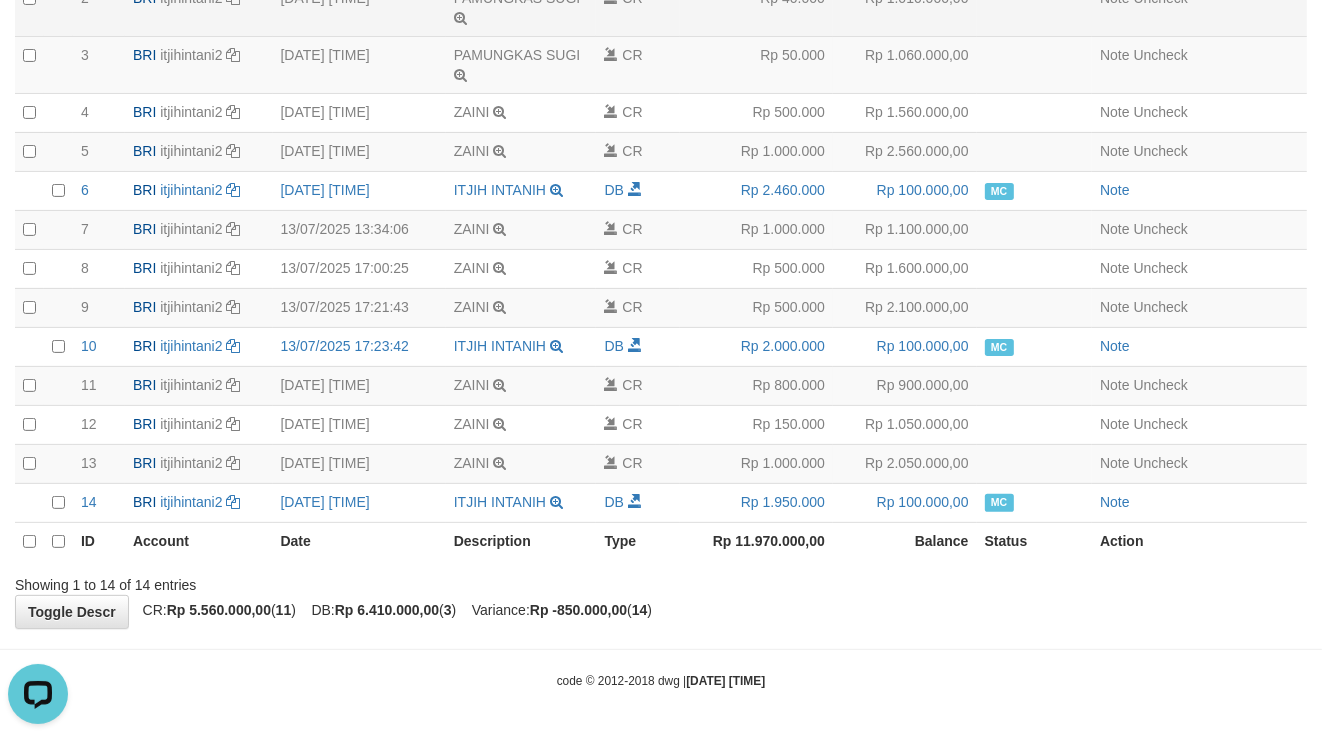 scroll, scrollTop: 0, scrollLeft: 0, axis: both 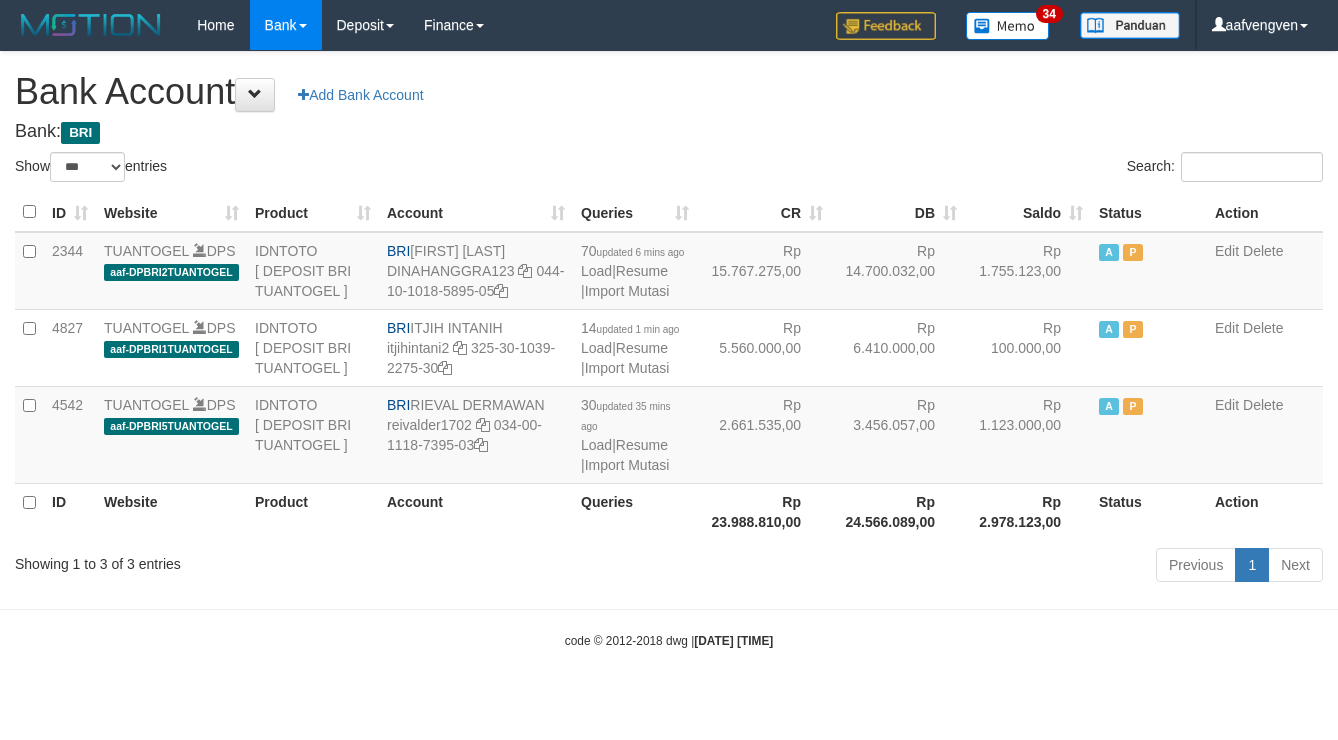 select on "***" 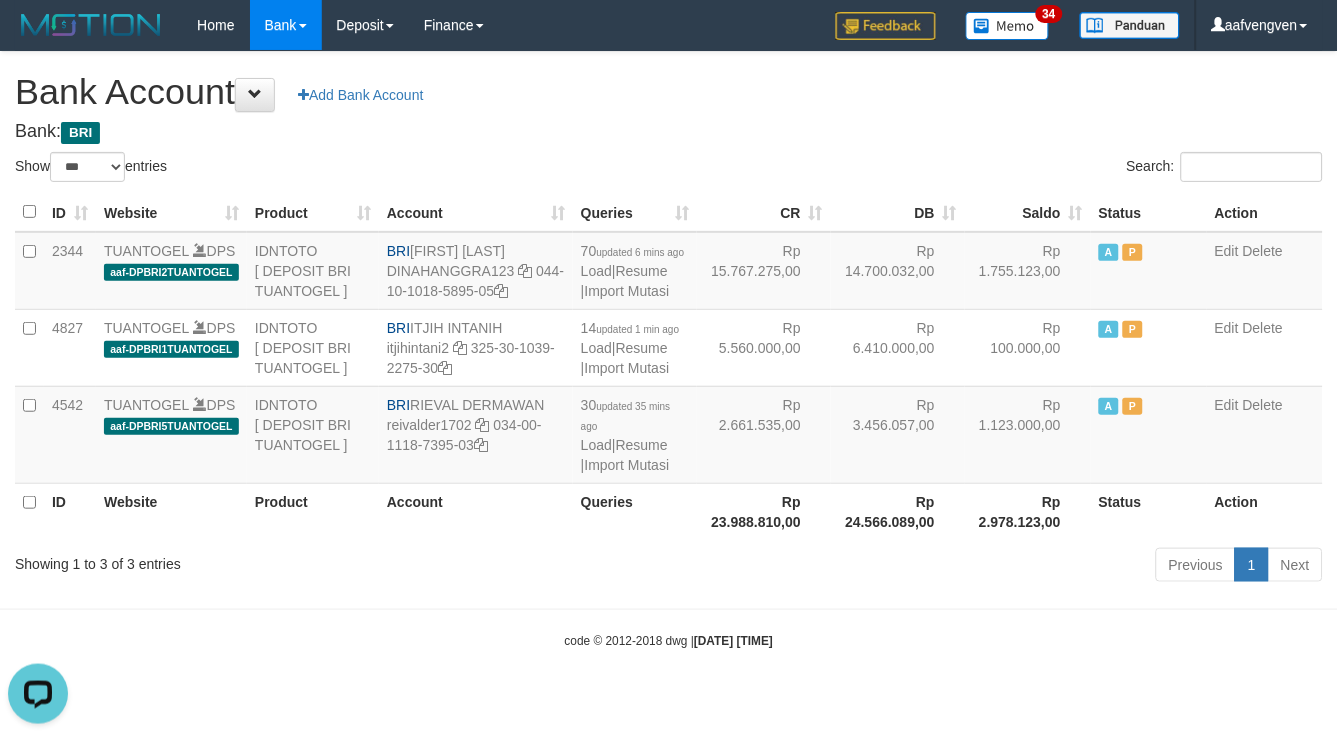 scroll, scrollTop: 0, scrollLeft: 0, axis: both 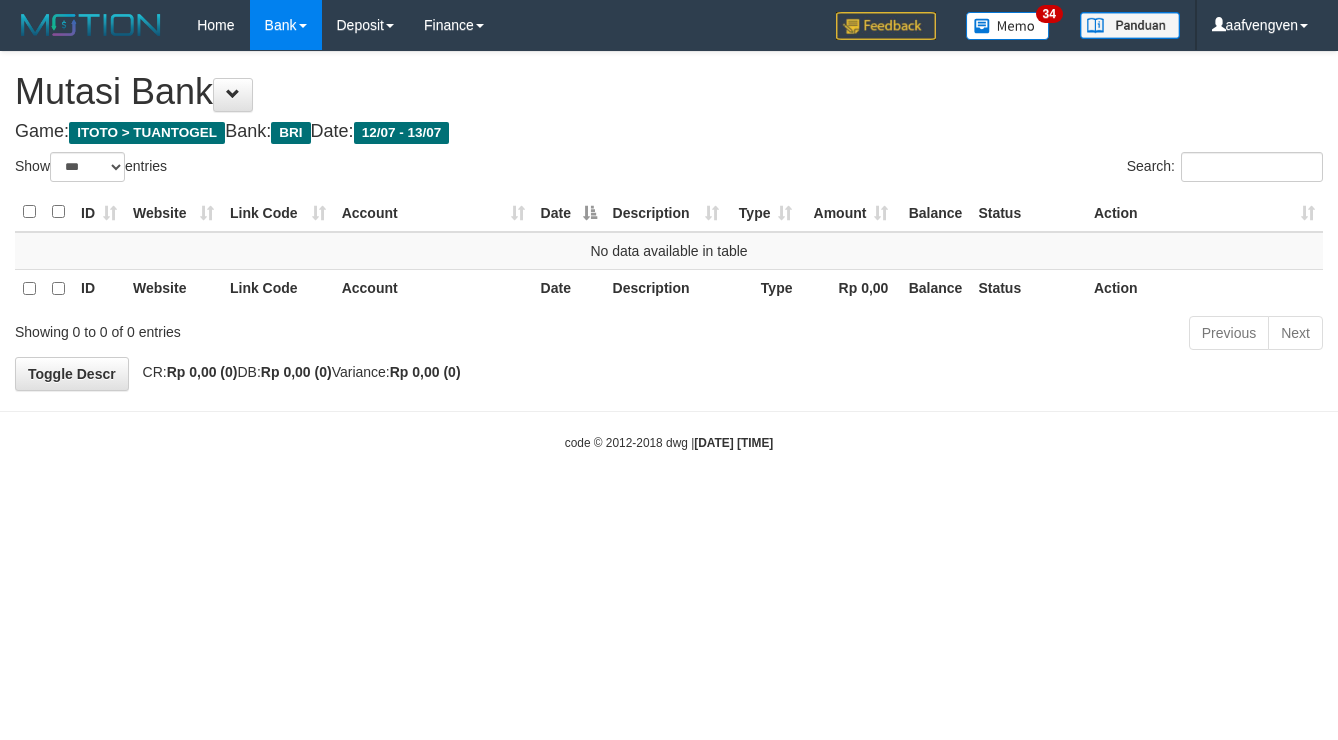 select on "***" 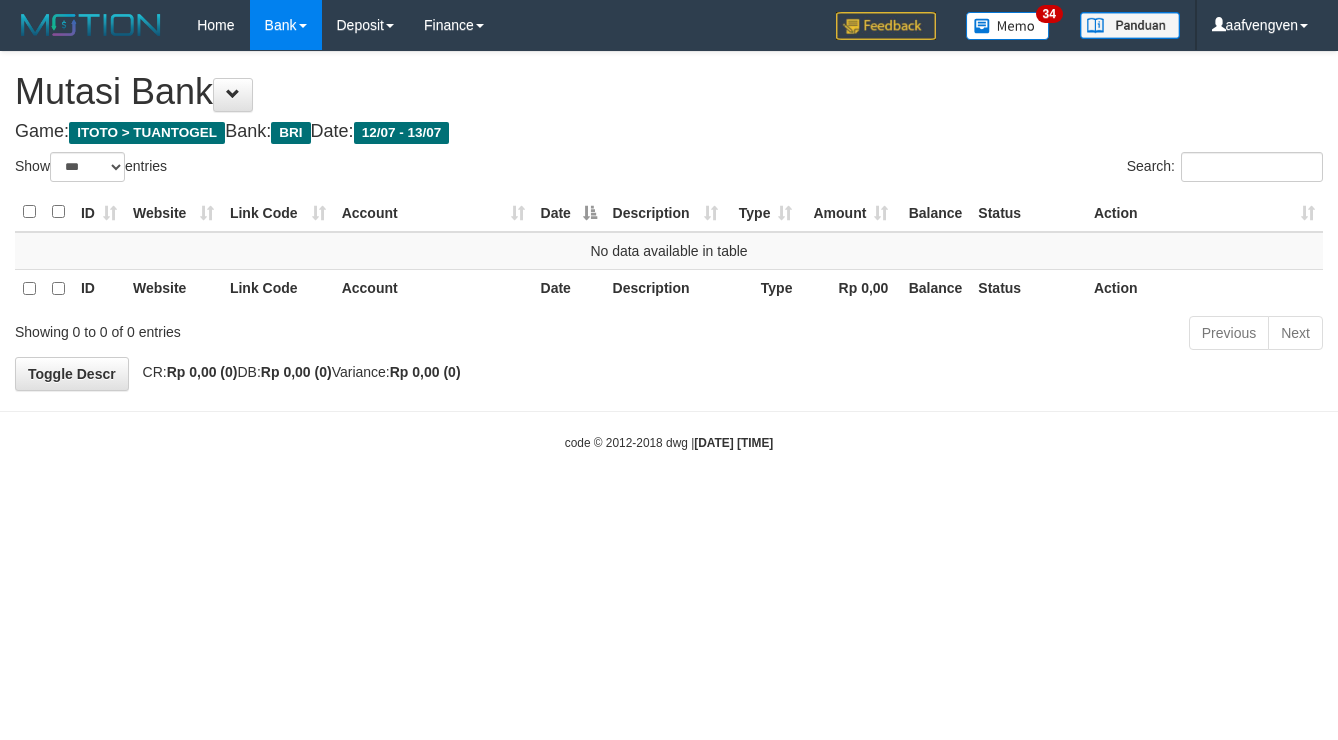 scroll, scrollTop: 0, scrollLeft: 0, axis: both 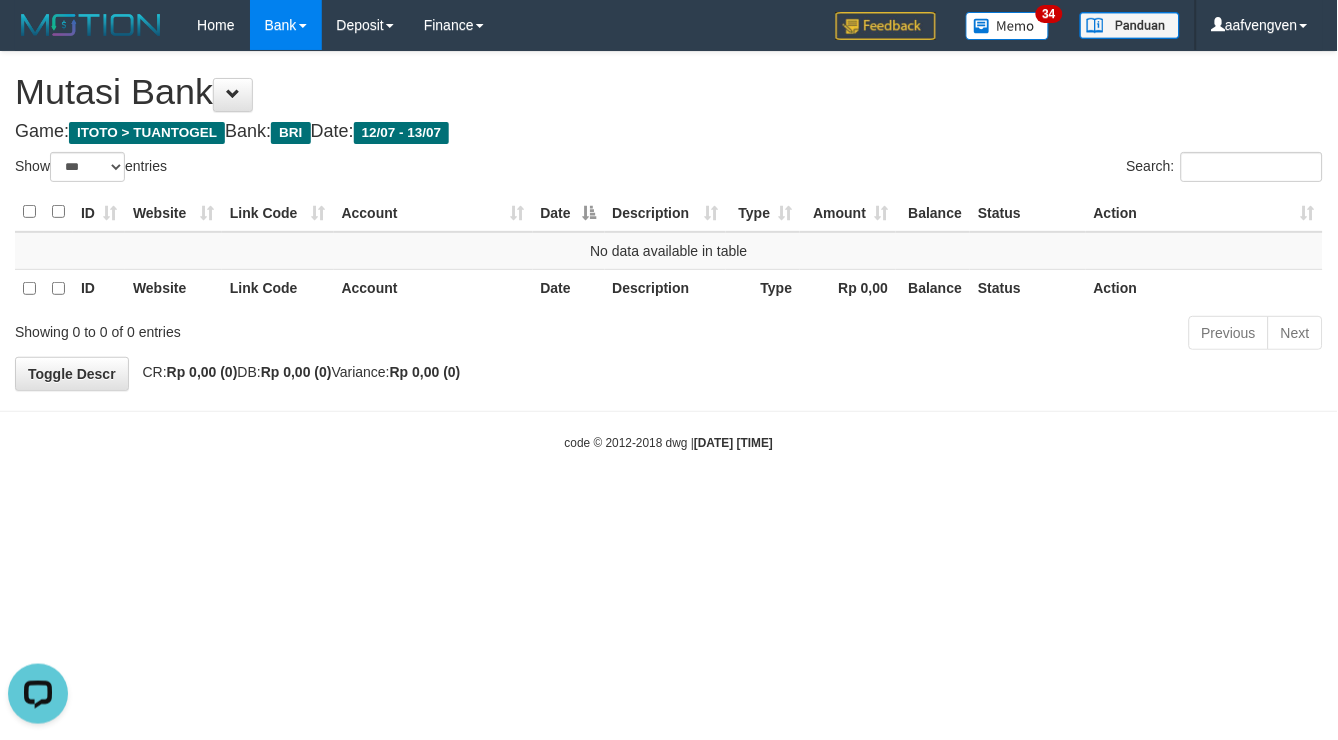 click on "Toggle navigation
Home
Bank
Account List
Load
By Website
Group
[ITOTO]													TUANTOGEL
By Load Group (DPS)
Group aaf-DPBCA02TUANTOGEL" at bounding box center (669, 251) 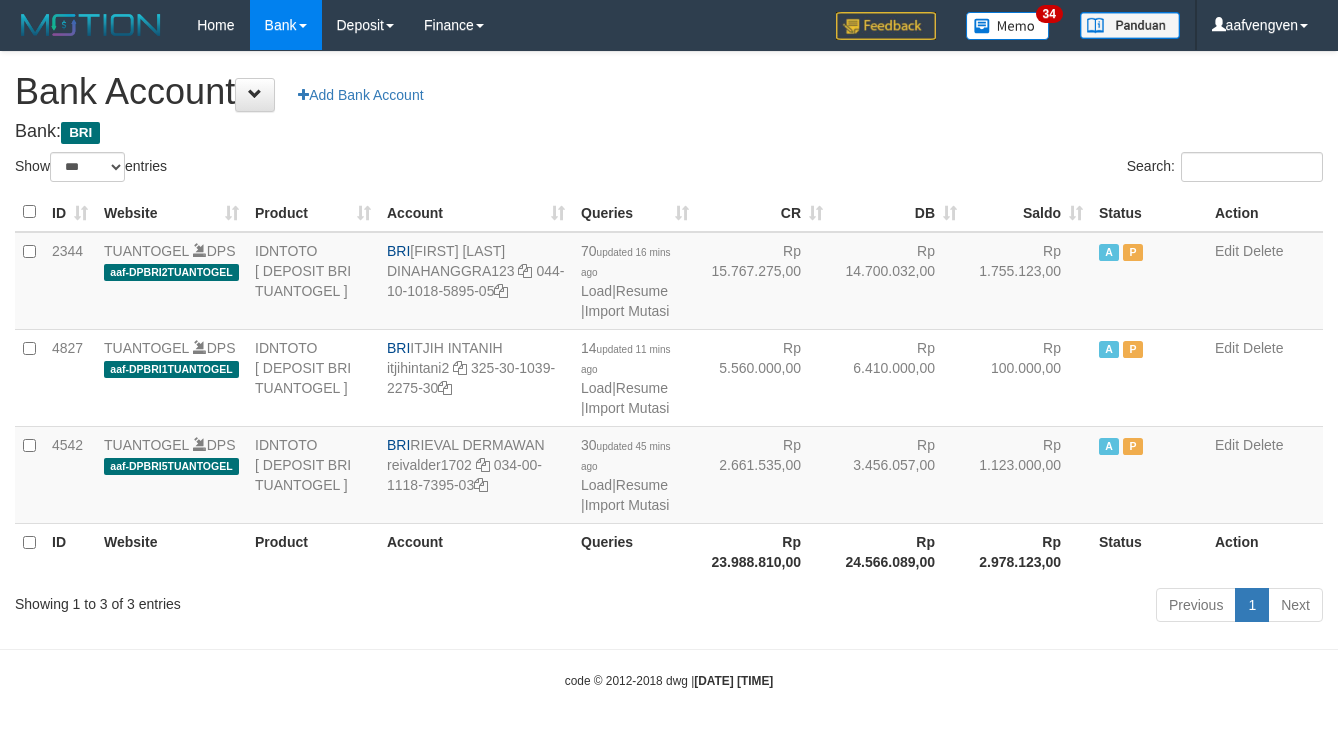 select on "***" 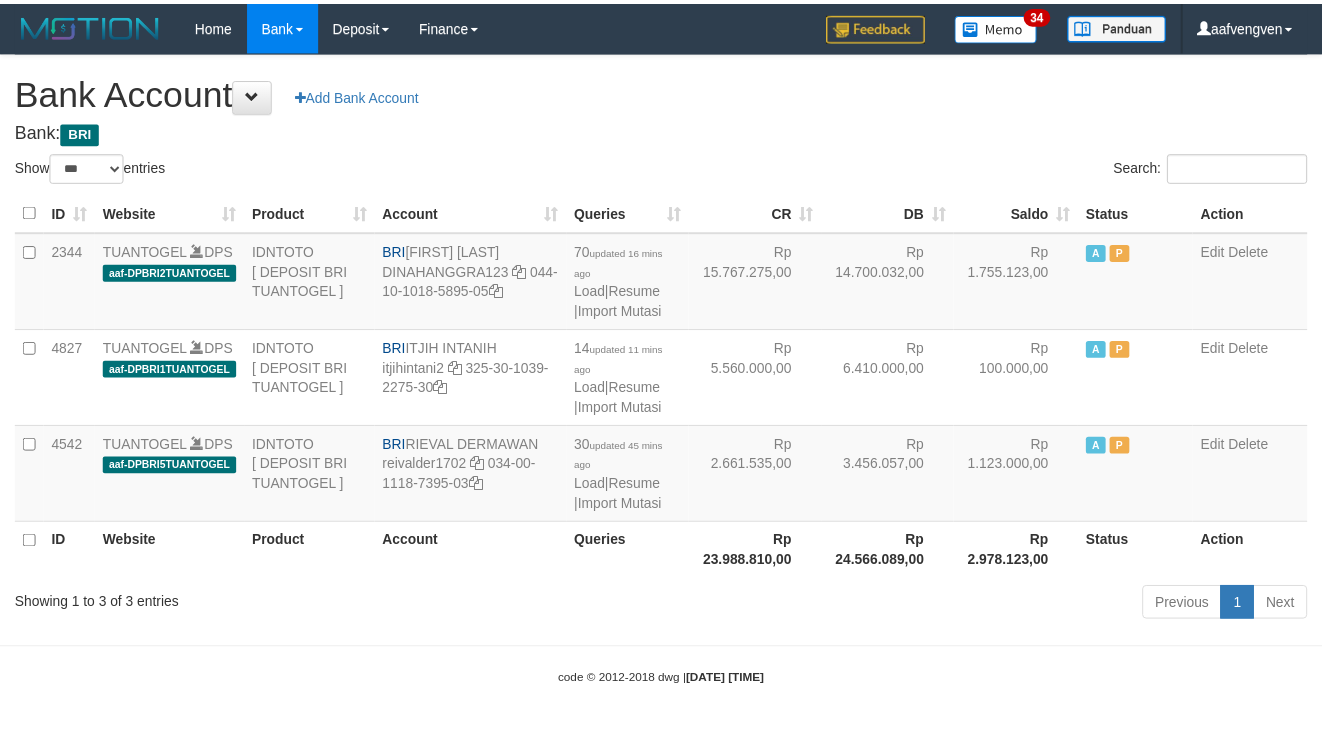 scroll, scrollTop: 0, scrollLeft: 0, axis: both 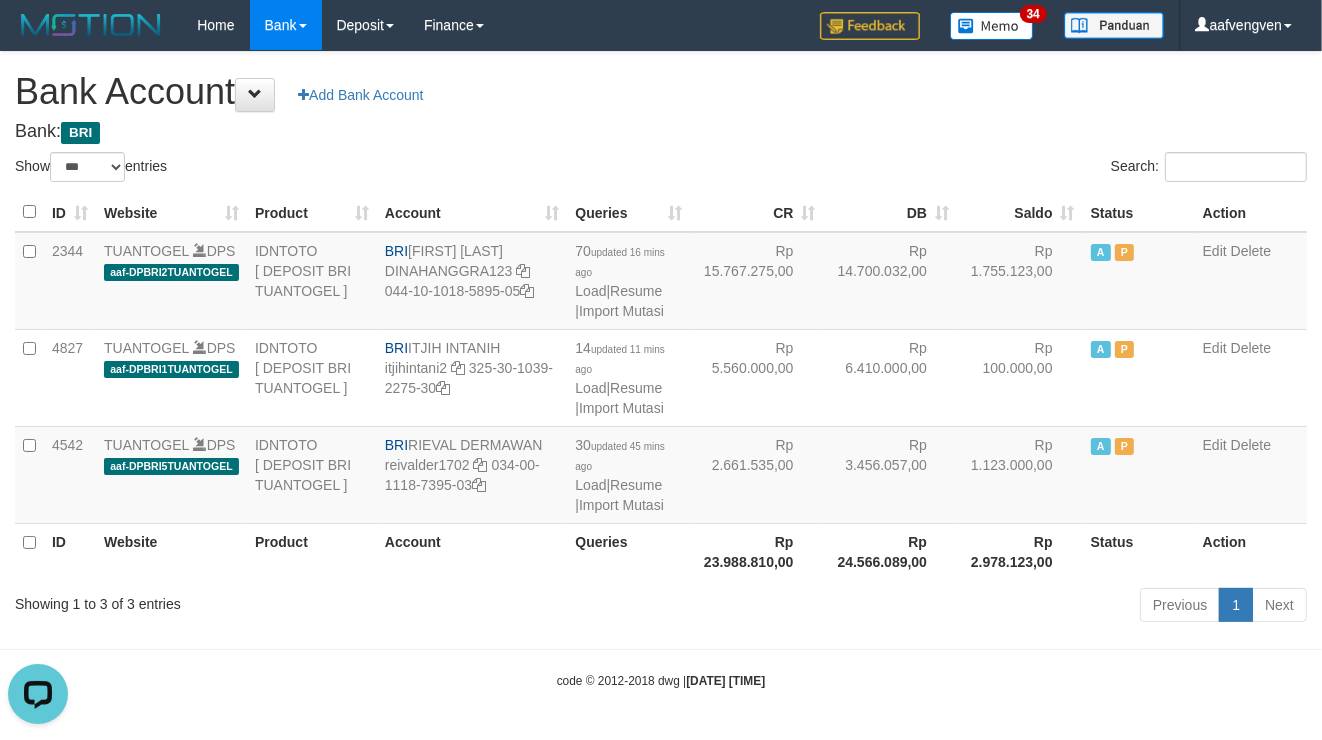 click on "code © 2012-2018 dwg |  2025/07/13 20:44:16" at bounding box center (661, 680) 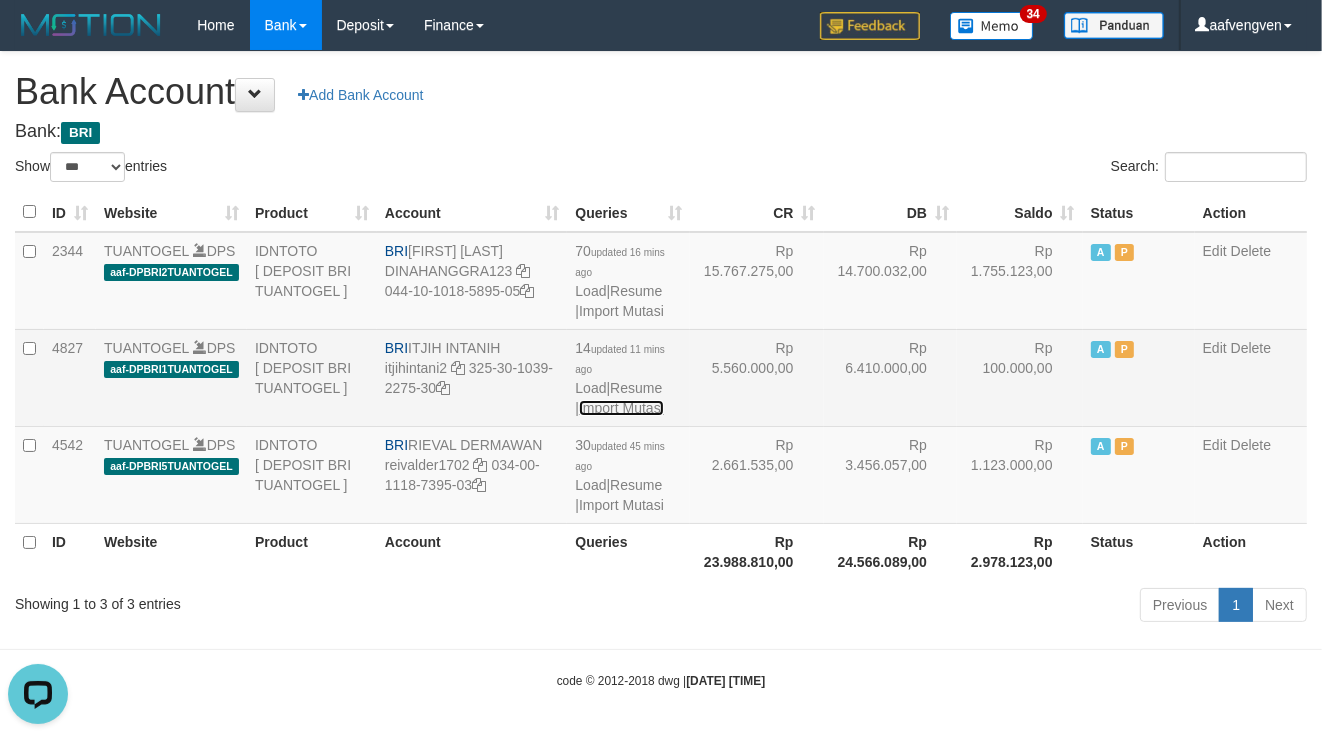 click on "Import Mutasi" at bounding box center [621, 408] 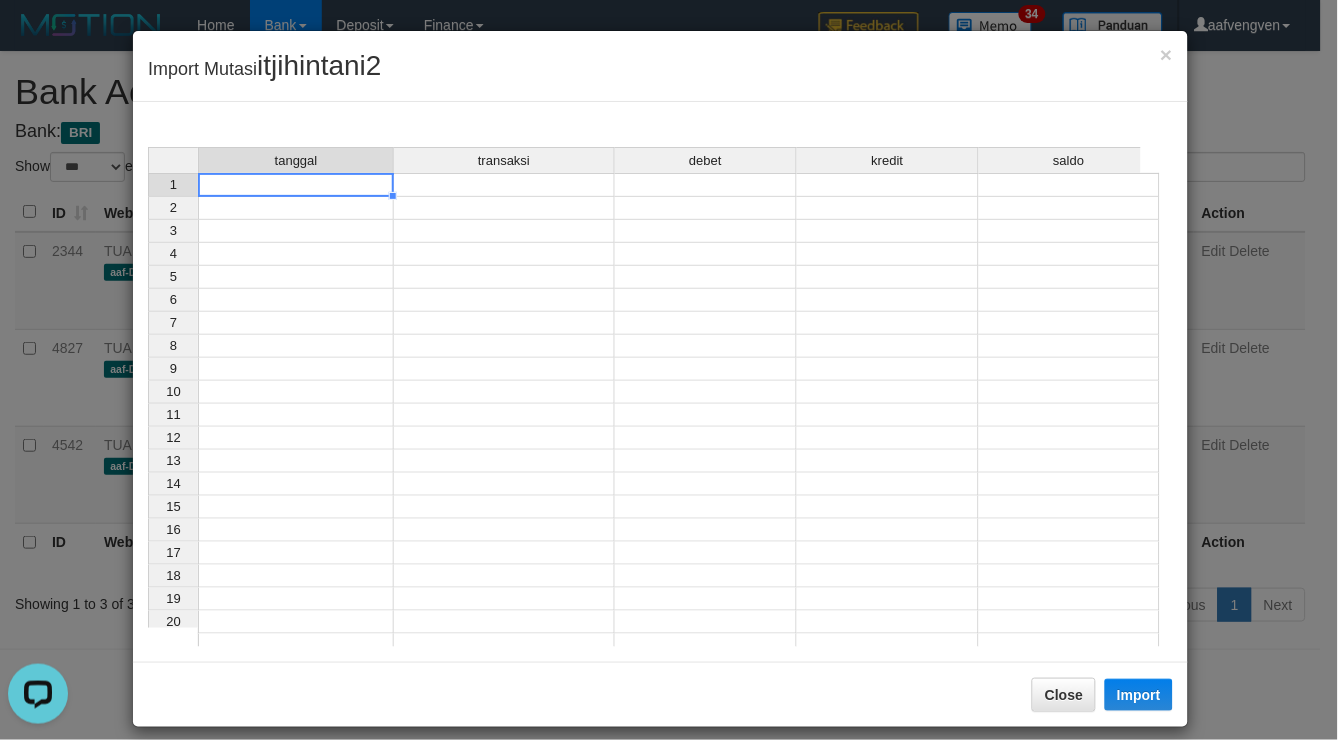 click at bounding box center (296, 185) 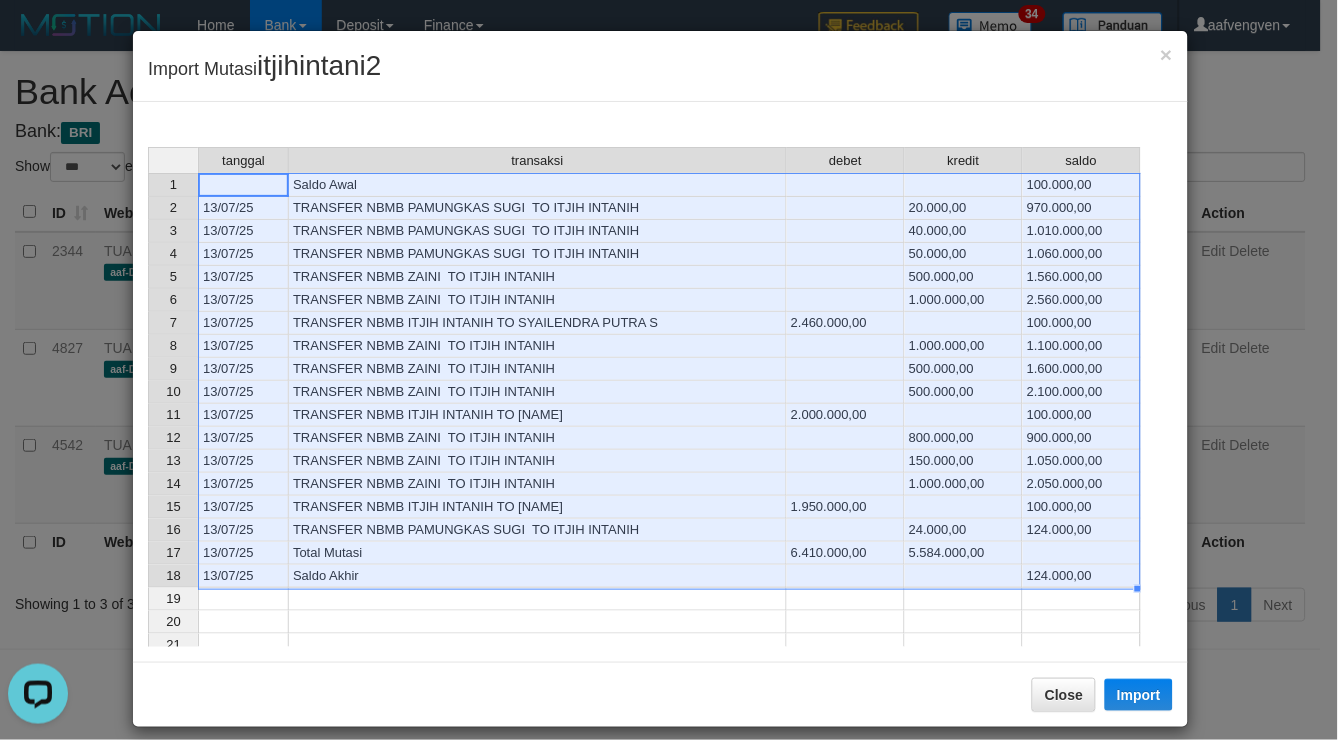scroll, scrollTop: 72, scrollLeft: 0, axis: vertical 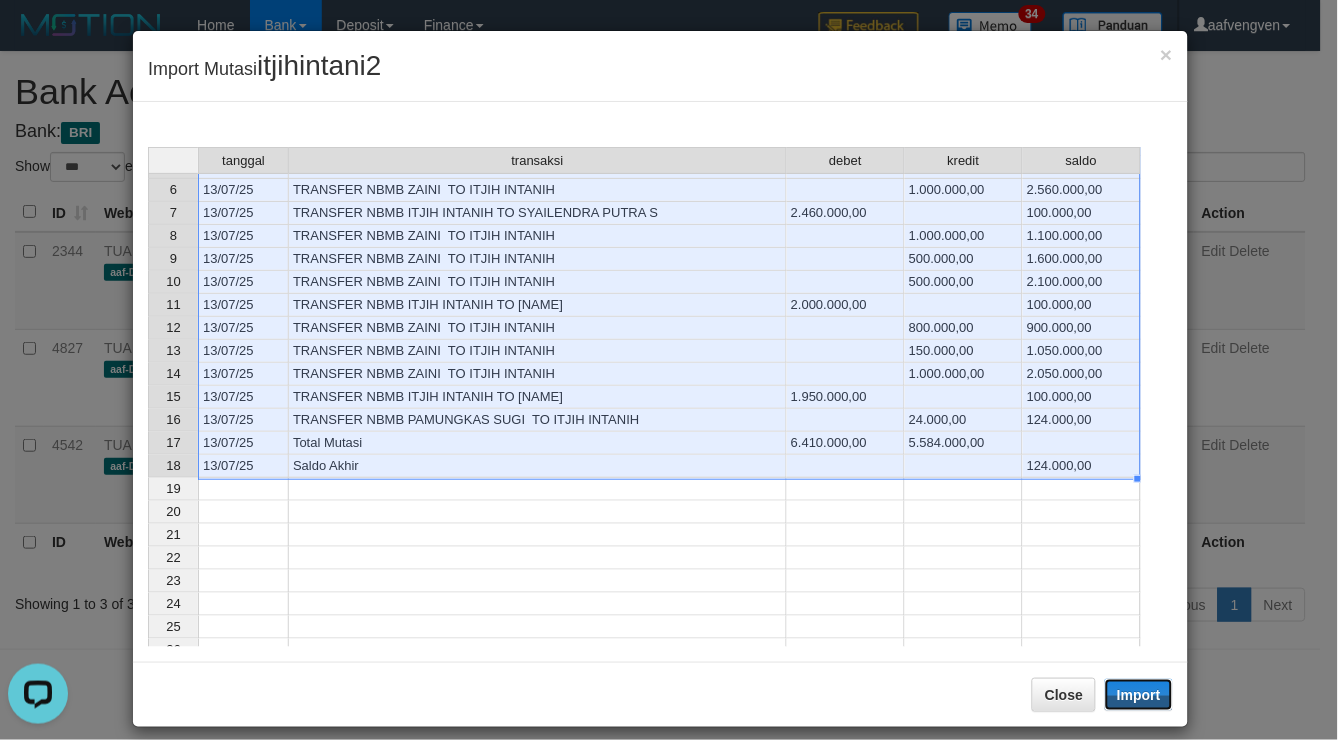 drag, startPoint x: 1142, startPoint y: 695, endPoint x: 815, endPoint y: 557, distance: 354.92676 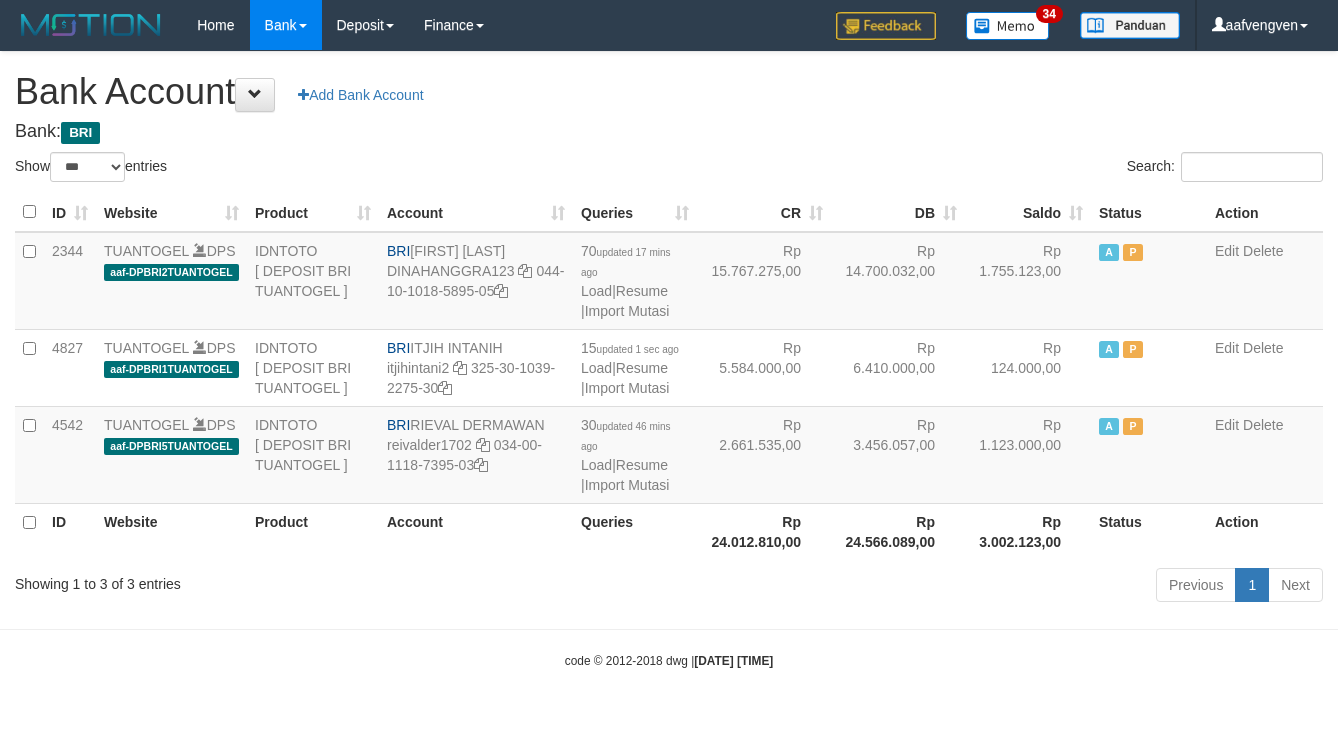 select on "***" 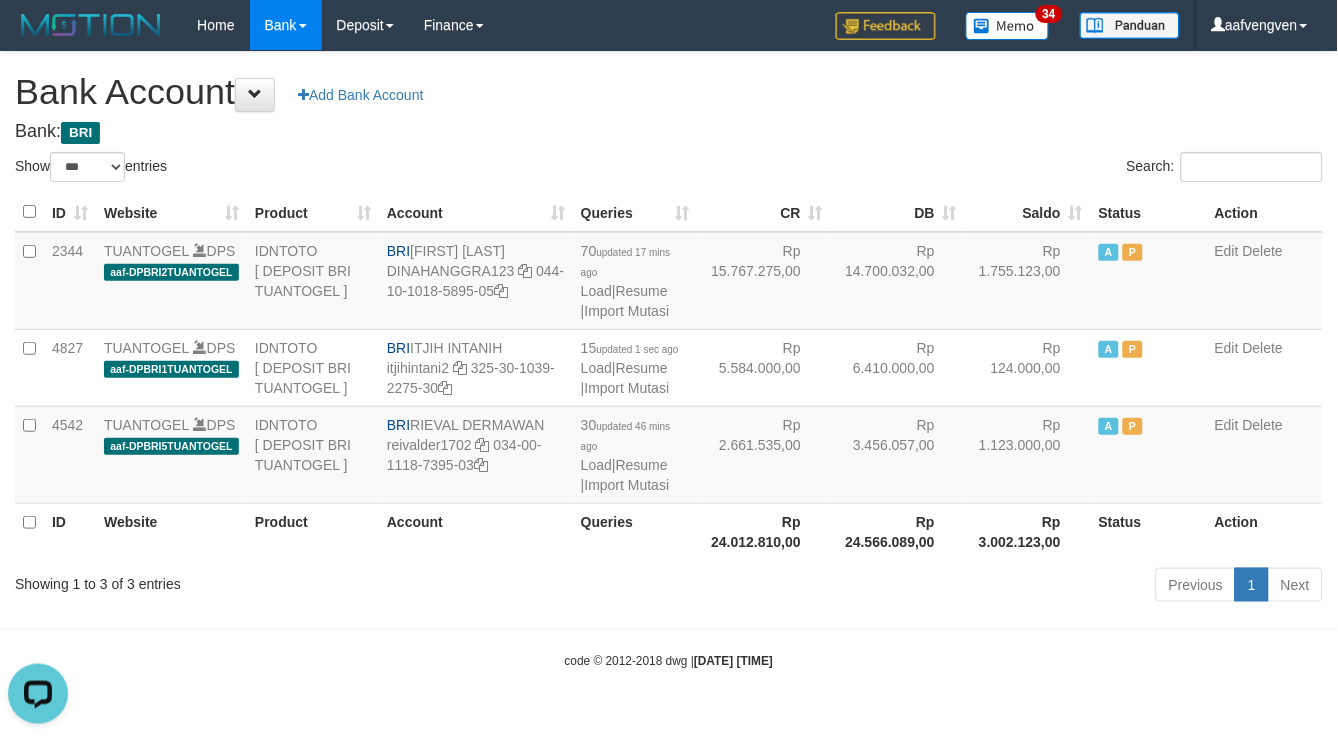 scroll, scrollTop: 0, scrollLeft: 0, axis: both 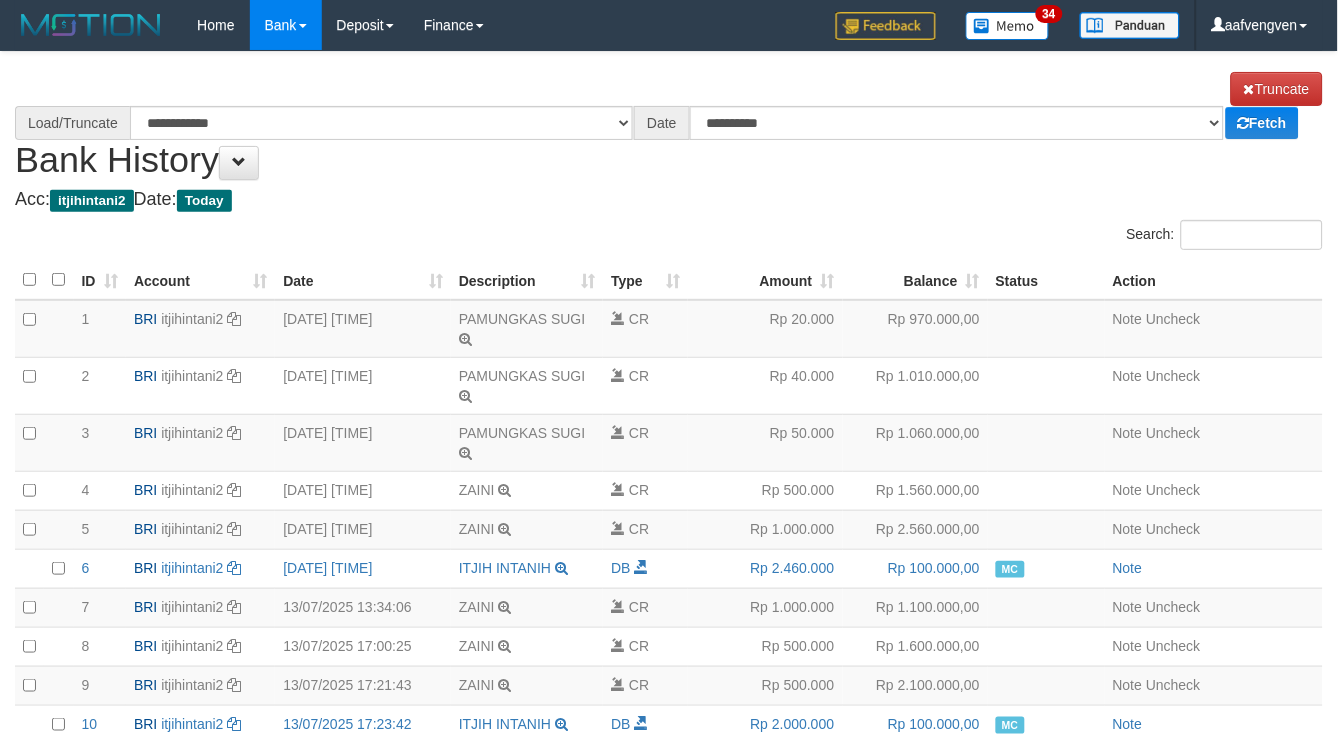 select on "****" 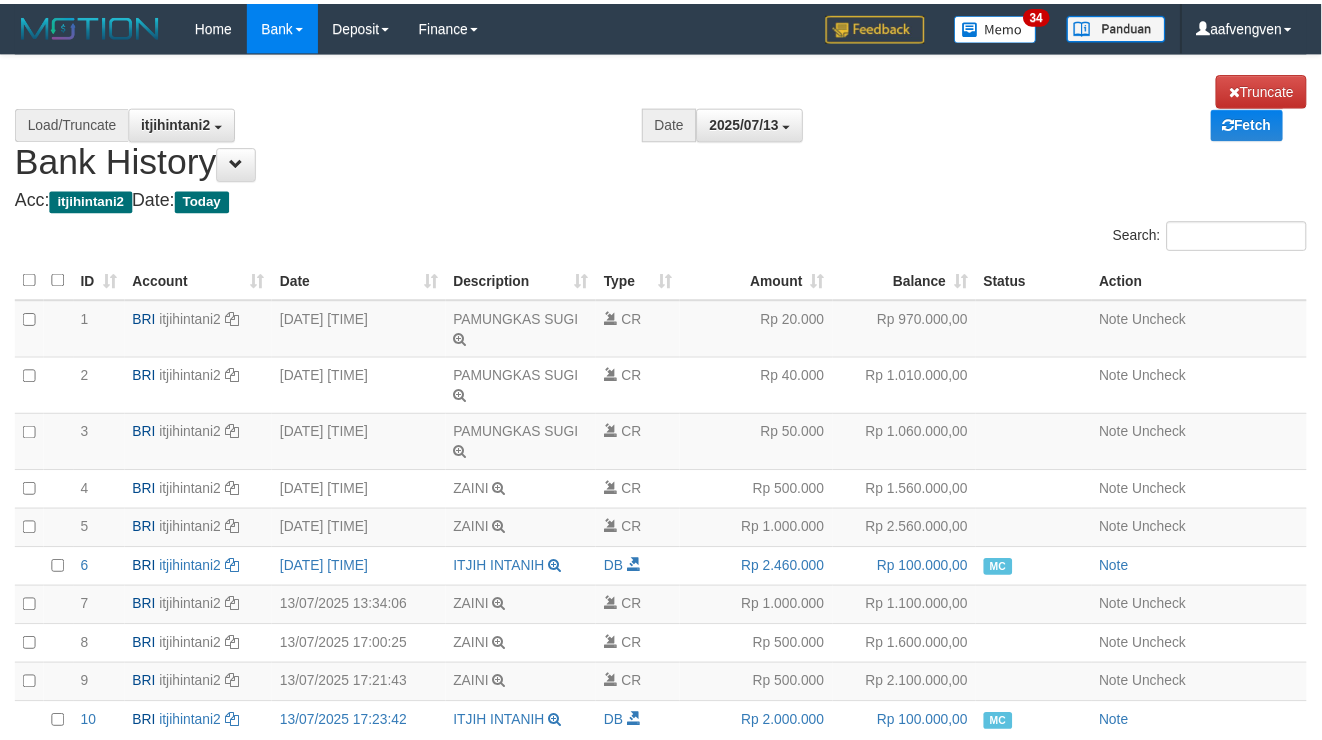 scroll, scrollTop: 456, scrollLeft: 0, axis: vertical 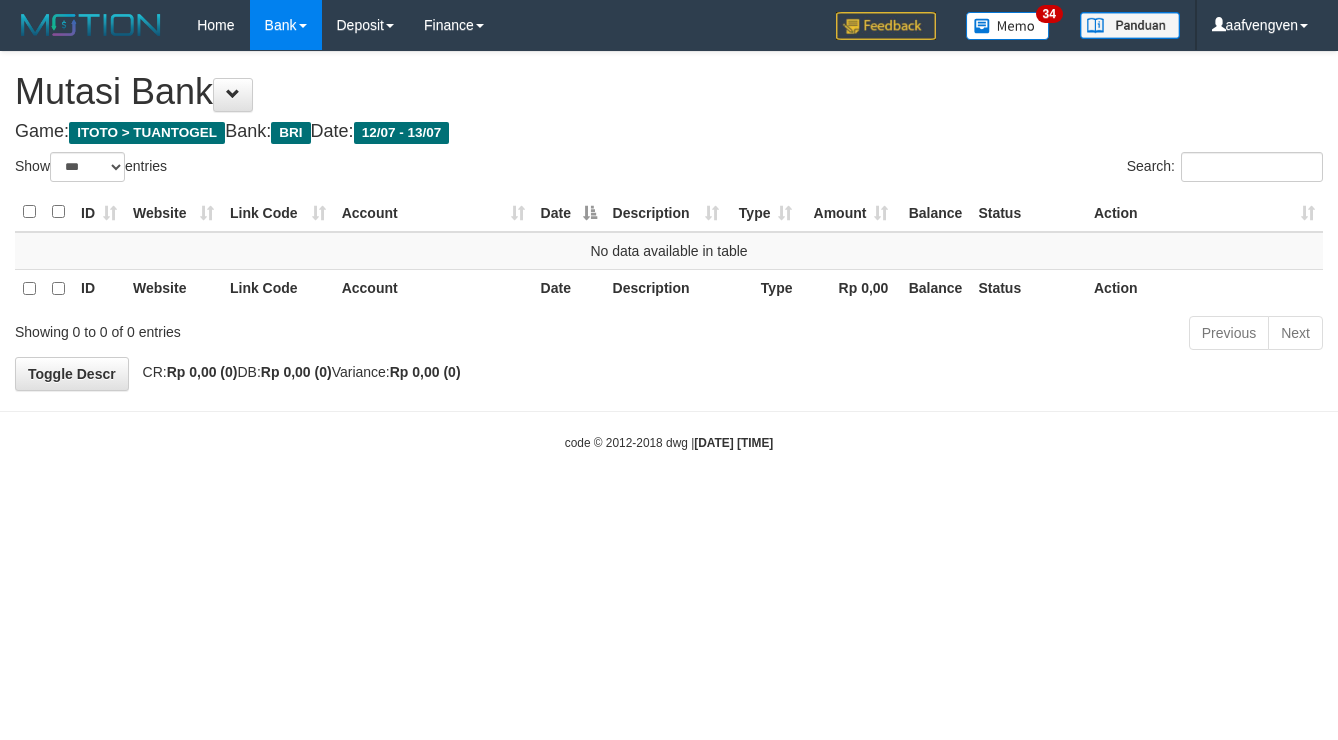 select on "***" 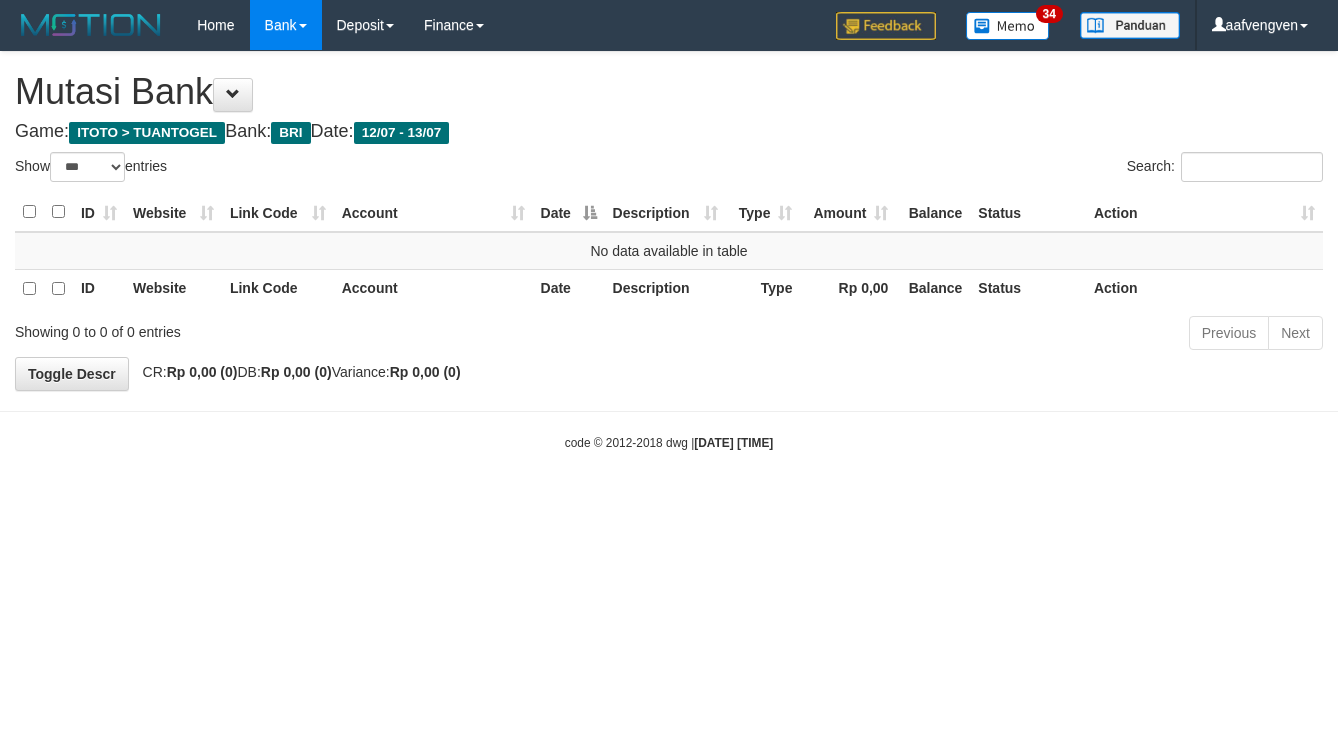 scroll, scrollTop: 0, scrollLeft: 0, axis: both 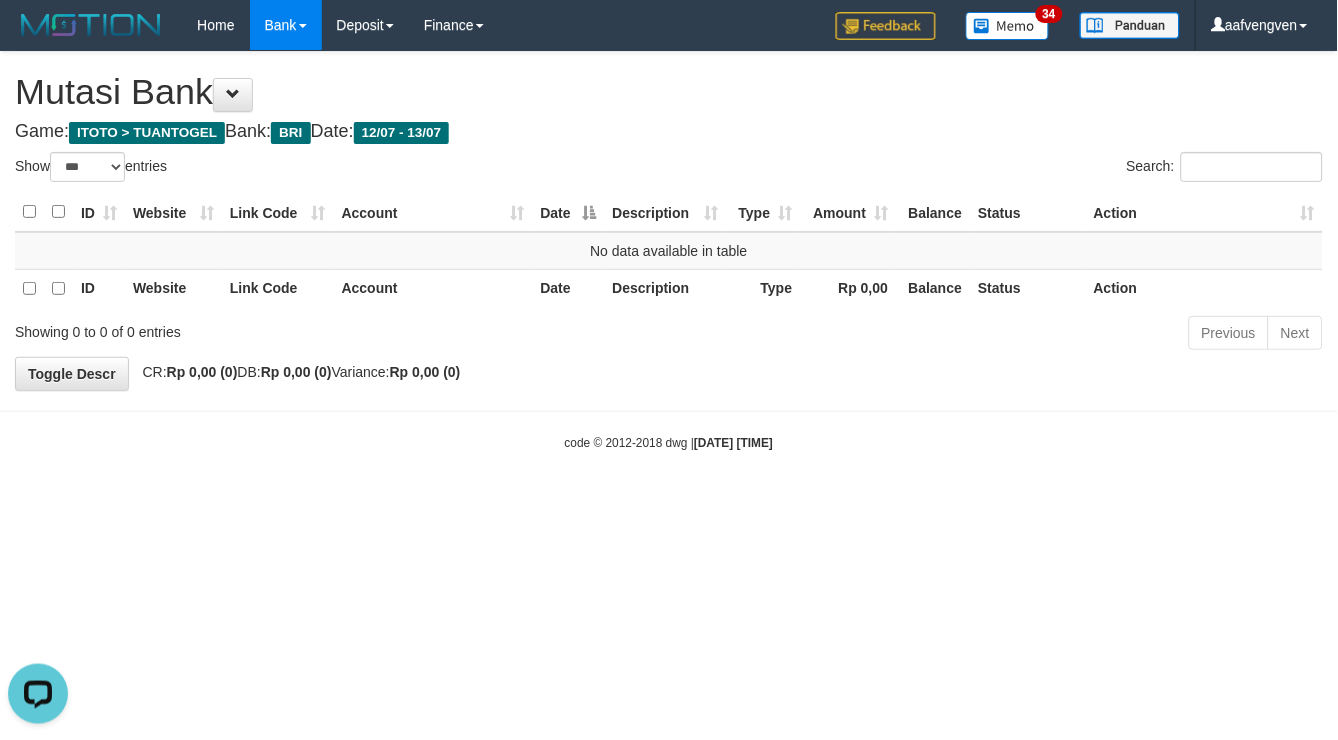click on "**********" at bounding box center (669, 221) 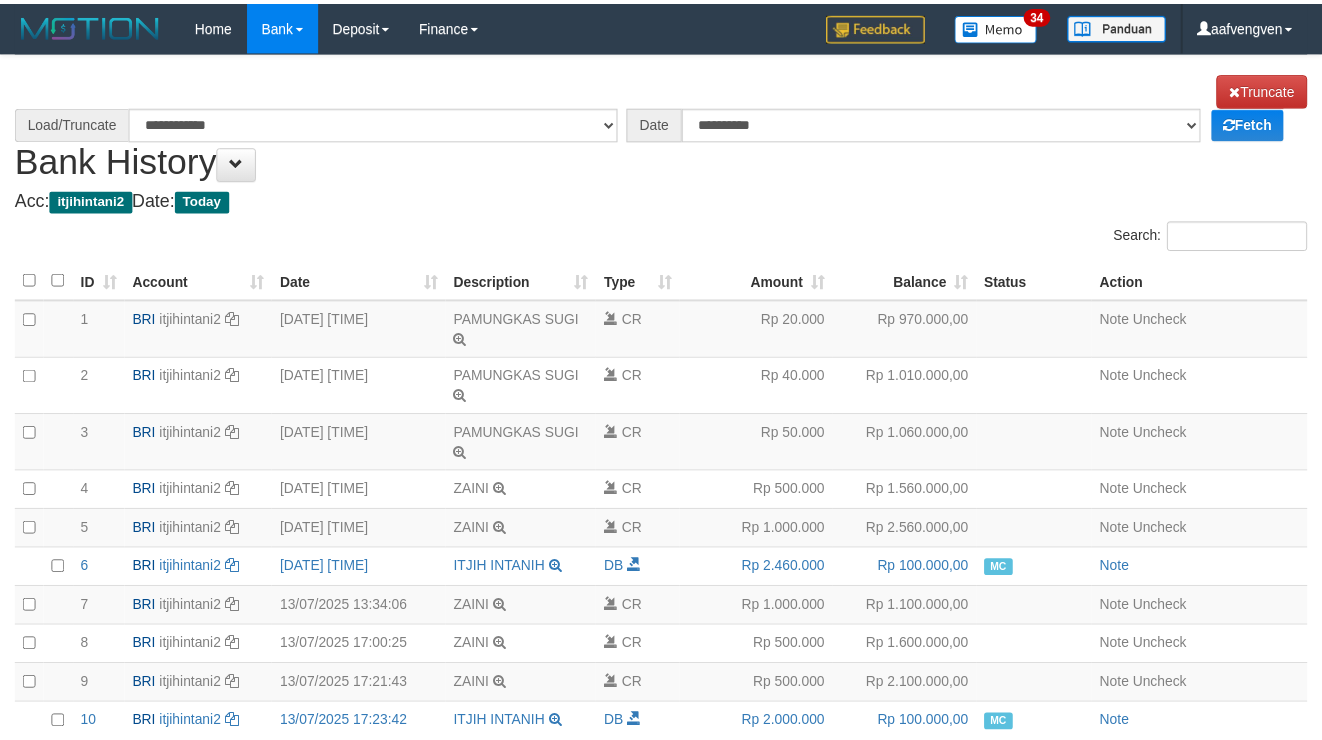 scroll, scrollTop: 455, scrollLeft: 0, axis: vertical 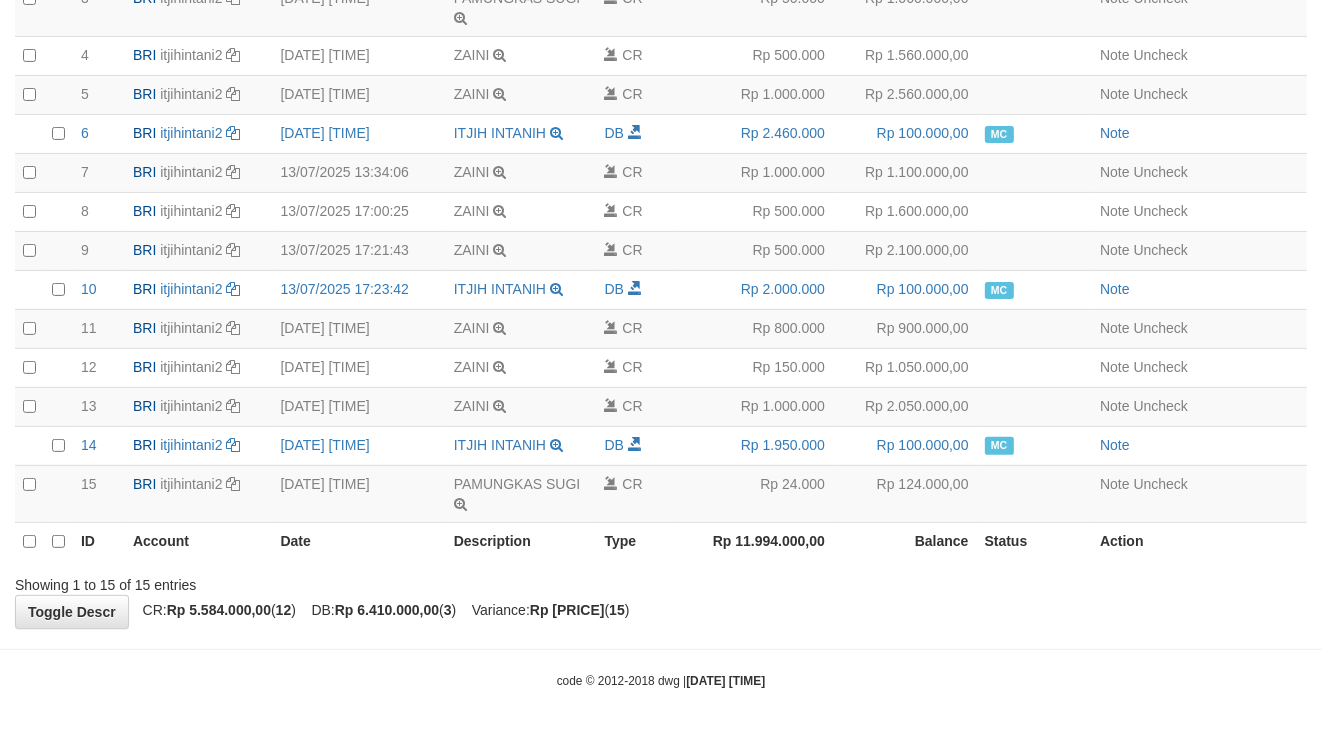 select on "****" 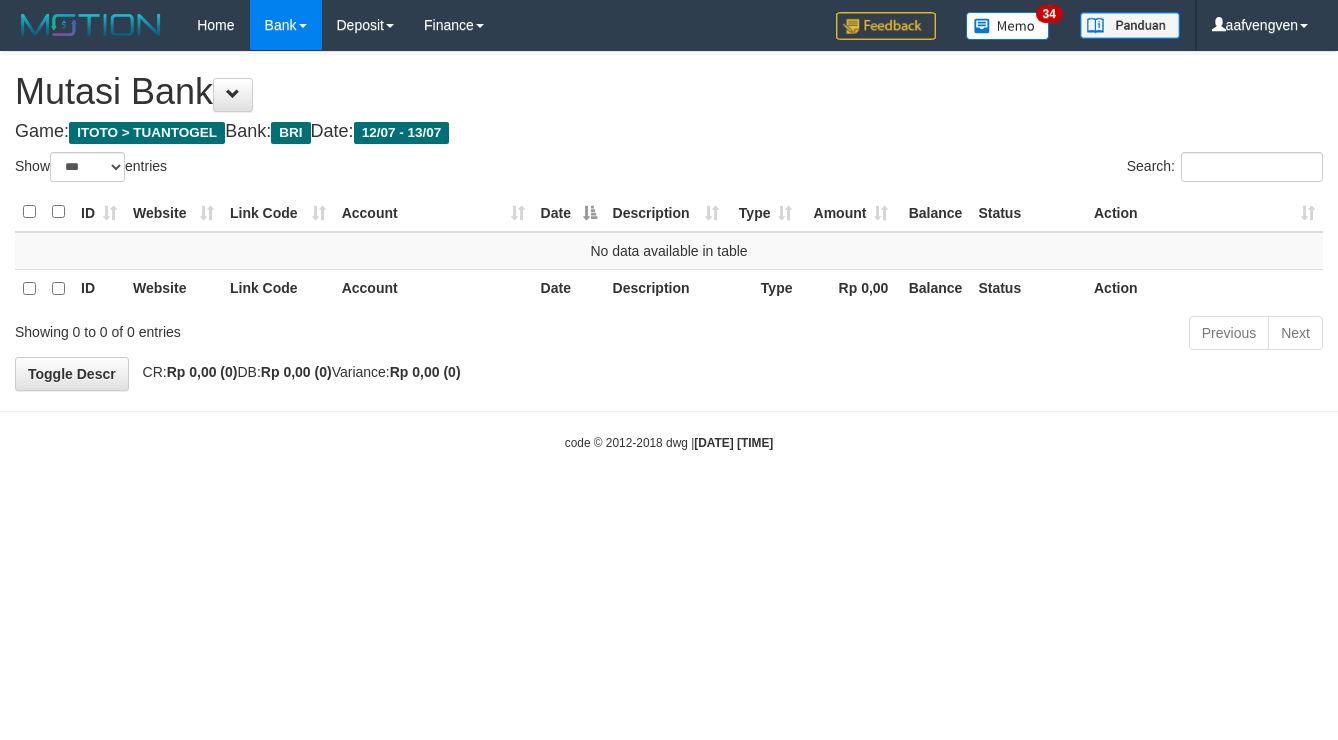 select on "***" 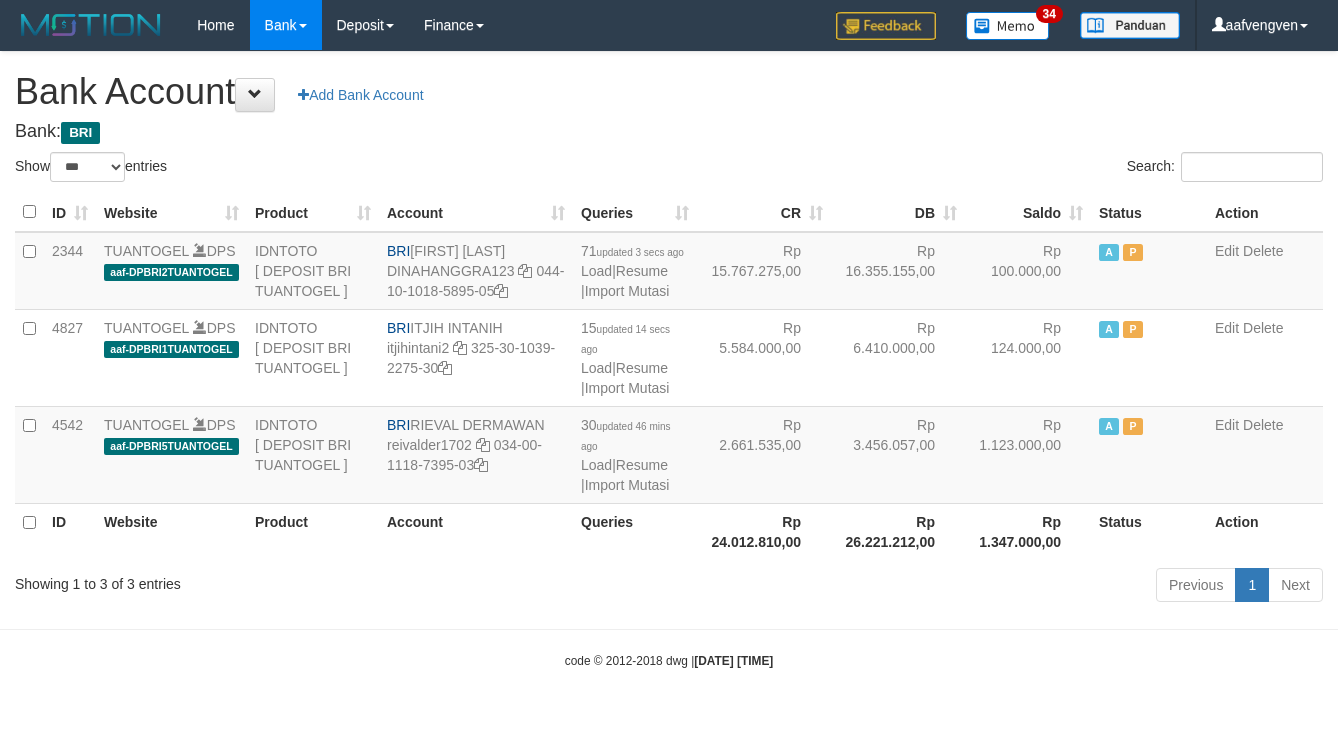 select on "***" 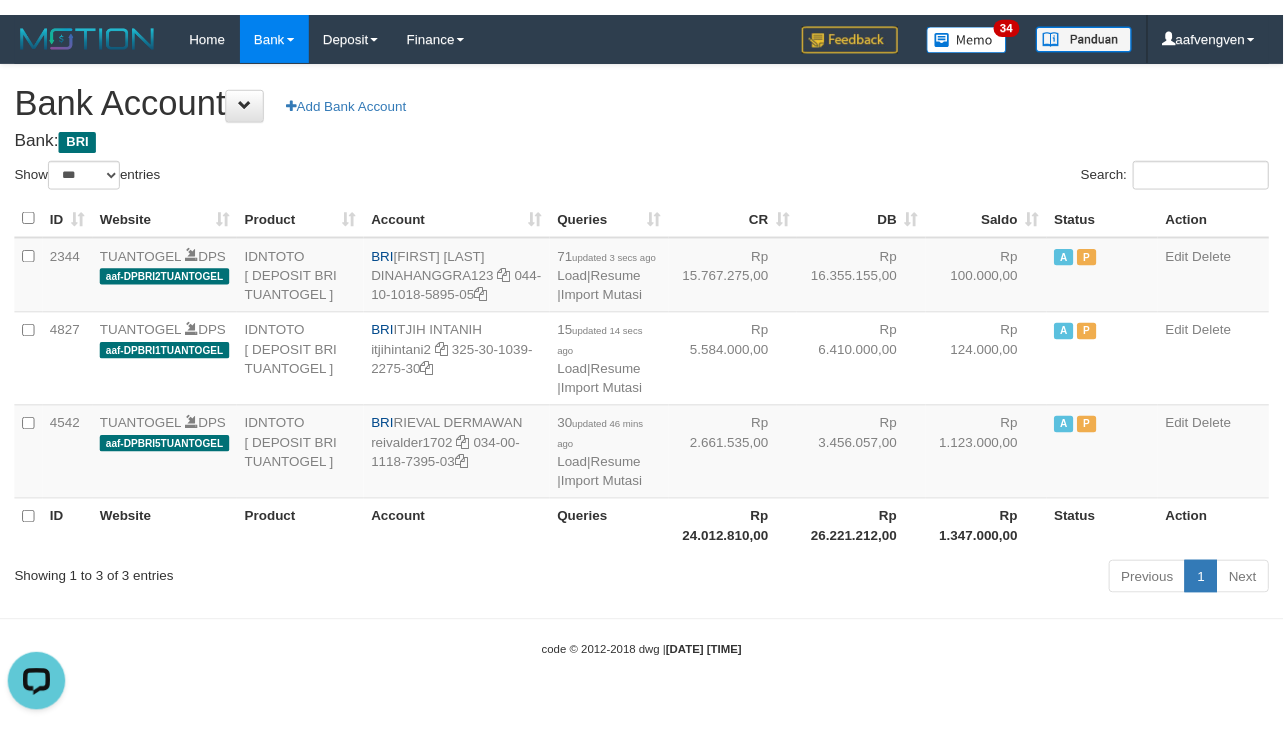 scroll, scrollTop: 0, scrollLeft: 0, axis: both 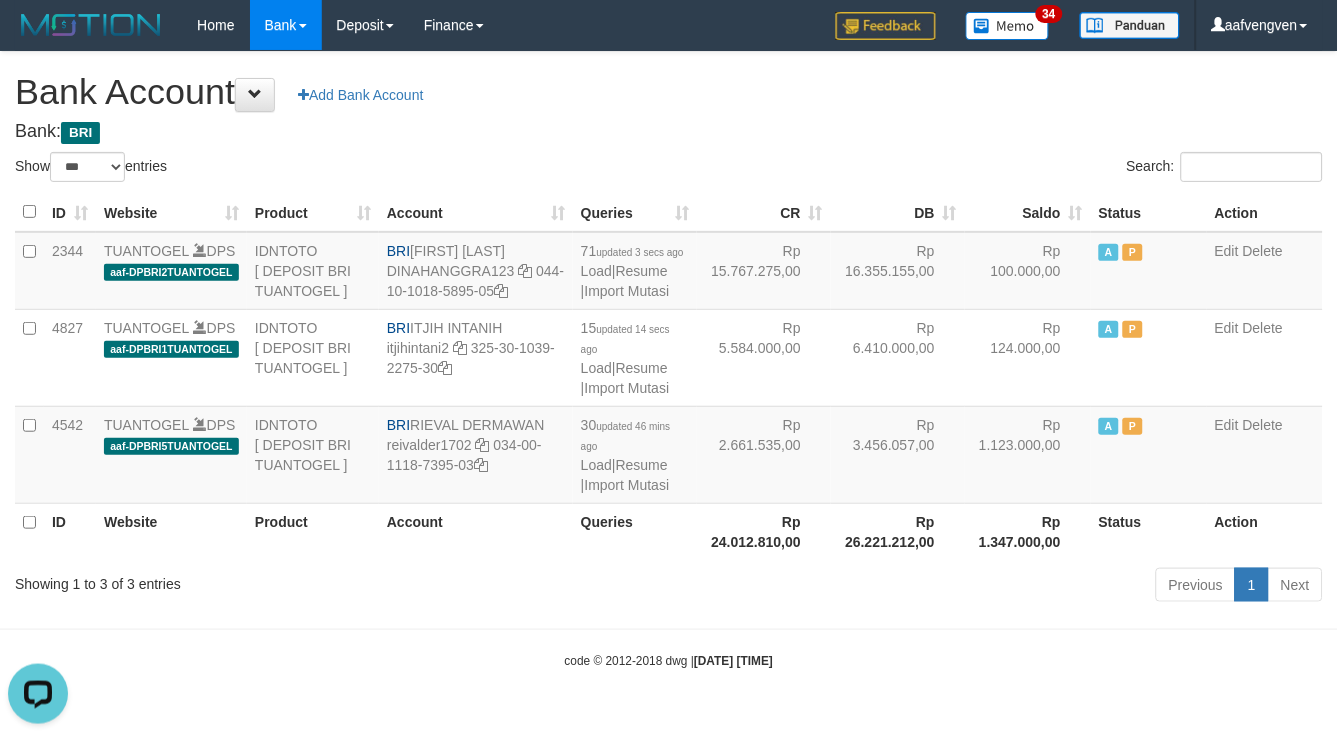 click on "Bank:   BRI" at bounding box center [669, 132] 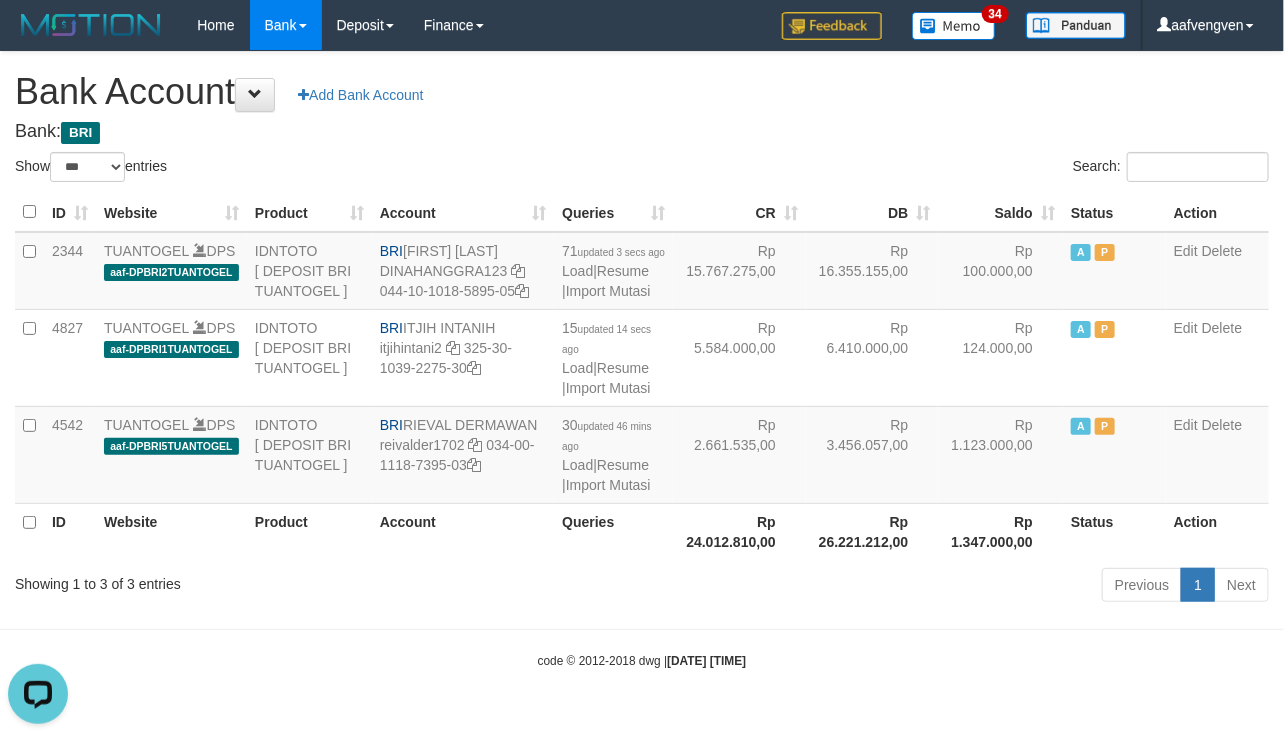 click on "Bank Account
Add Bank Account" at bounding box center (642, 92) 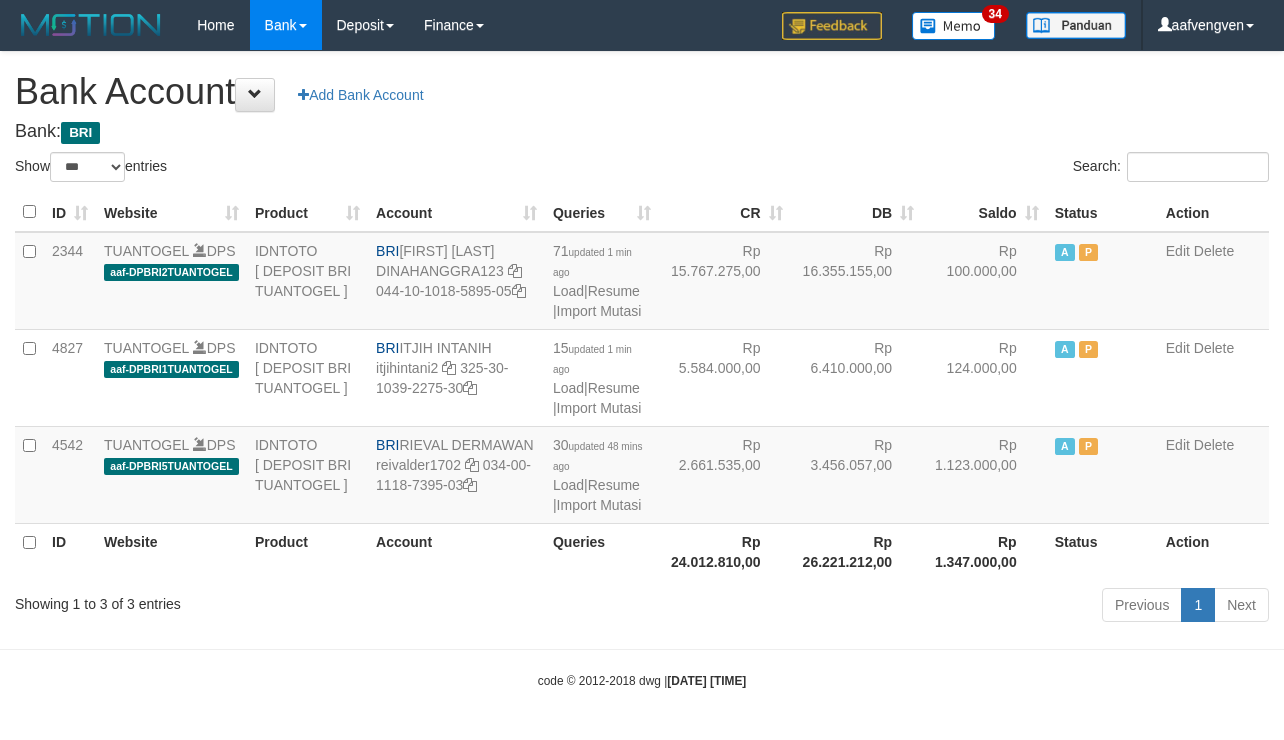 select on "***" 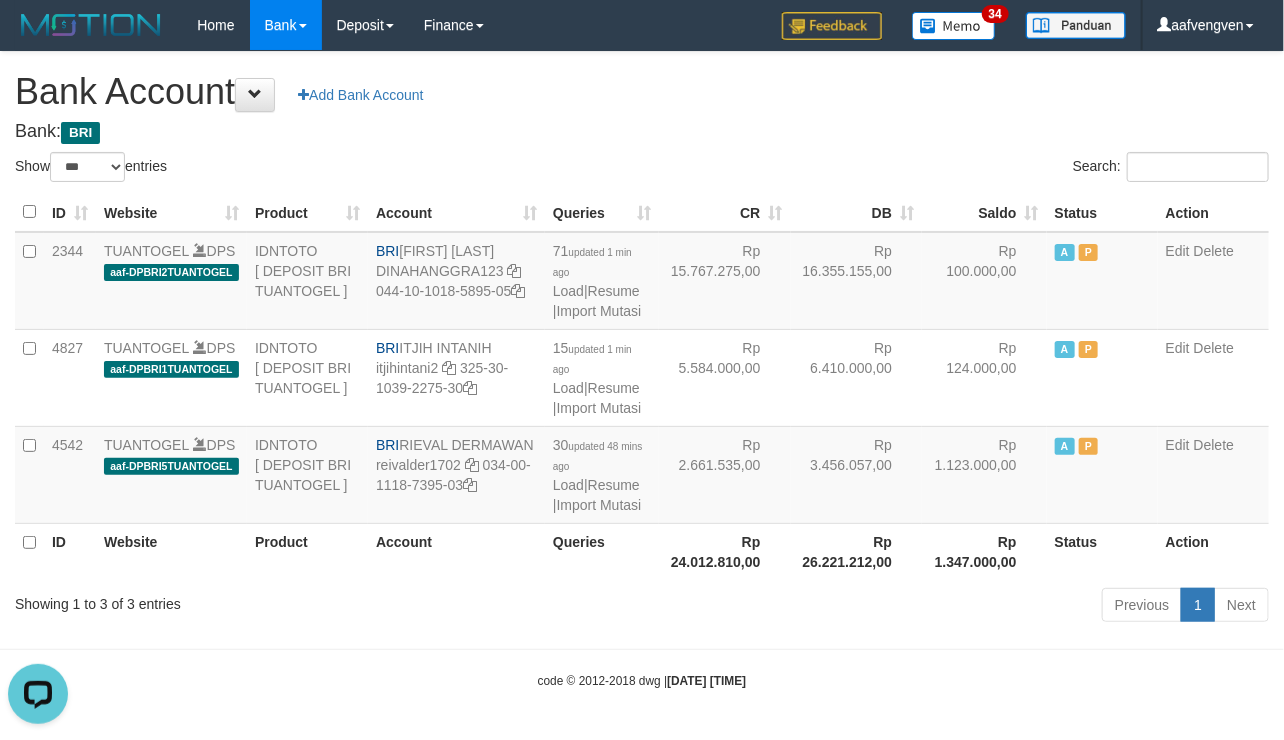 scroll, scrollTop: 0, scrollLeft: 0, axis: both 